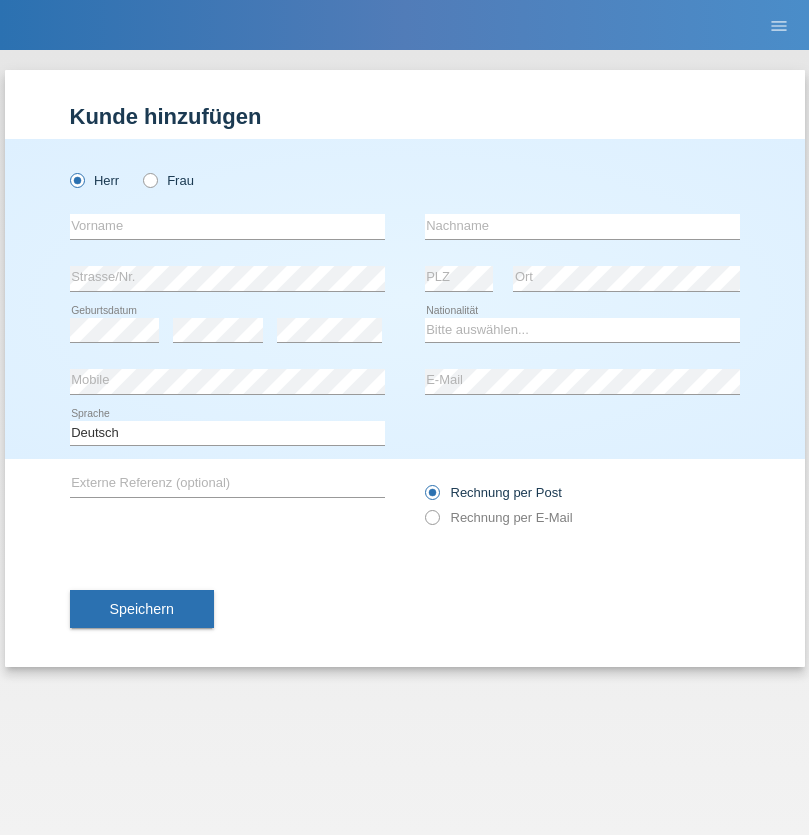 scroll, scrollTop: 0, scrollLeft: 0, axis: both 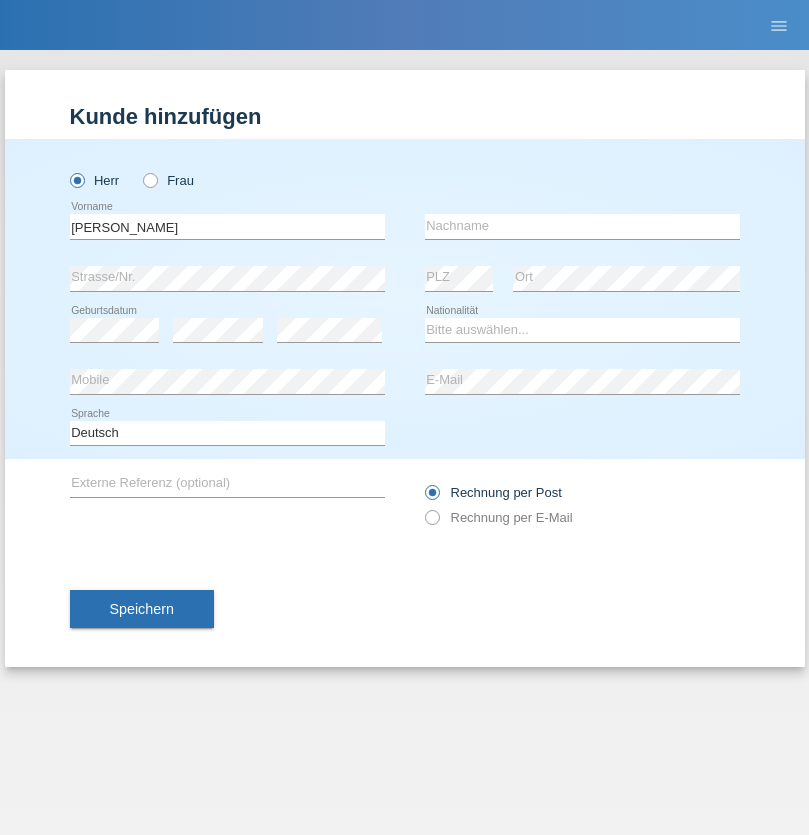 type on "[PERSON_NAME]" 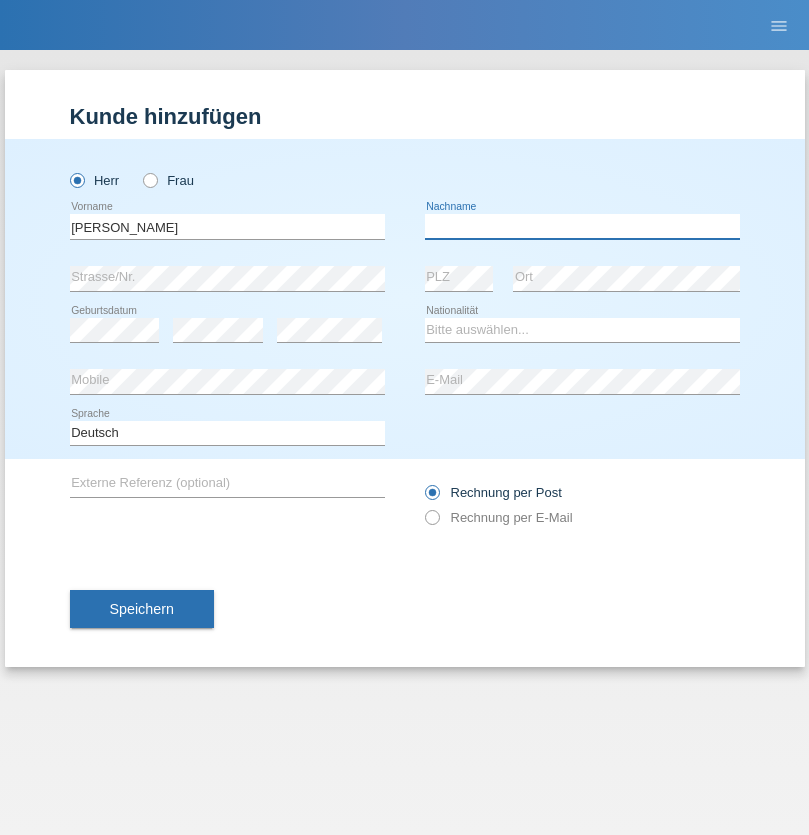 click at bounding box center (582, 226) 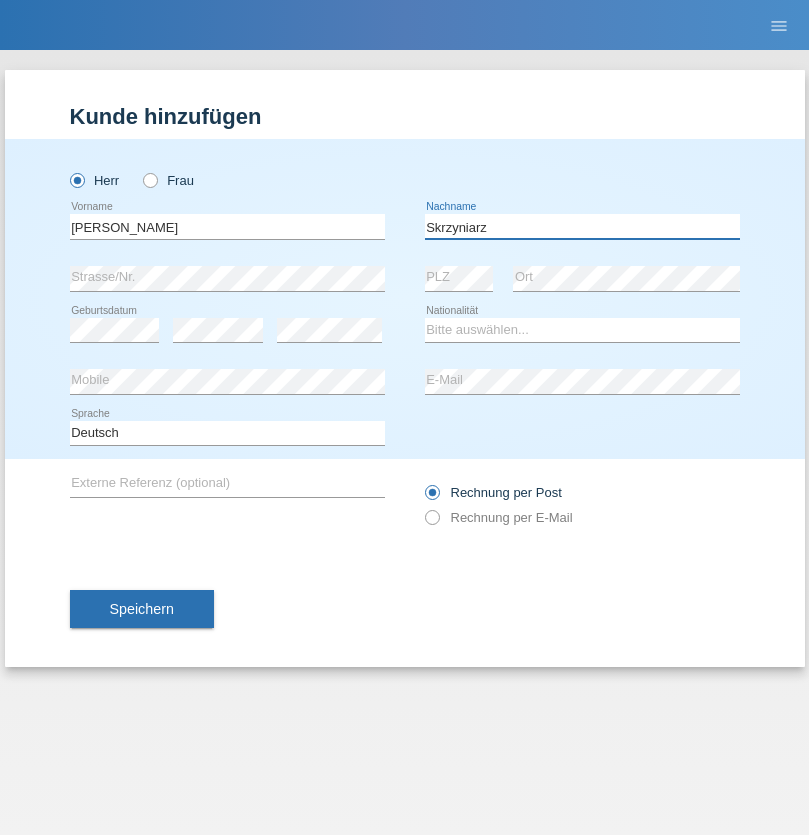 type on "Skrzyniarz" 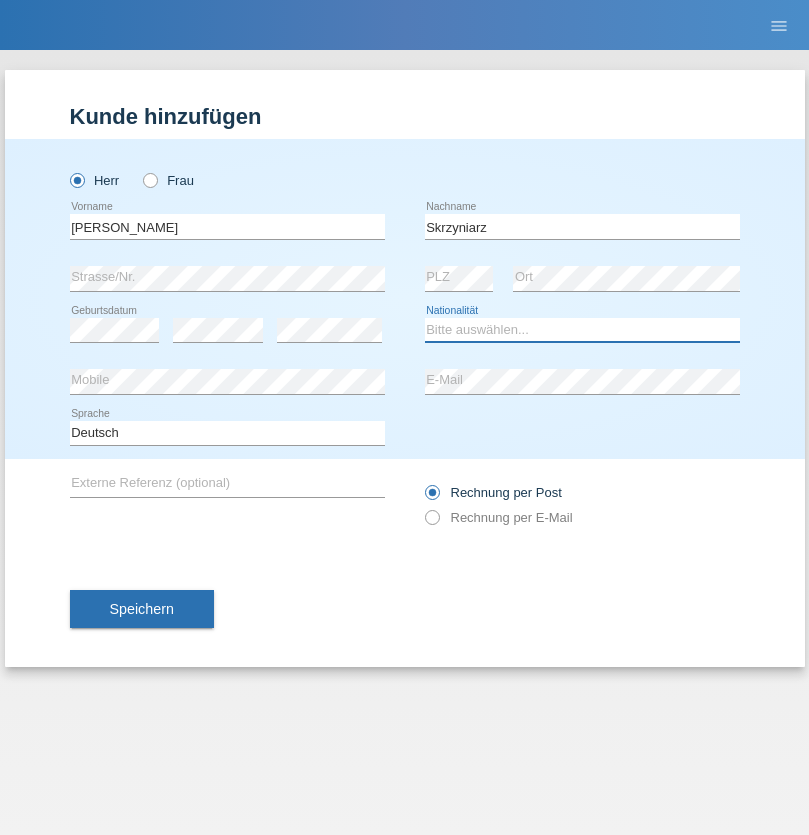 select on "PL" 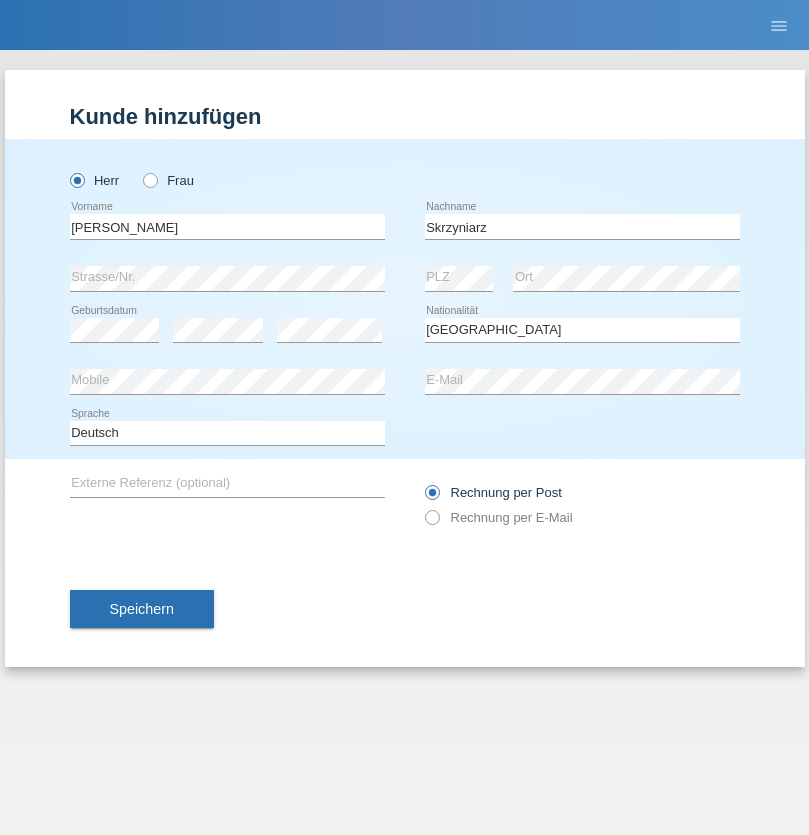 select on "C" 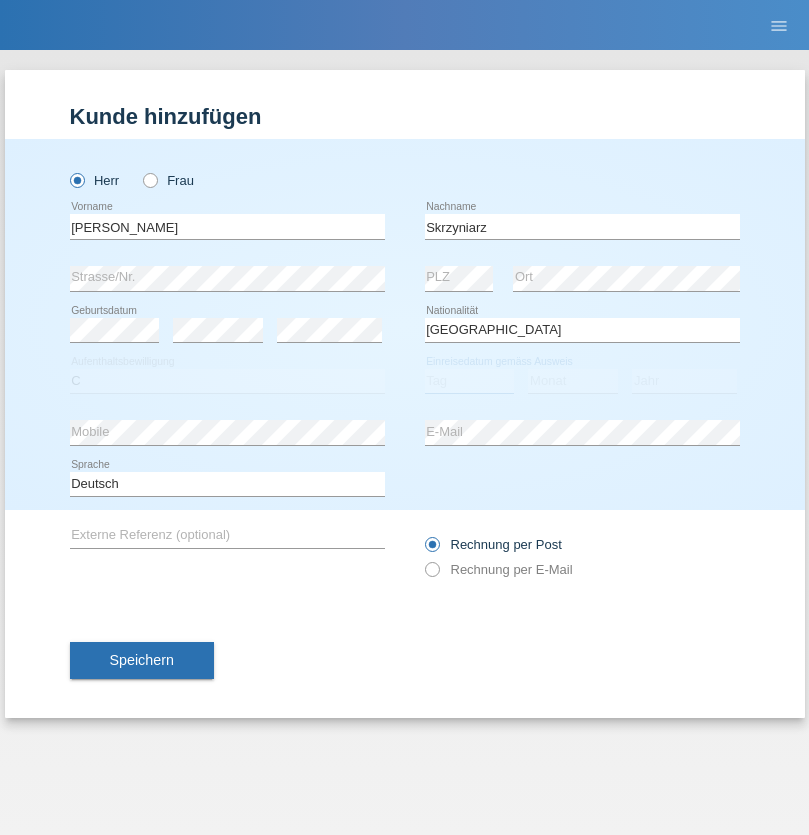 select on "10" 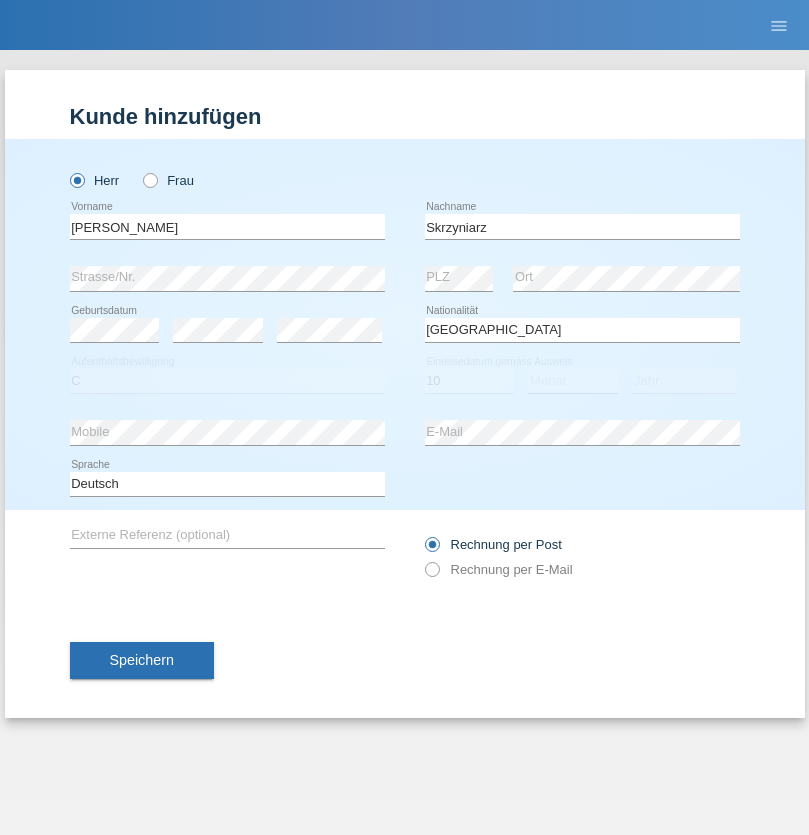 select on "05" 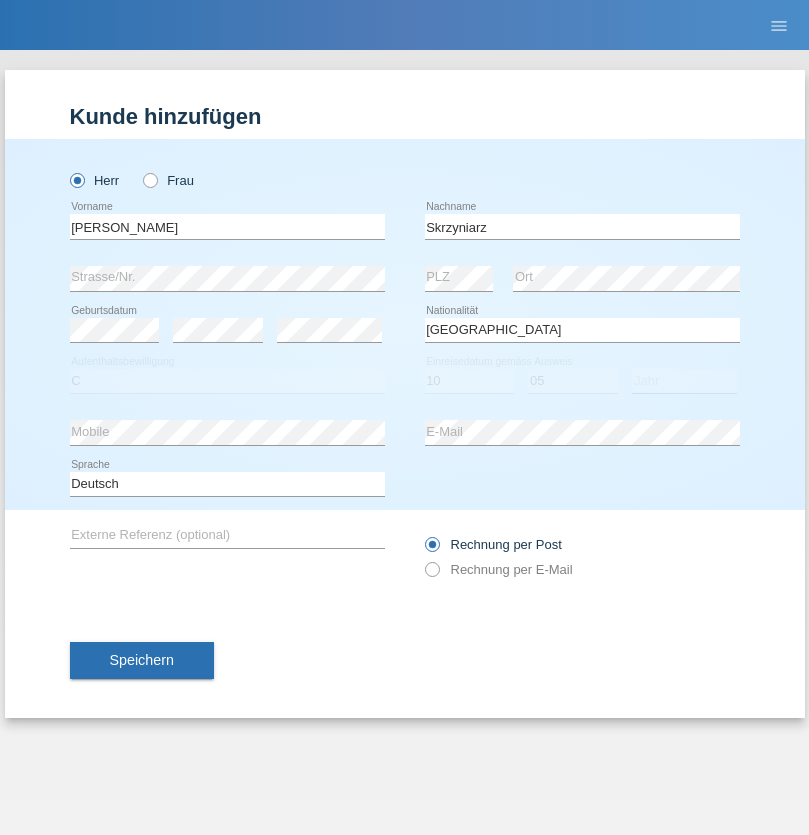 select on "1985" 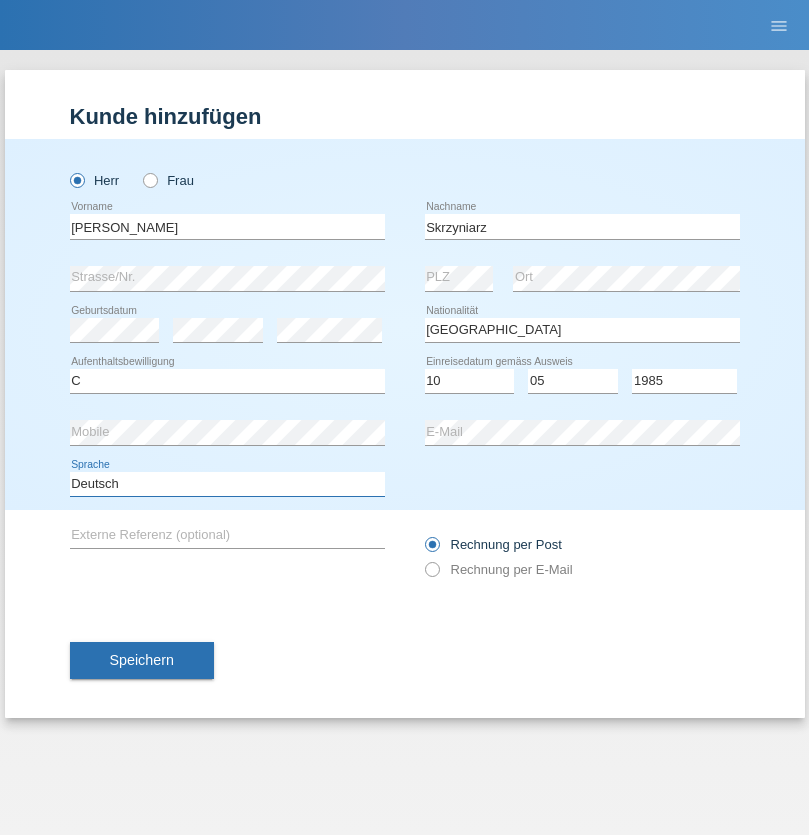 select on "en" 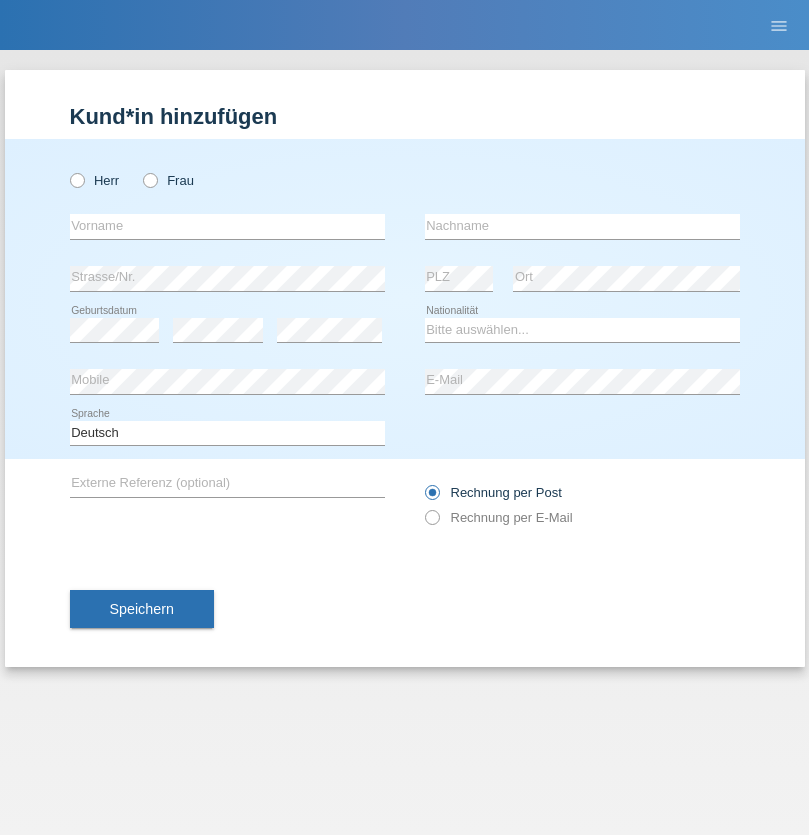 scroll, scrollTop: 0, scrollLeft: 0, axis: both 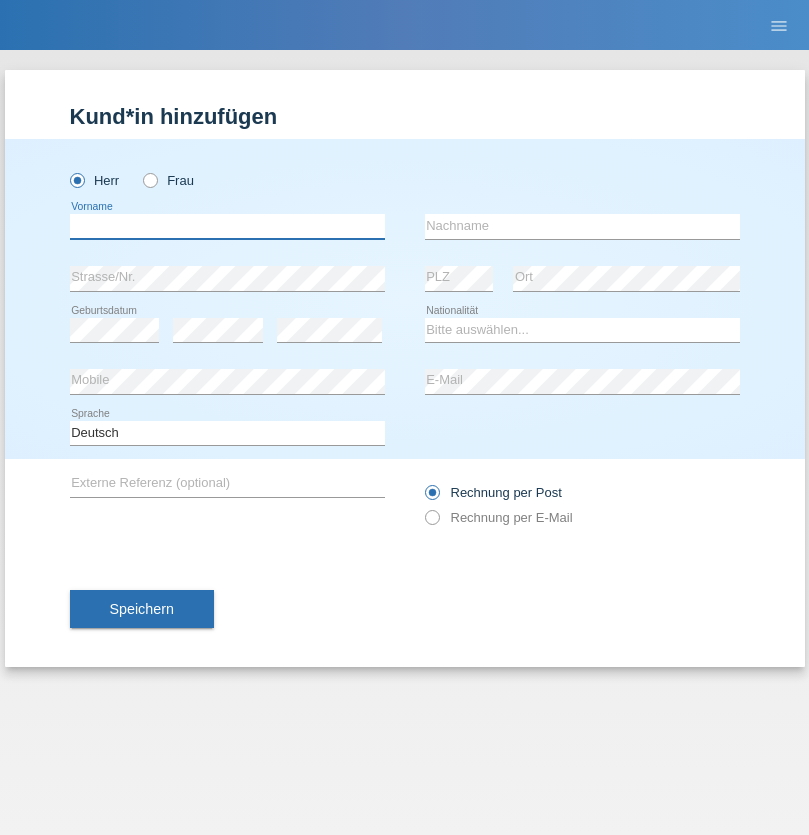 click at bounding box center (227, 226) 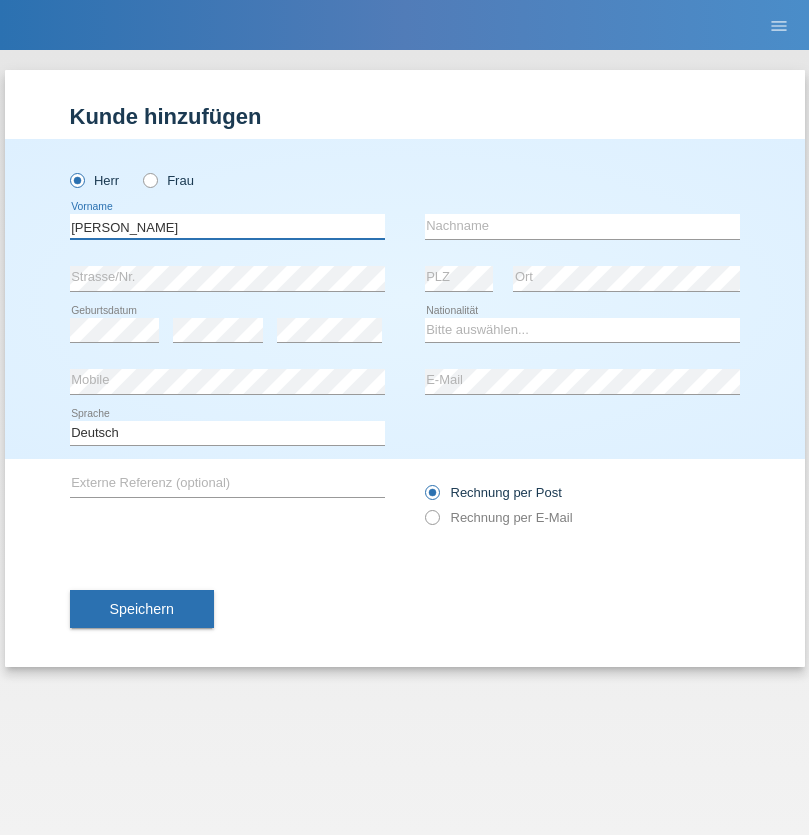 type on "[PERSON_NAME]" 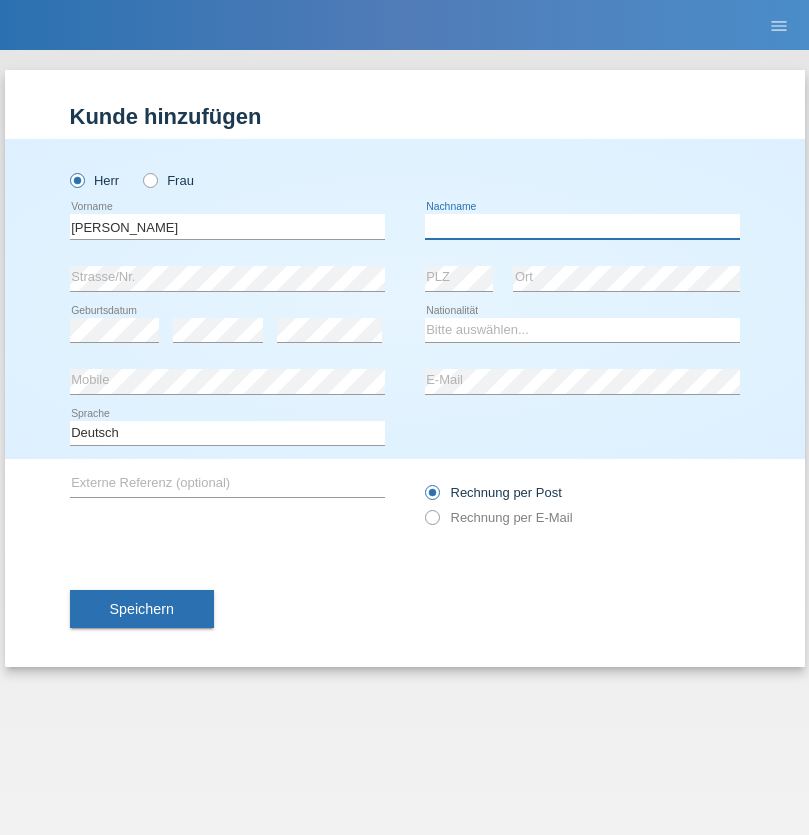 click at bounding box center (582, 226) 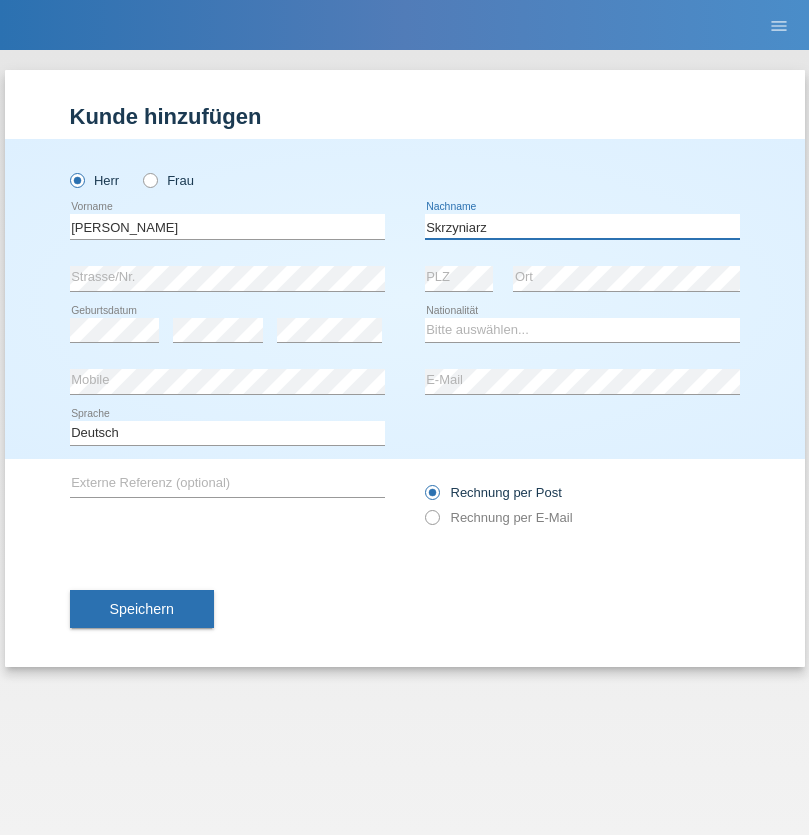 type on "Skrzyniarz" 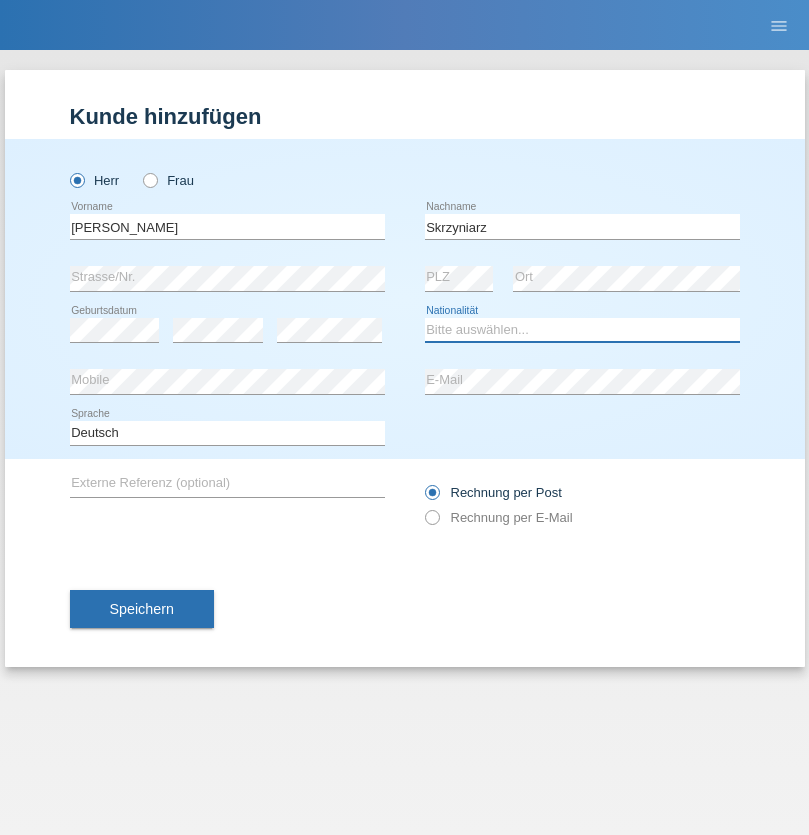select on "PL" 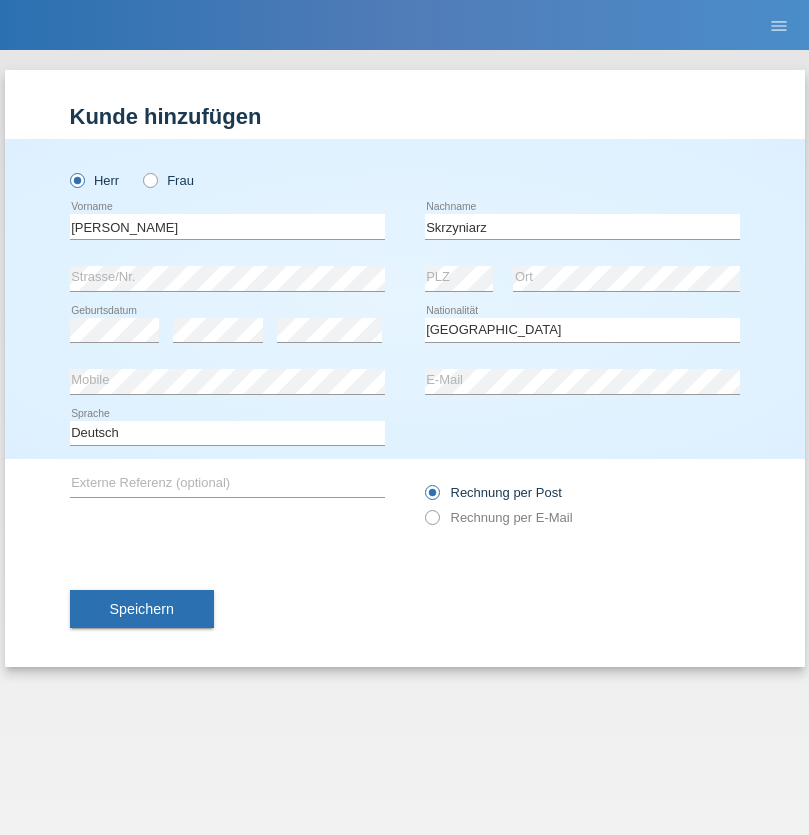 select on "C" 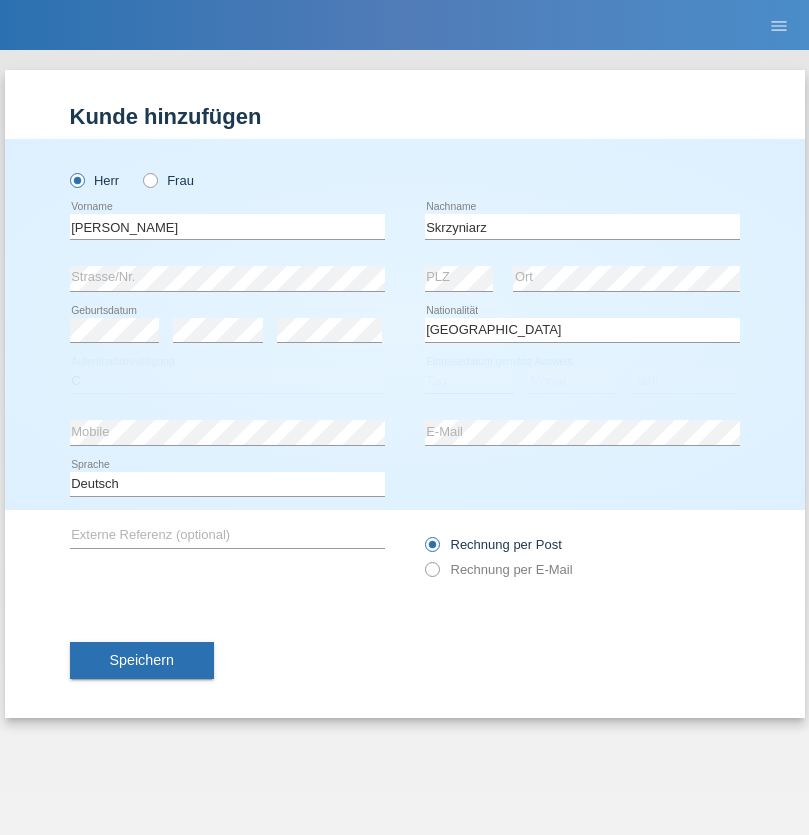 select on "03" 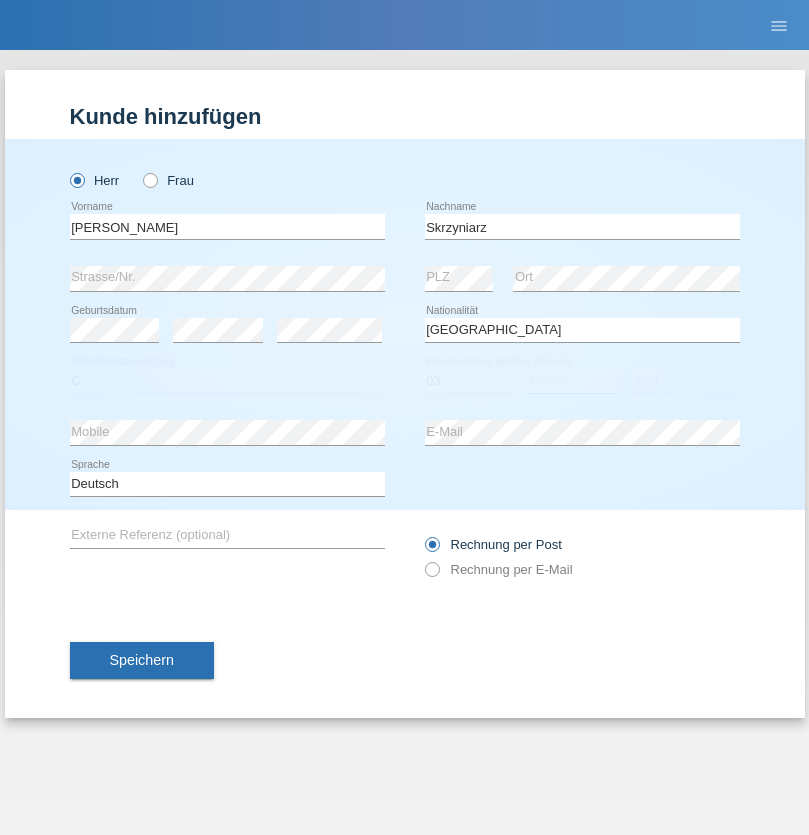 select on "02" 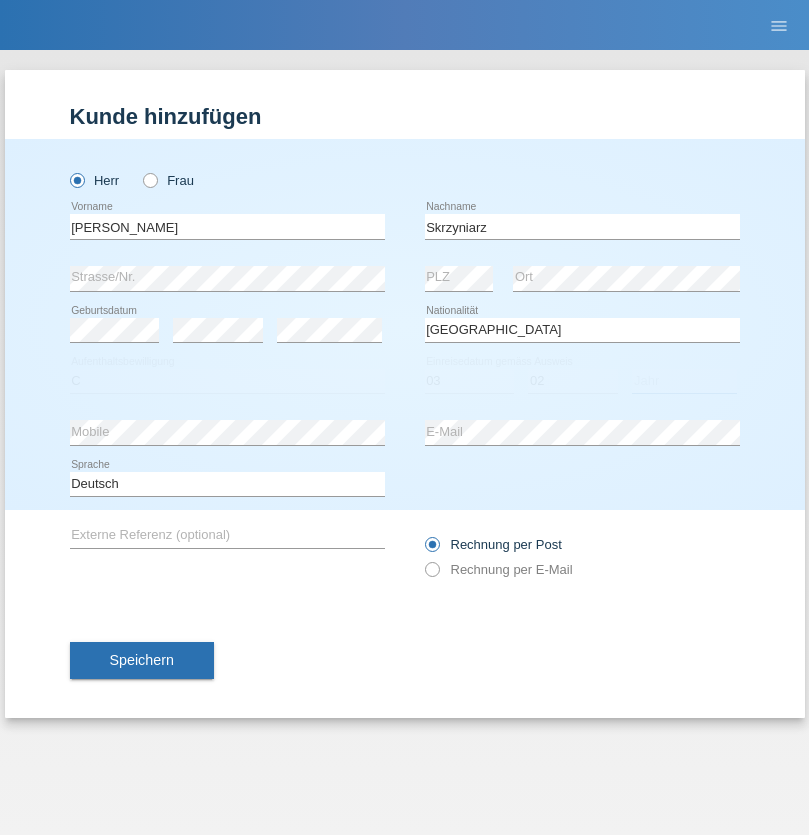 select on "2020" 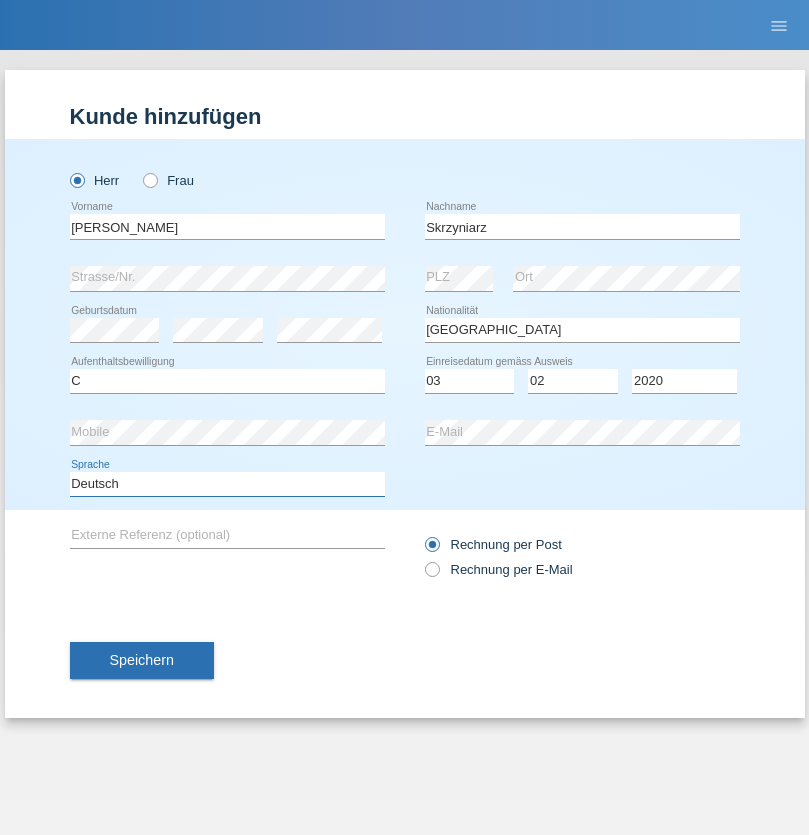 select on "en" 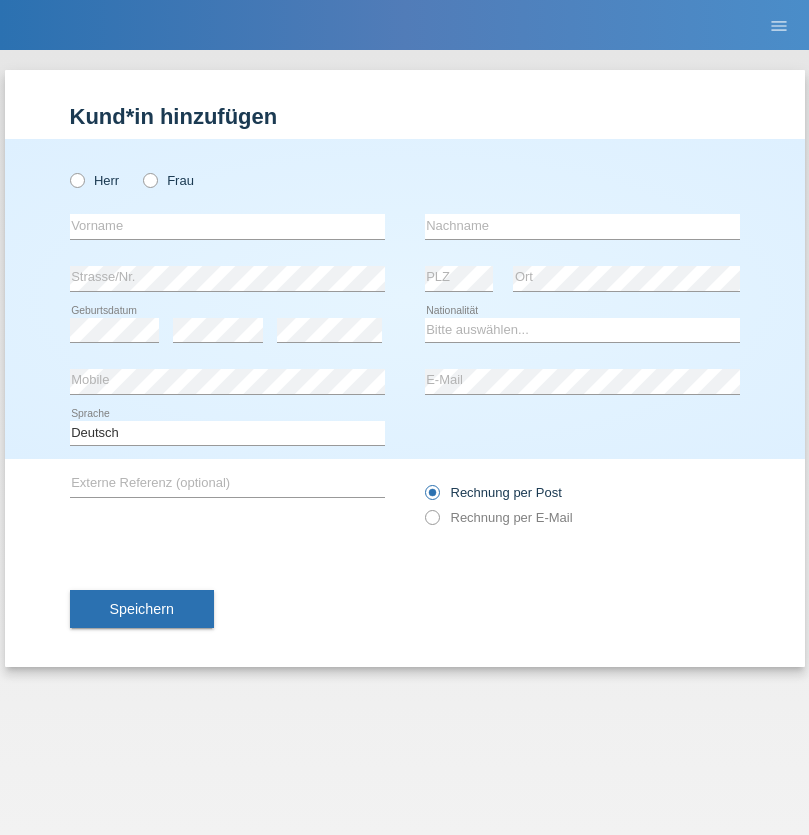 scroll, scrollTop: 0, scrollLeft: 0, axis: both 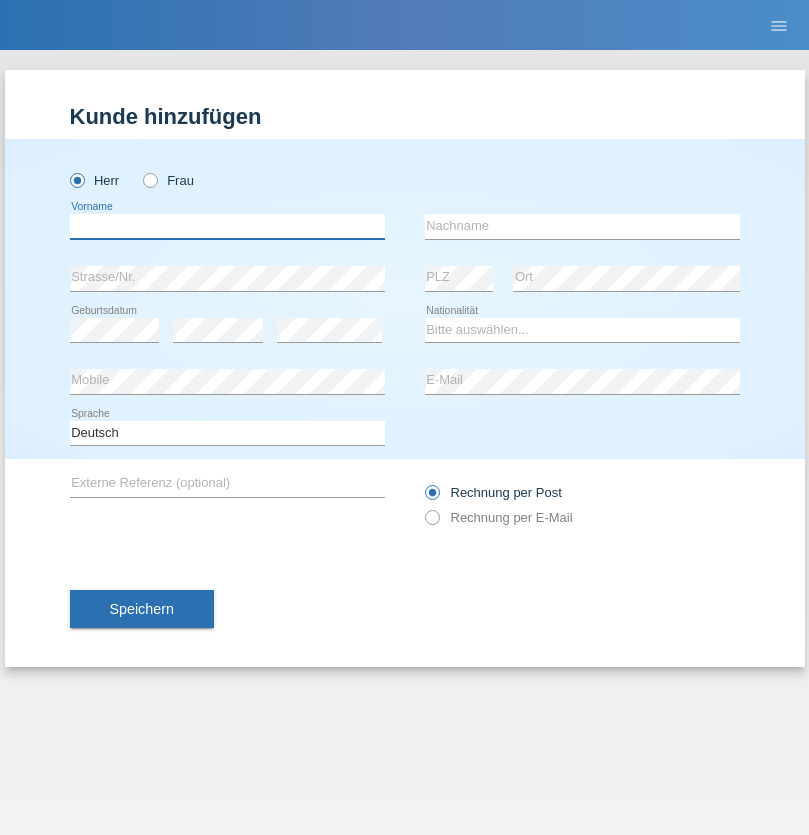 click at bounding box center [227, 226] 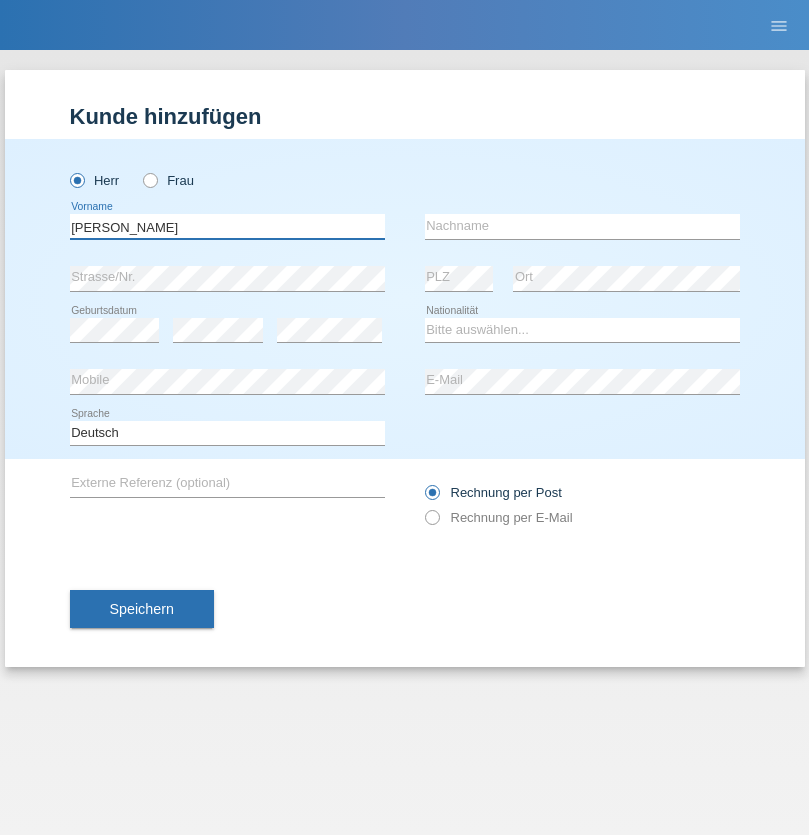 type on "Raffaele" 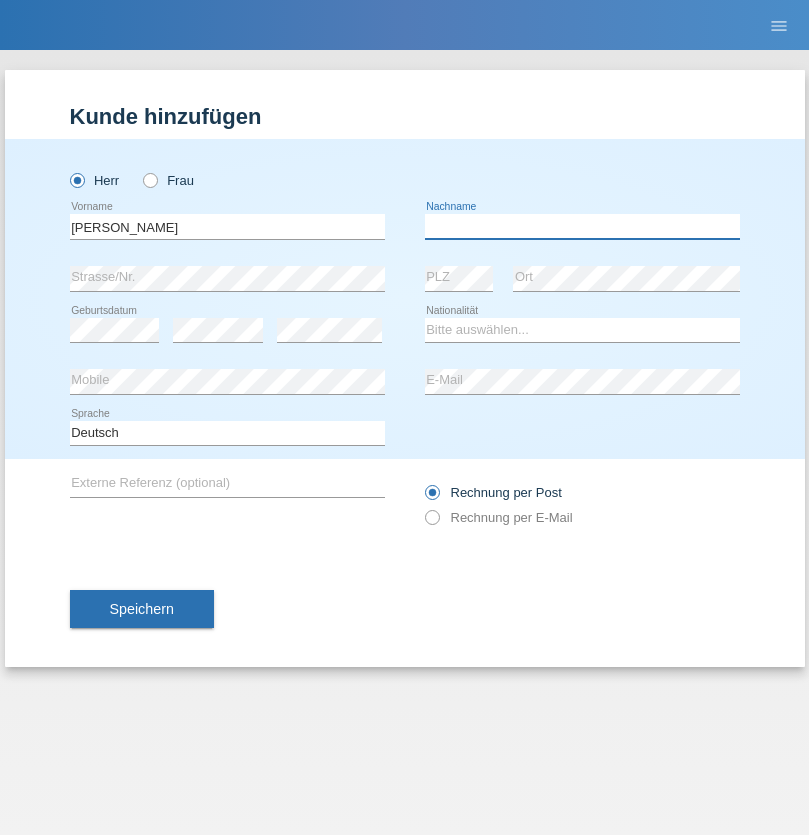 click at bounding box center [582, 226] 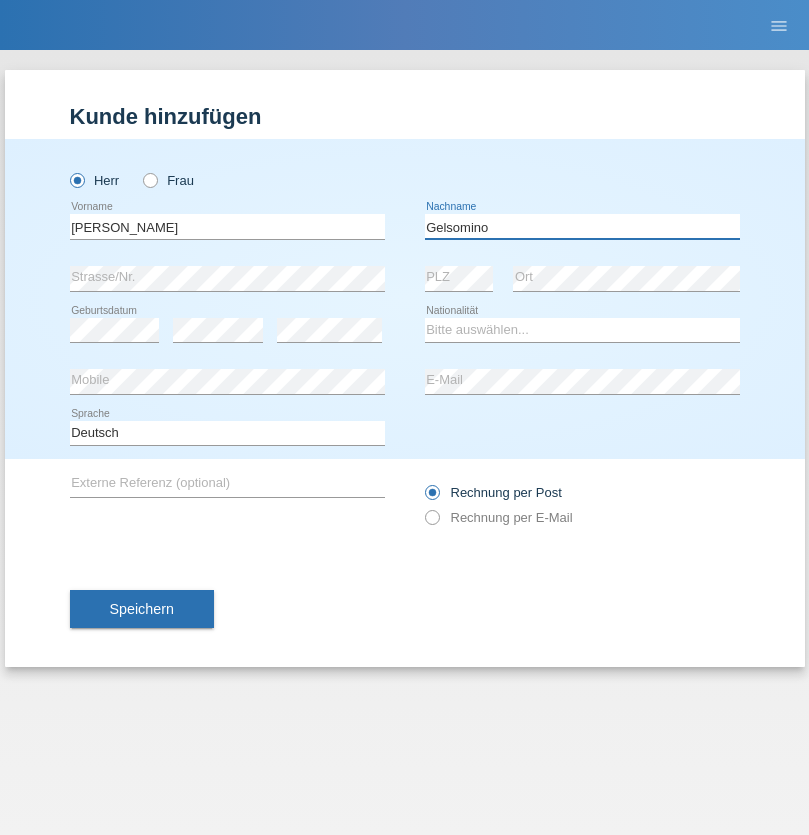 type on "Gelsomino" 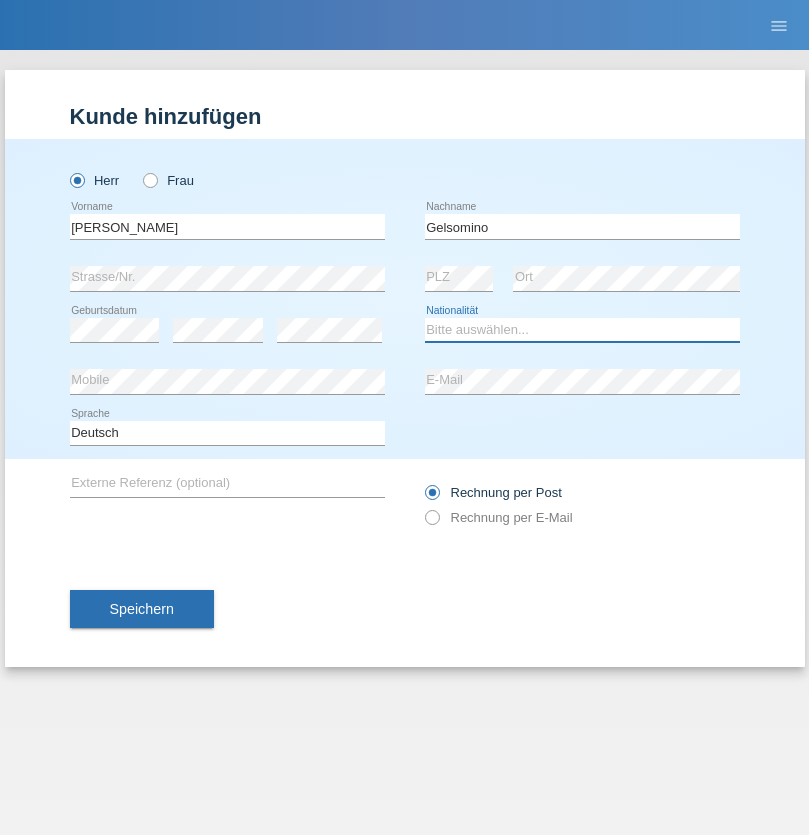 select on "IT" 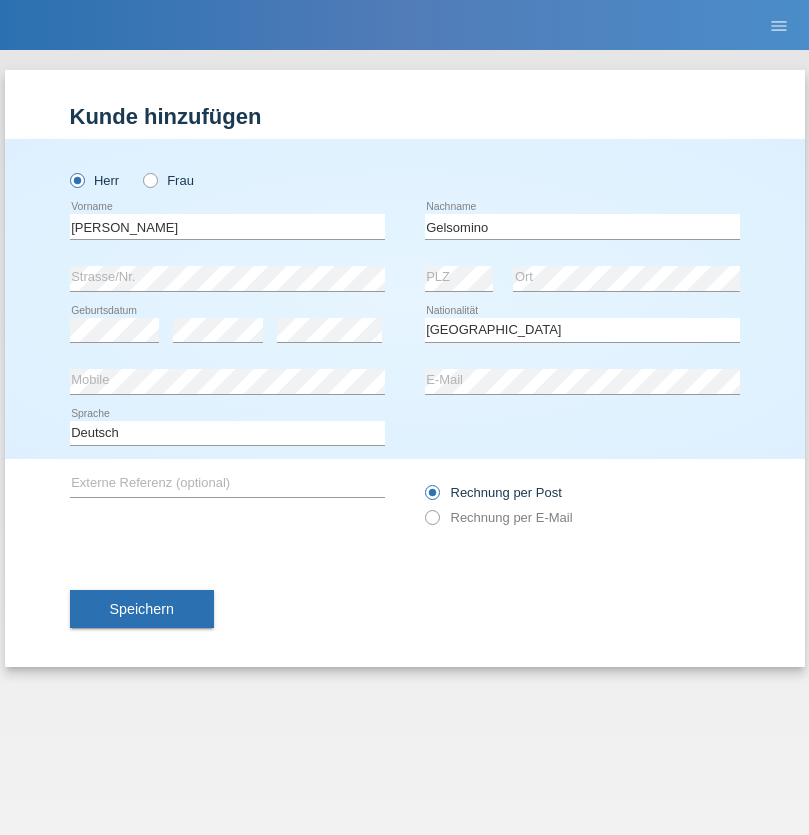 select on "C" 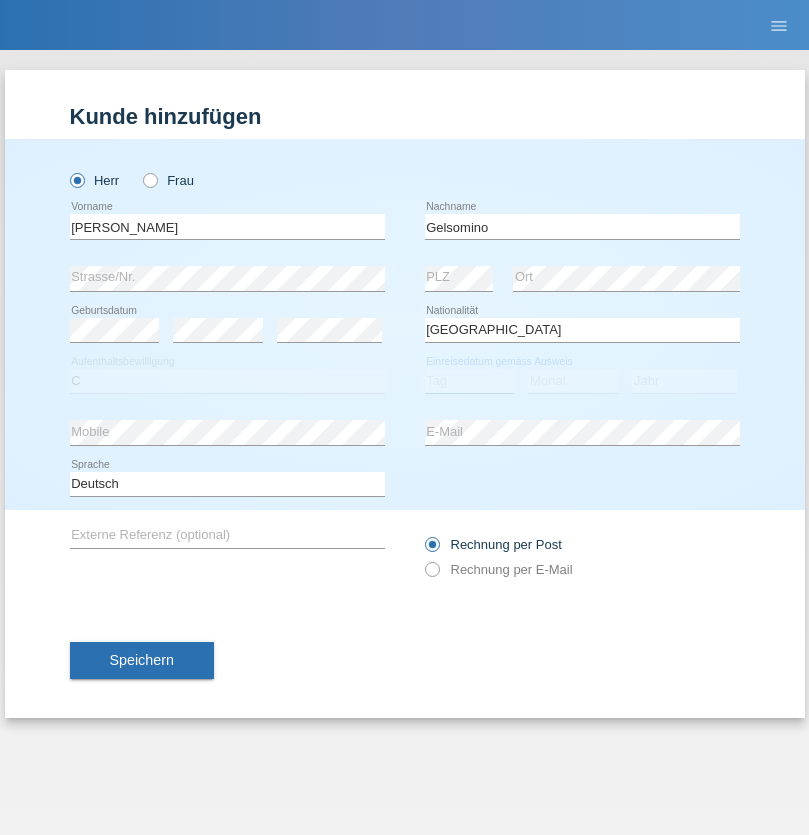 select on "10" 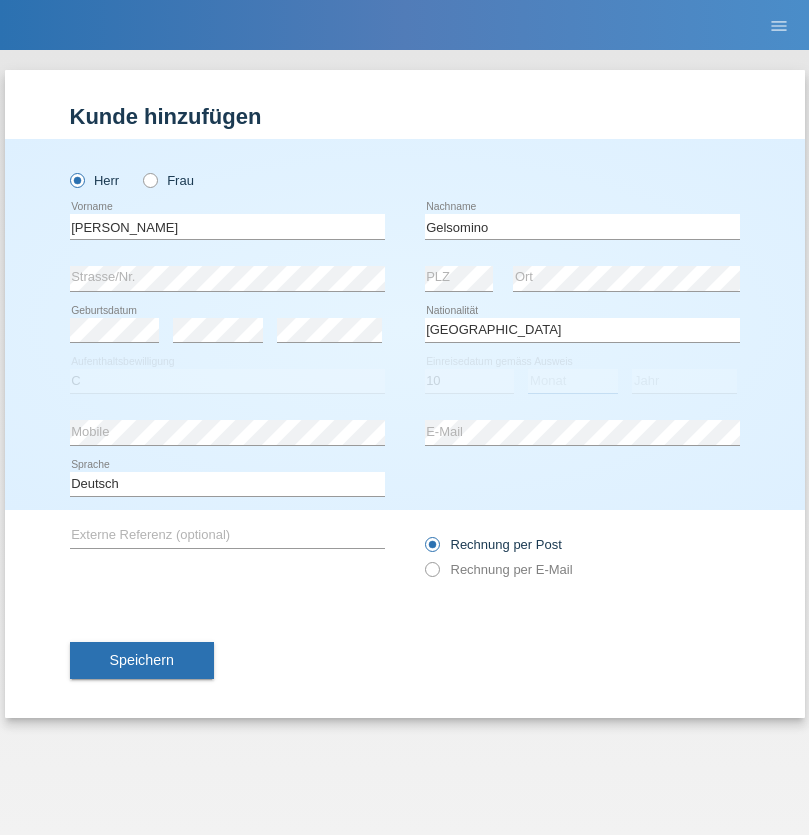 select on "01" 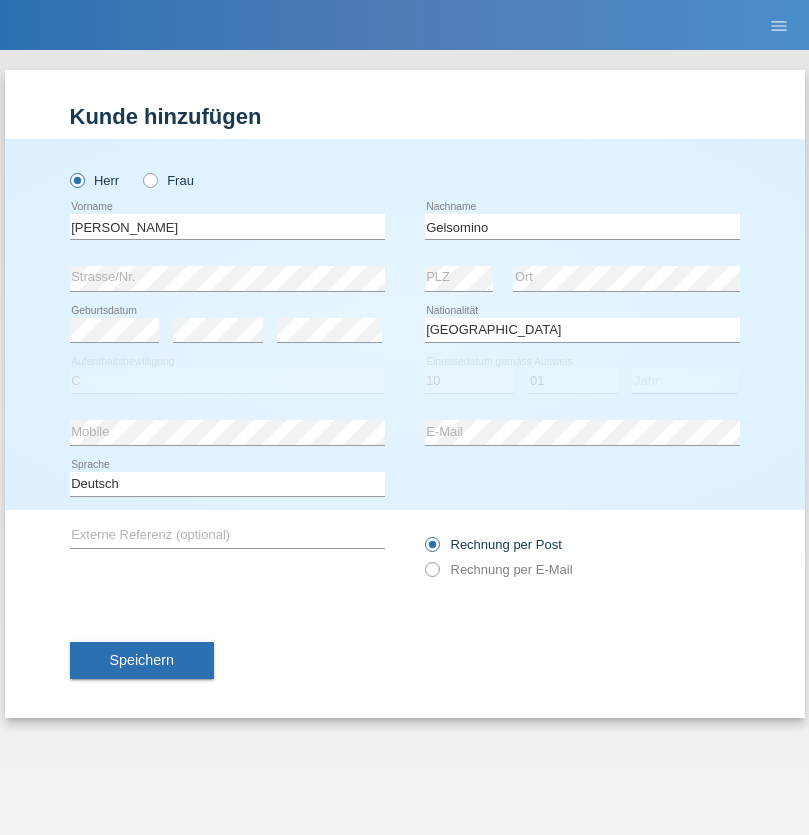 select on "2017" 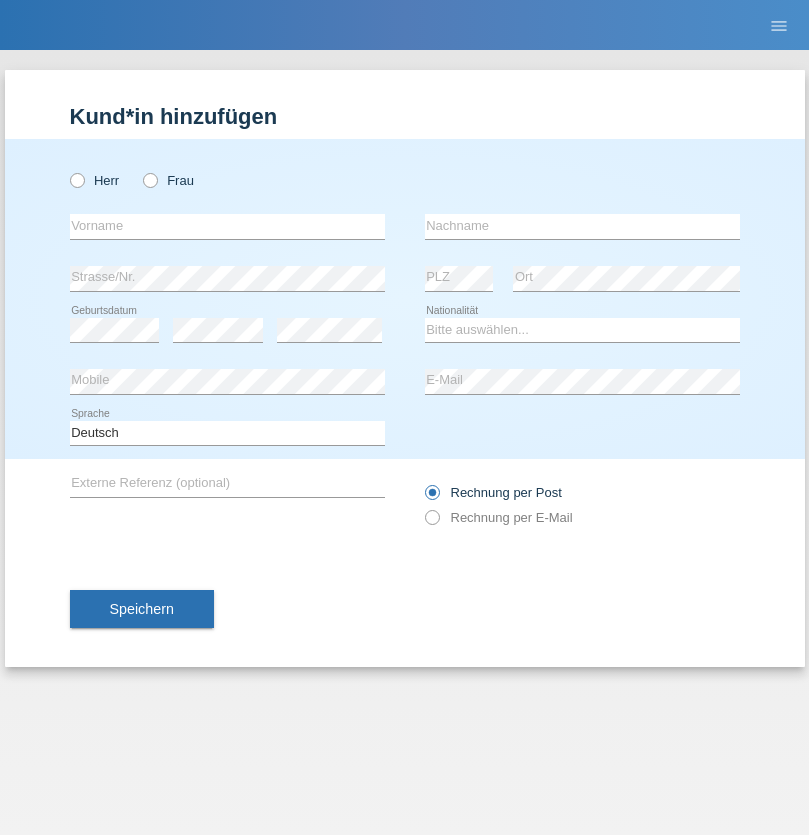 scroll, scrollTop: 0, scrollLeft: 0, axis: both 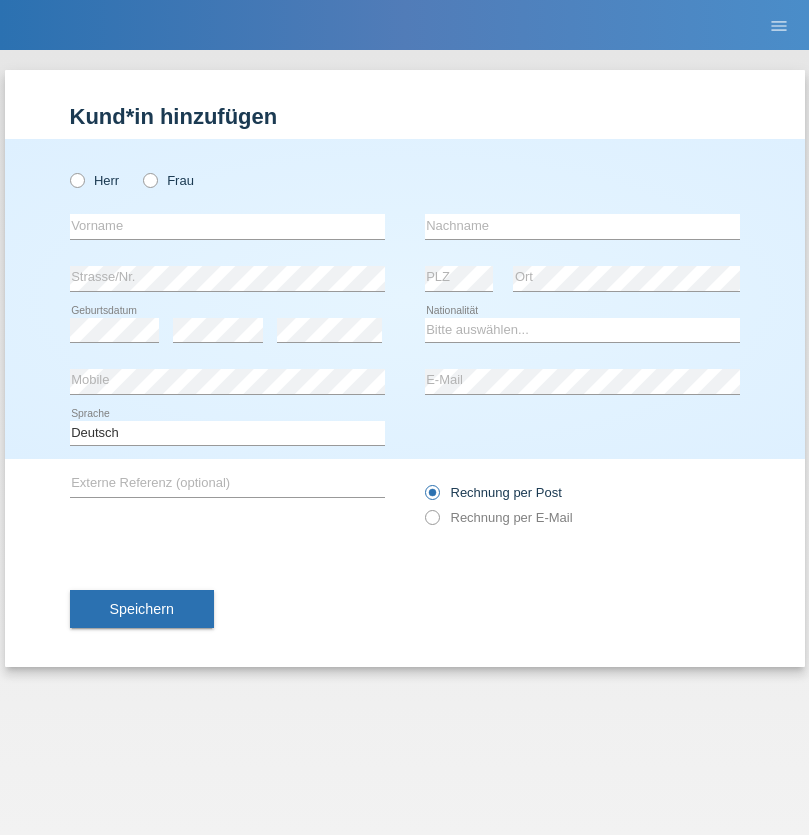 radio on "true" 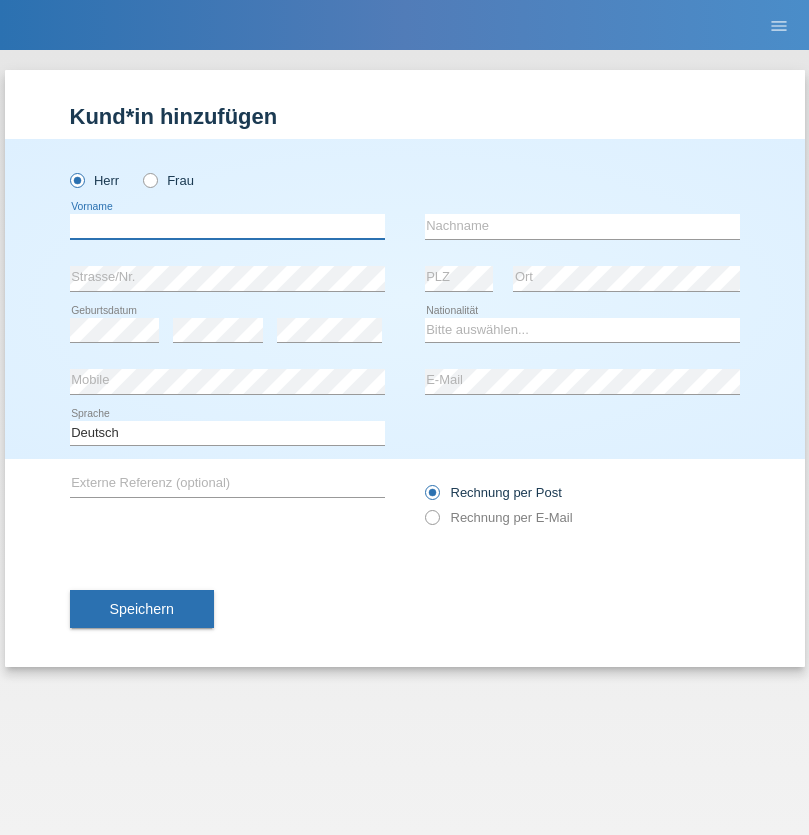 click at bounding box center [227, 226] 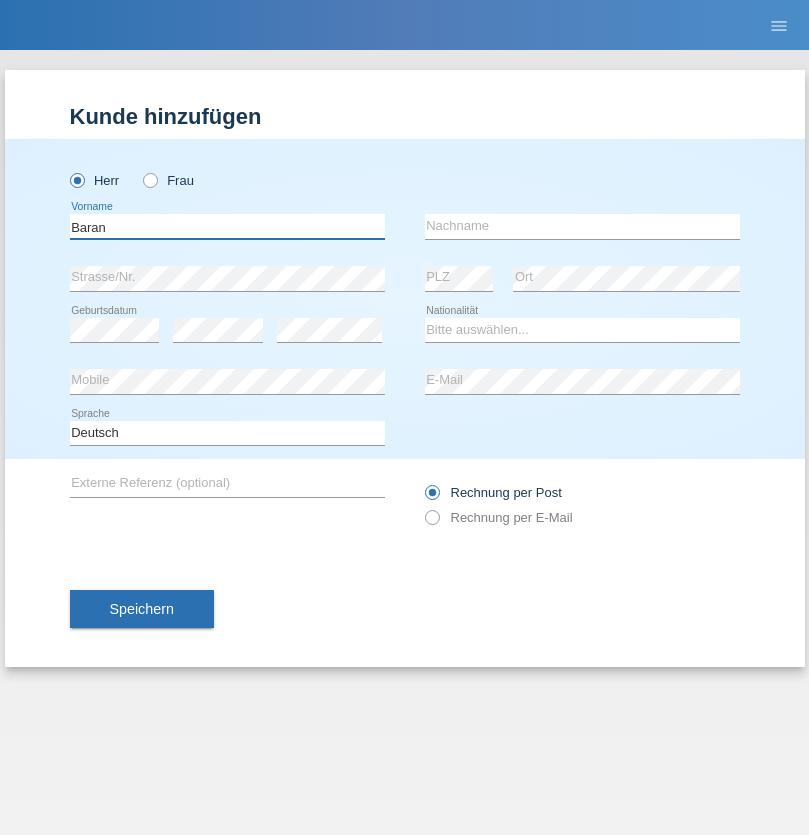 type on "Baran" 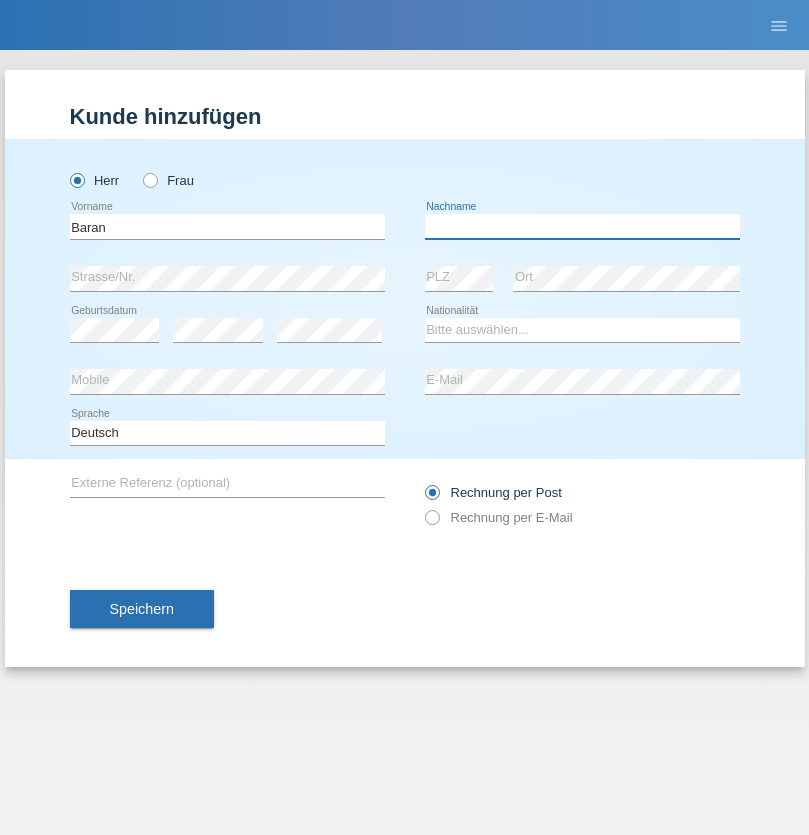 click at bounding box center [582, 226] 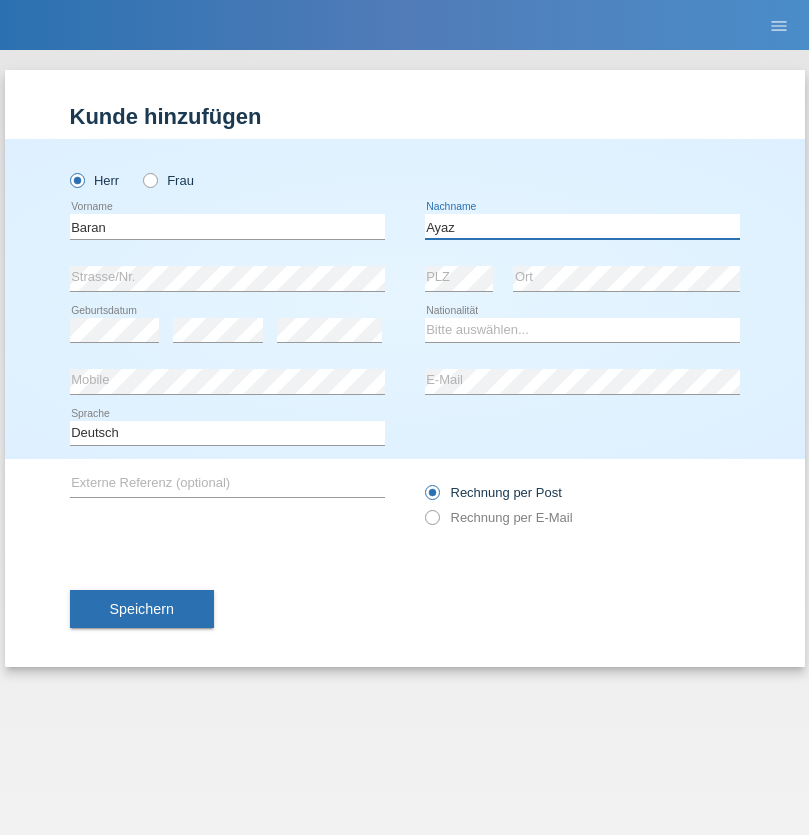 type on "Ayaz" 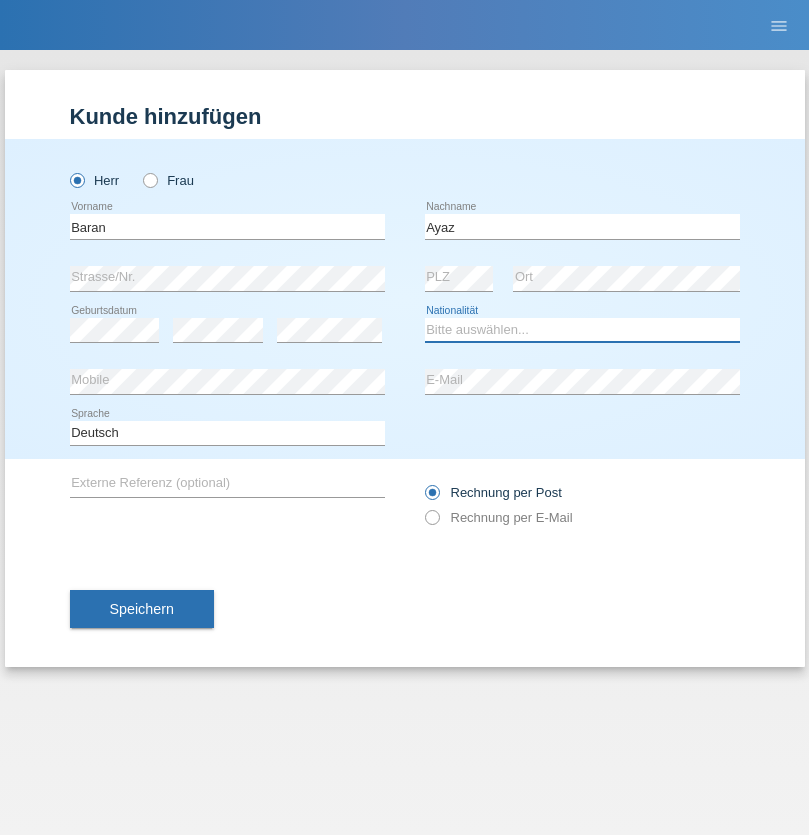 select on "TR" 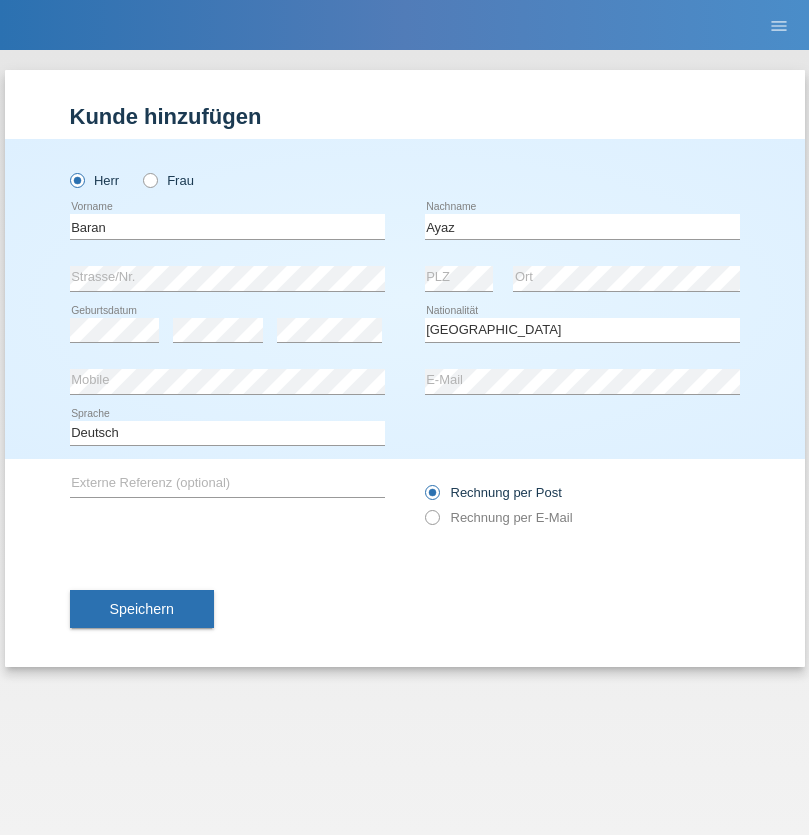 select on "C" 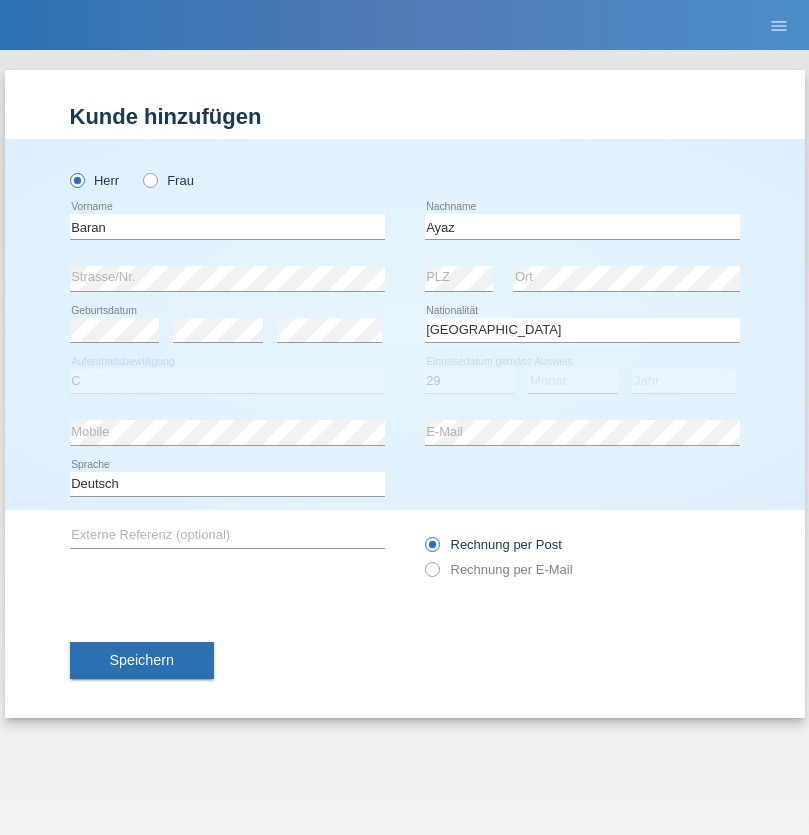 select on "12" 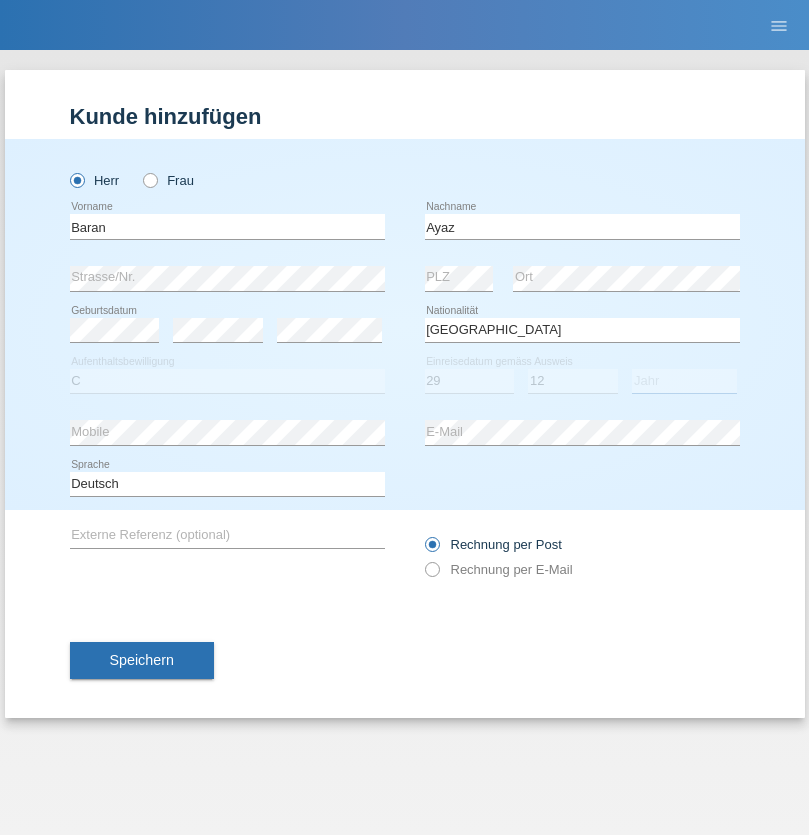 select on "2021" 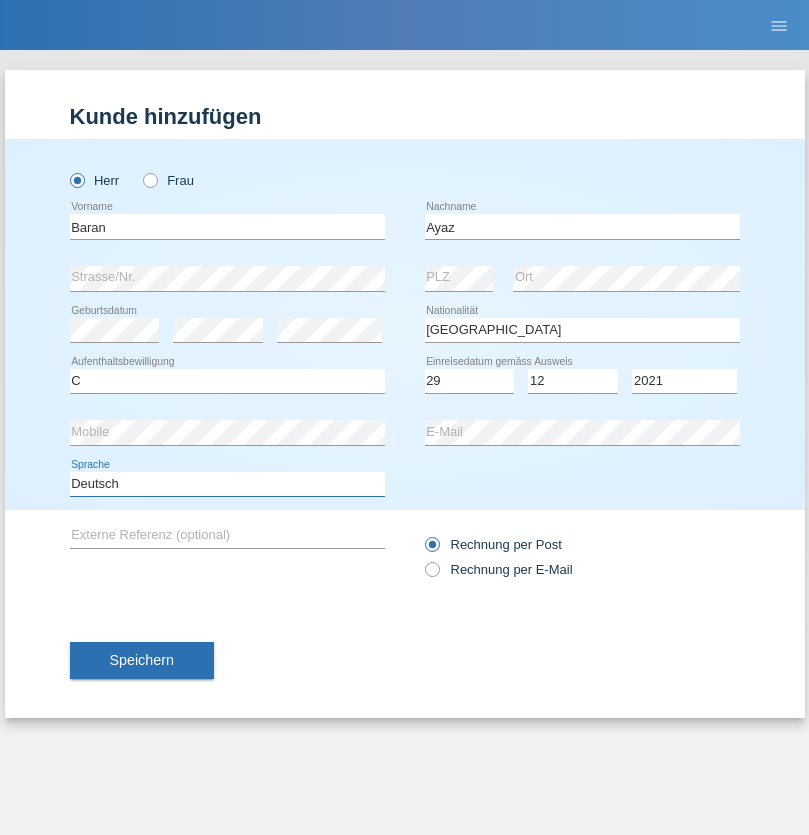 select on "en" 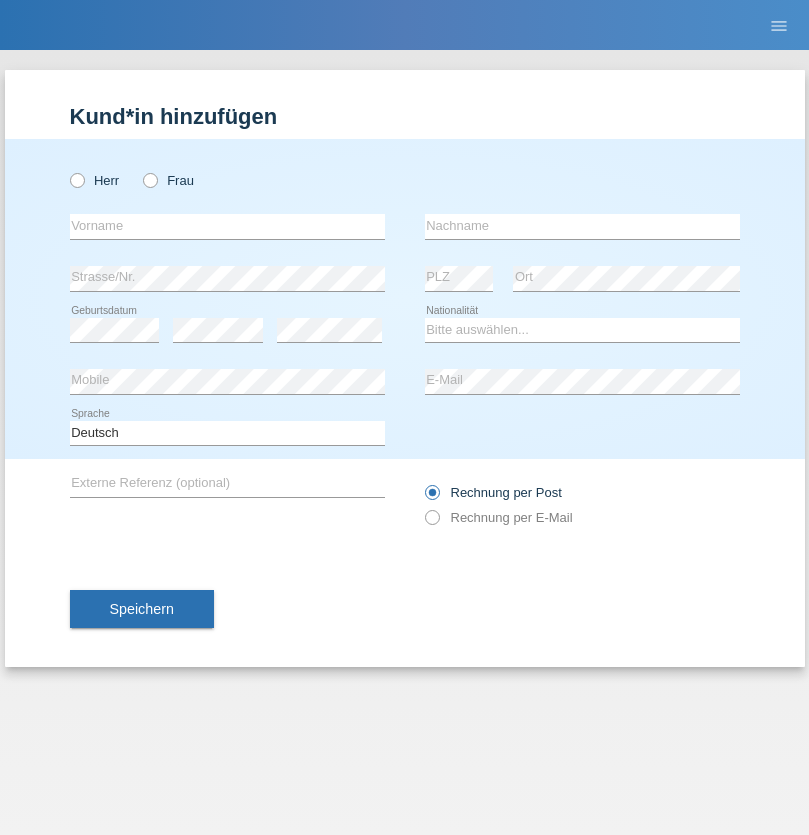scroll, scrollTop: 0, scrollLeft: 0, axis: both 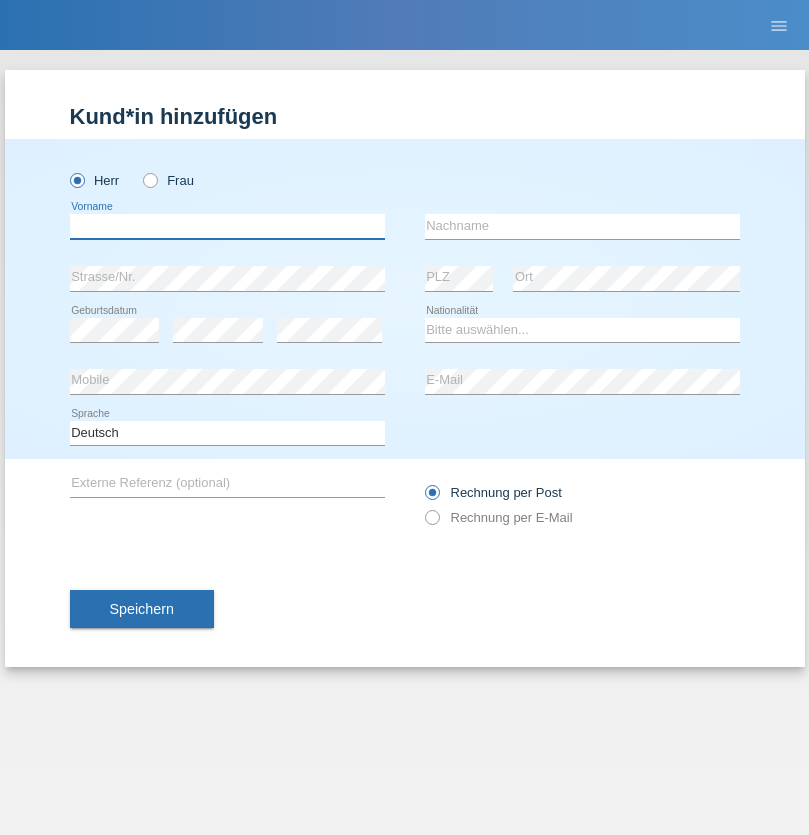click at bounding box center [227, 226] 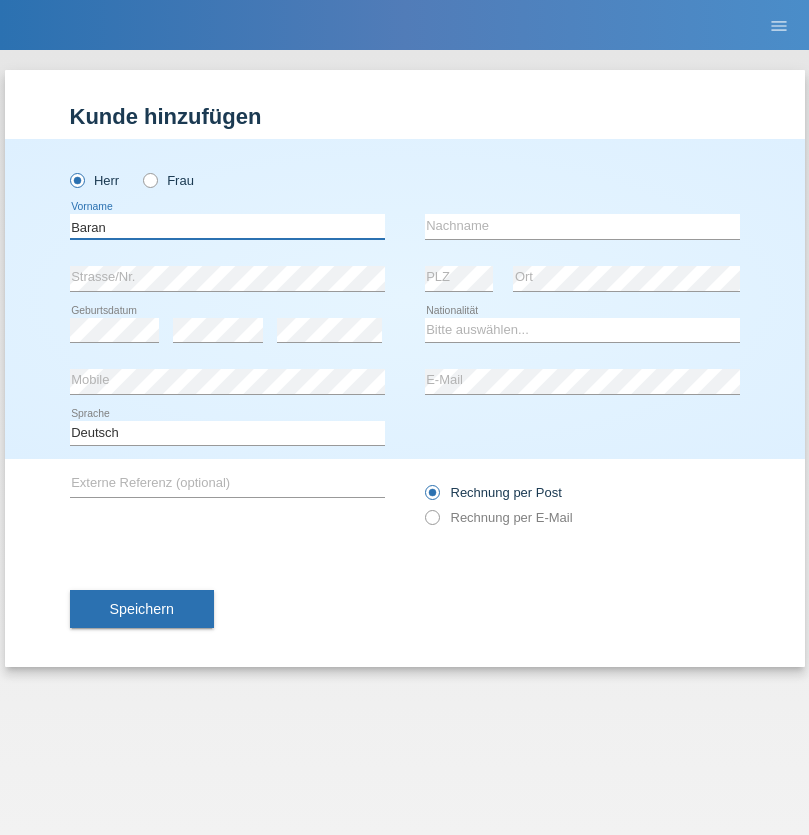 type on "Baran" 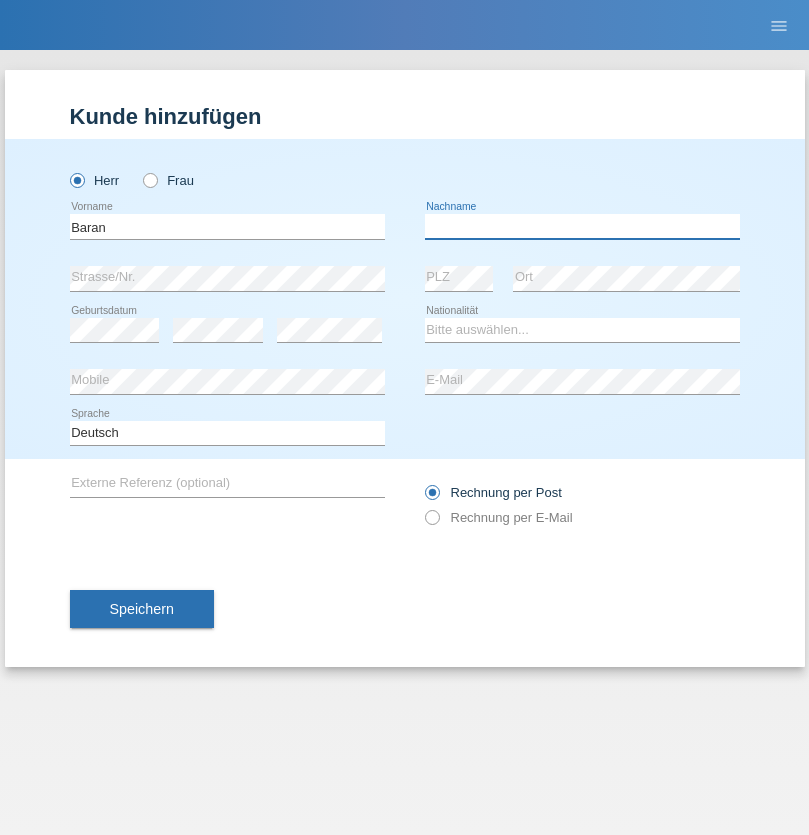 click at bounding box center [582, 226] 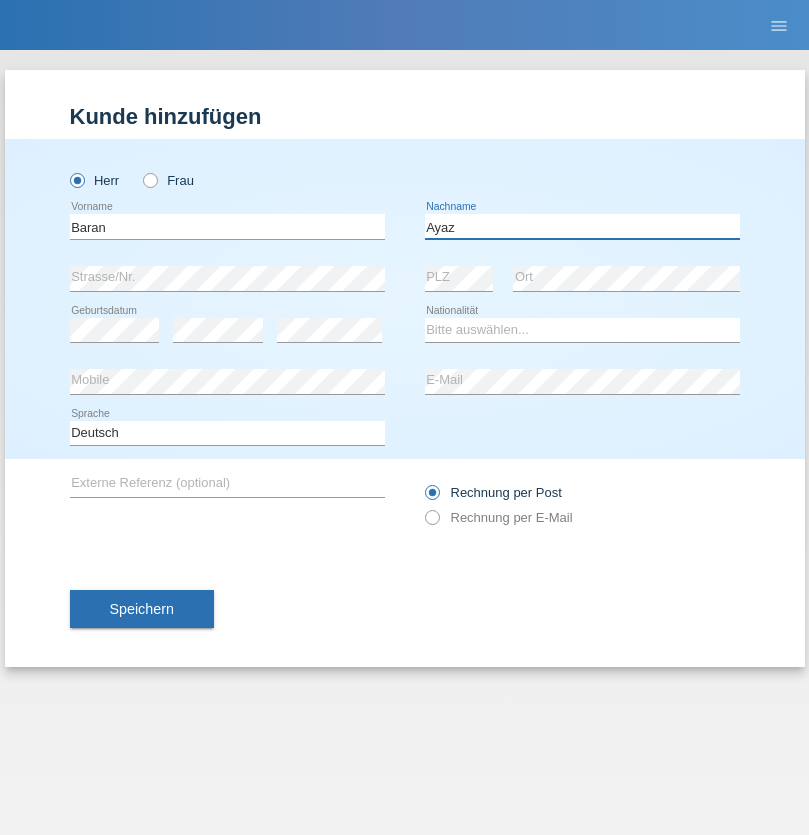 type on "Ayaz" 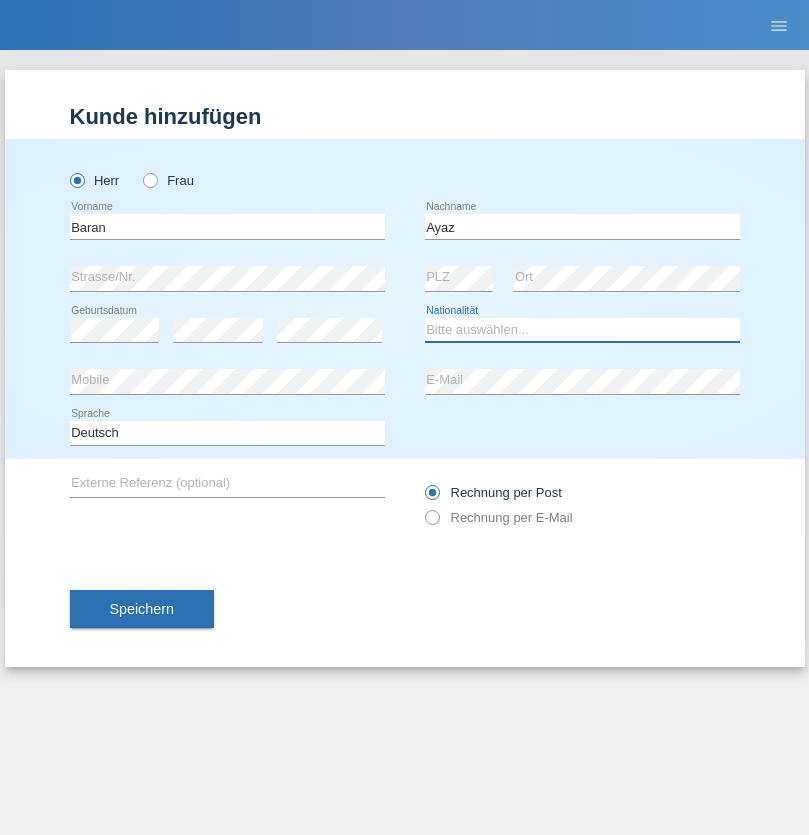 select on "TR" 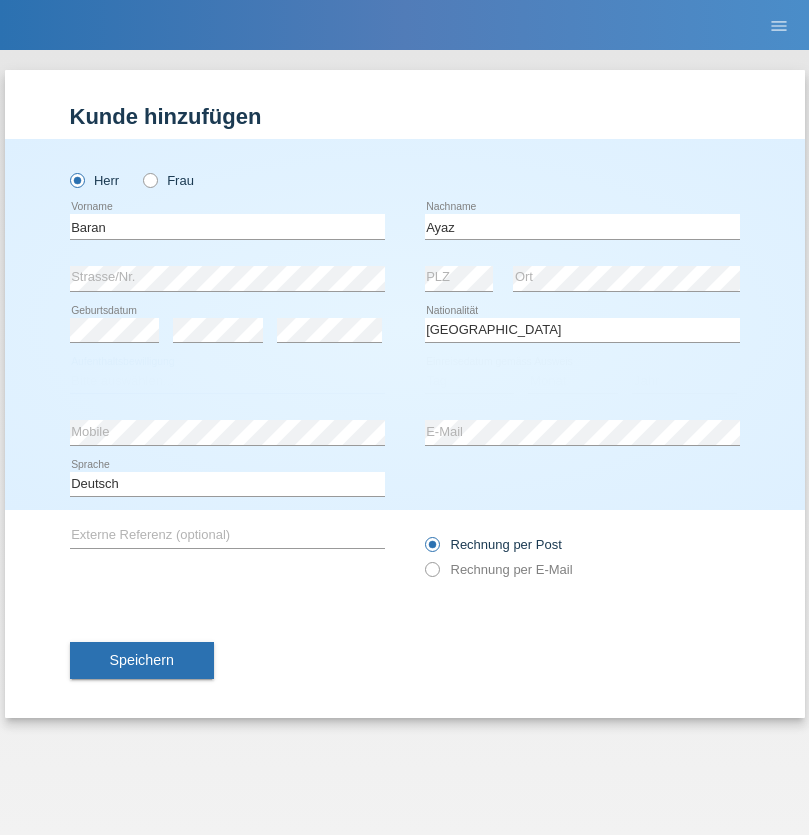 select on "C" 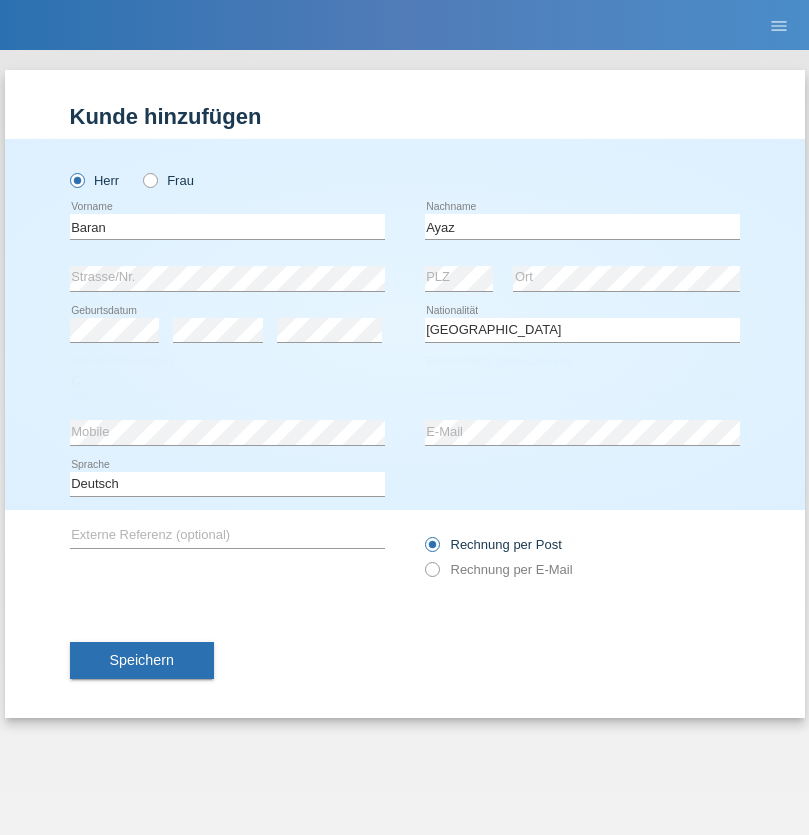 select on "29" 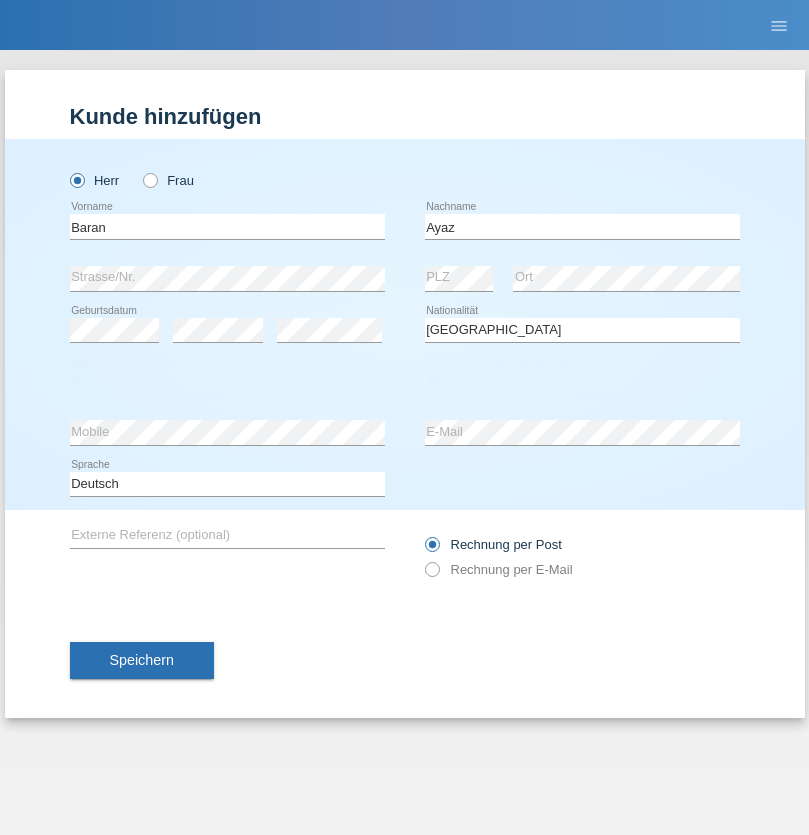 select on "12" 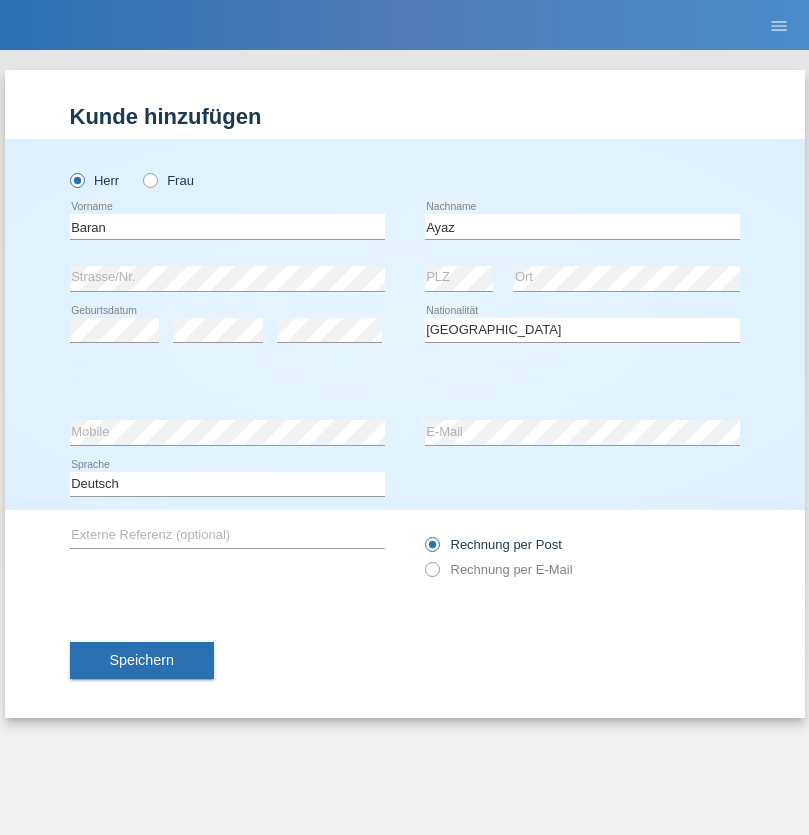 select on "2021" 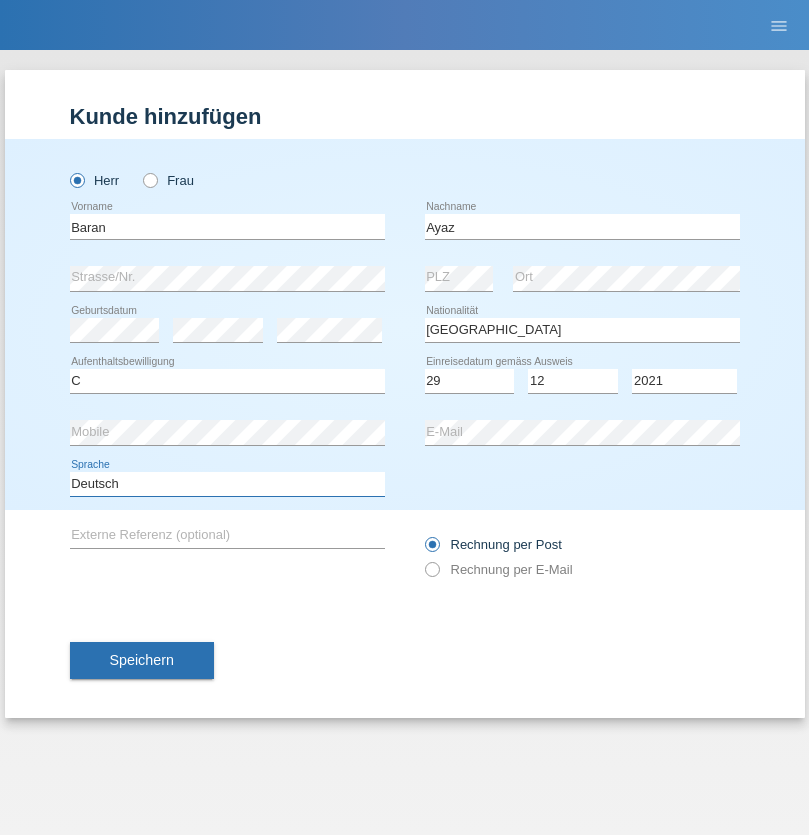 select on "en" 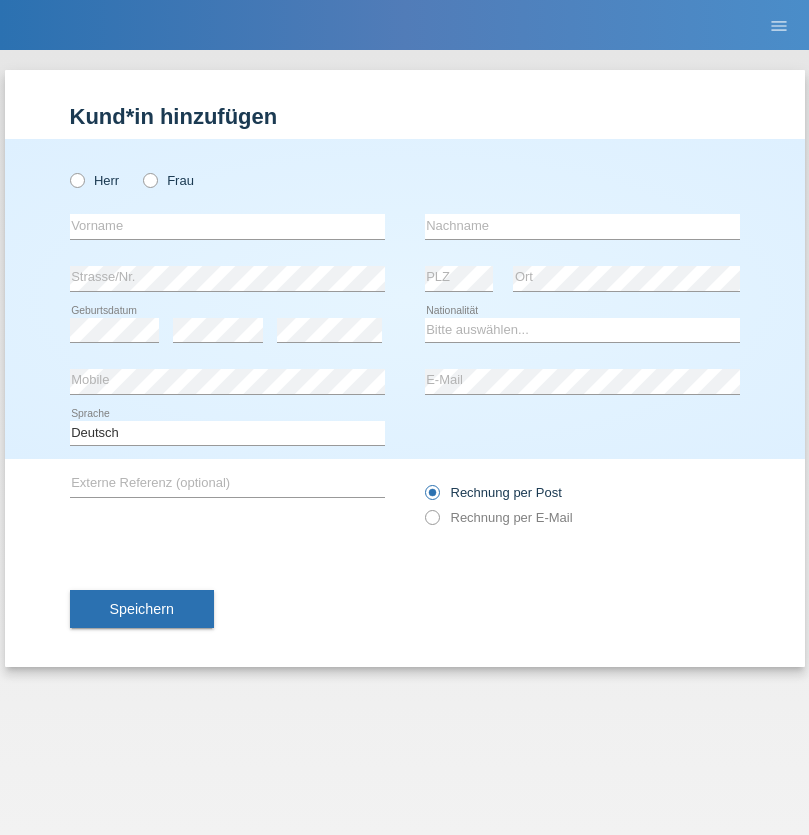 scroll, scrollTop: 0, scrollLeft: 0, axis: both 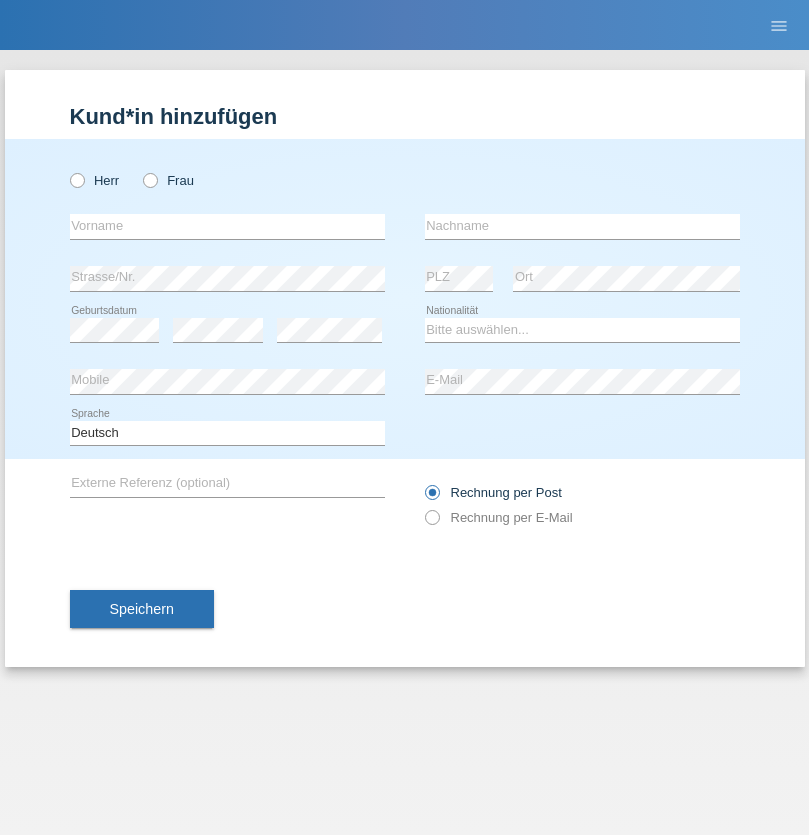 radio on "true" 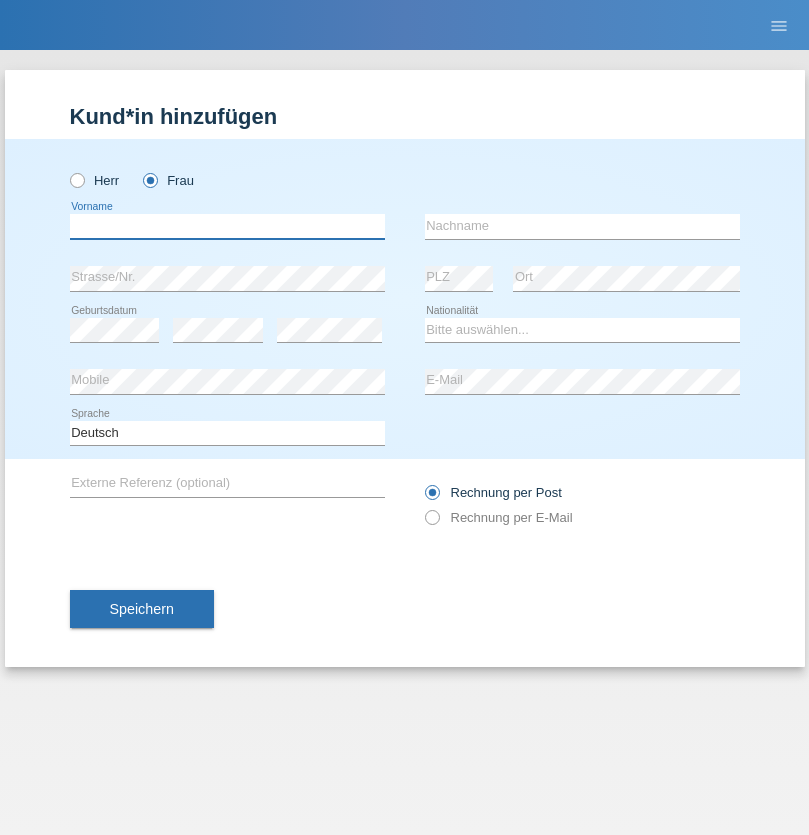 click at bounding box center (227, 226) 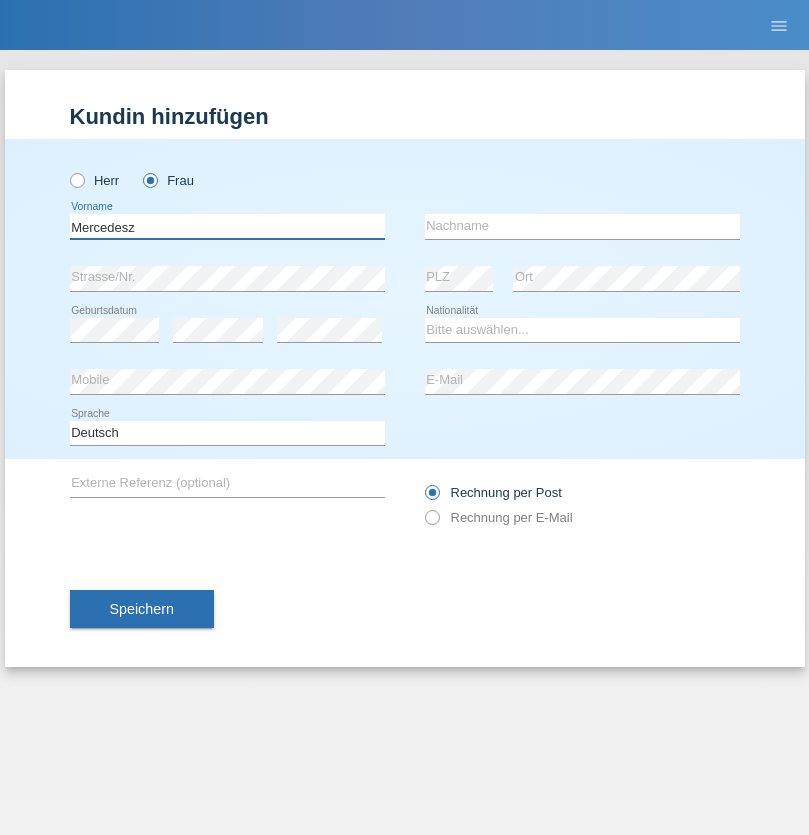 type on "Mercedesz" 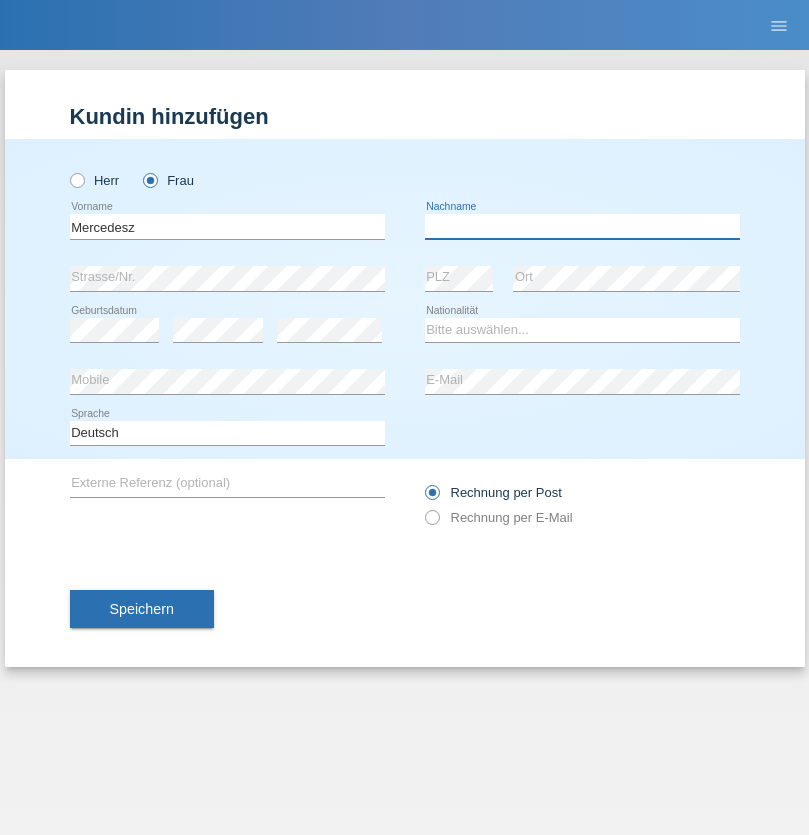 click at bounding box center (582, 226) 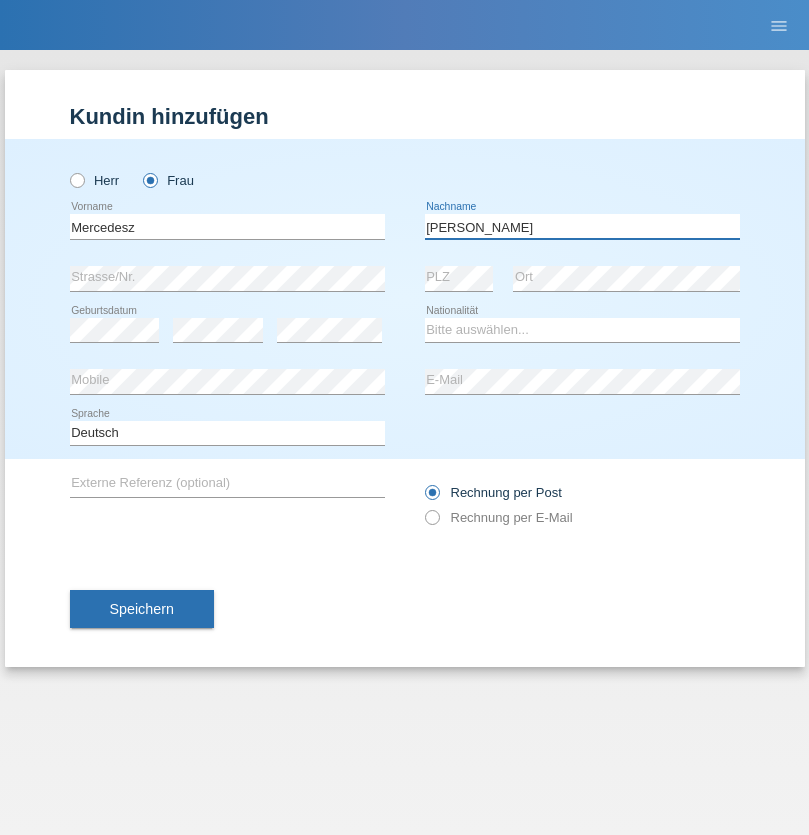 type on "[PERSON_NAME]" 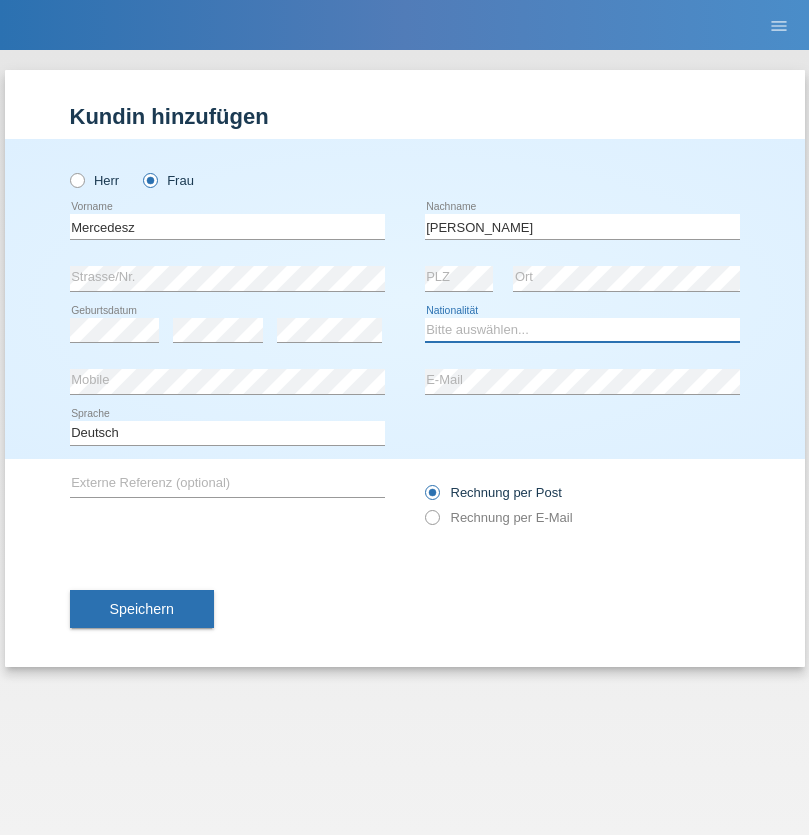 select on "OM" 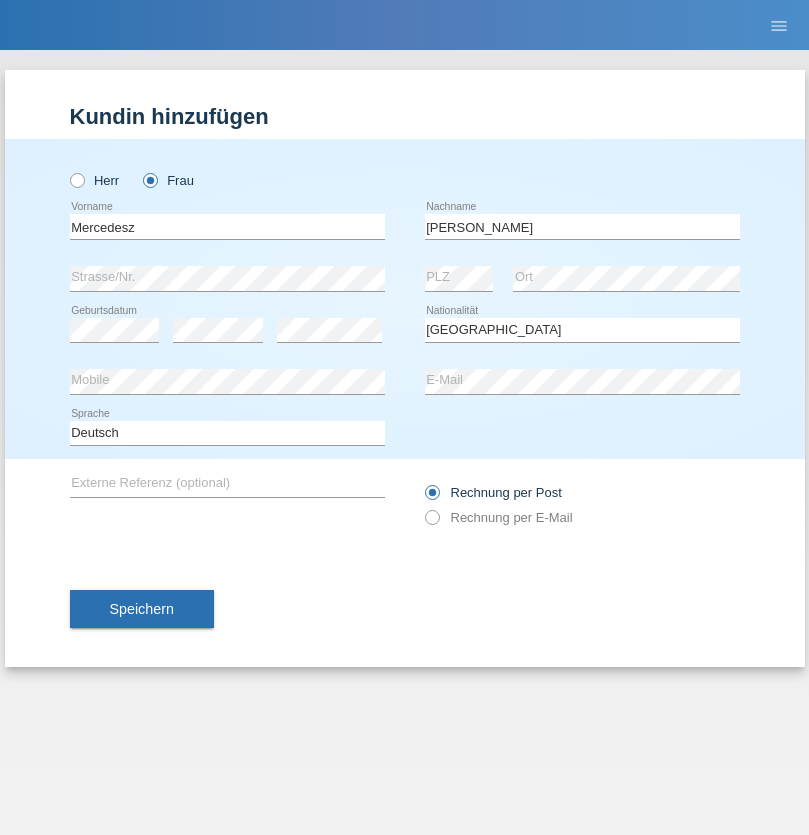 select on "C" 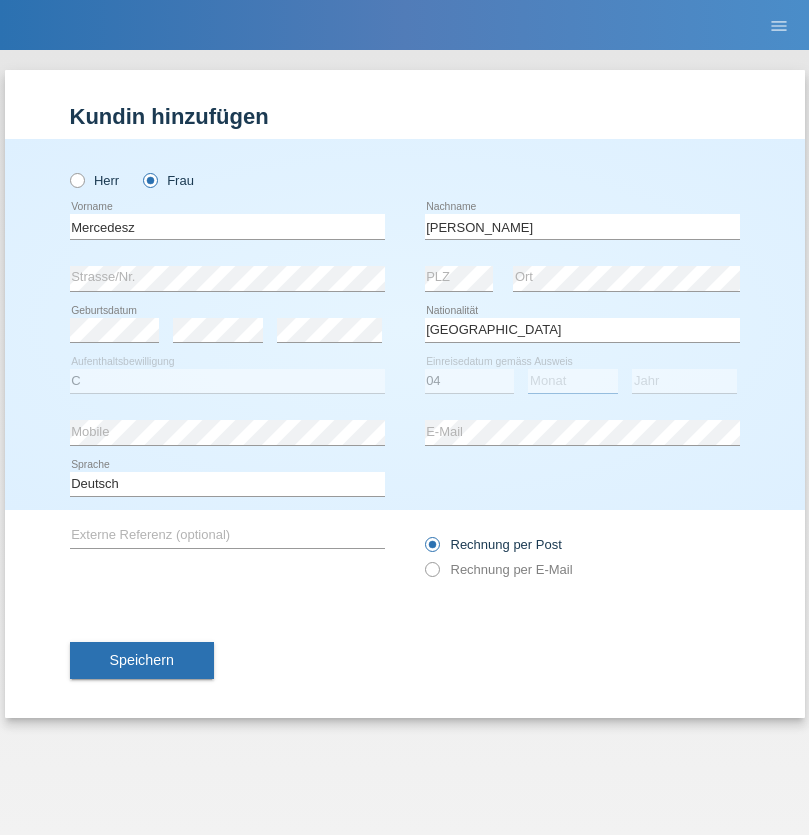select on "08" 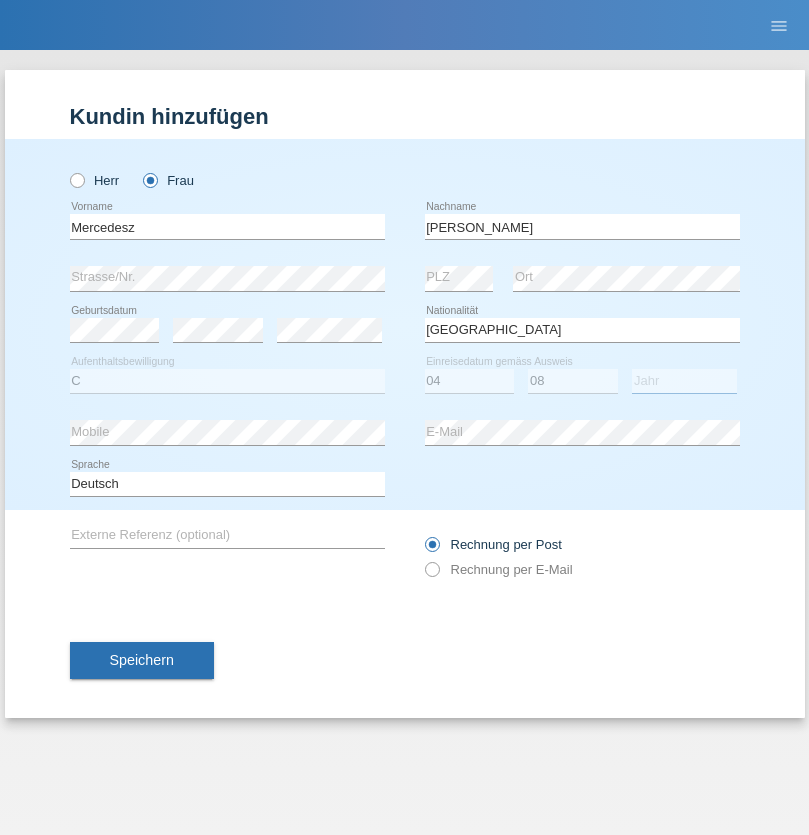 select on "2021" 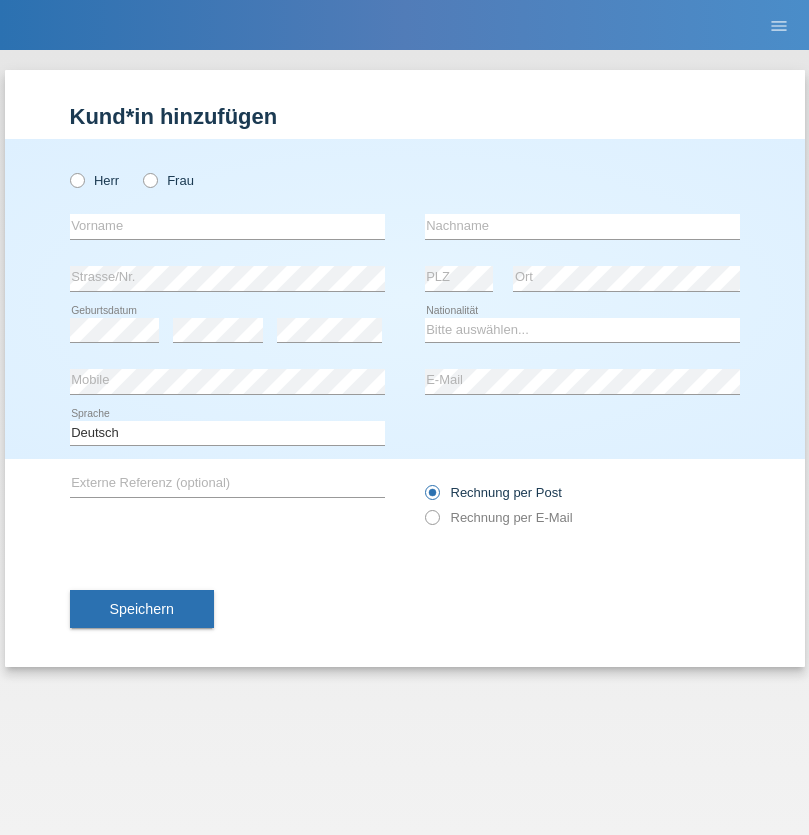 scroll, scrollTop: 0, scrollLeft: 0, axis: both 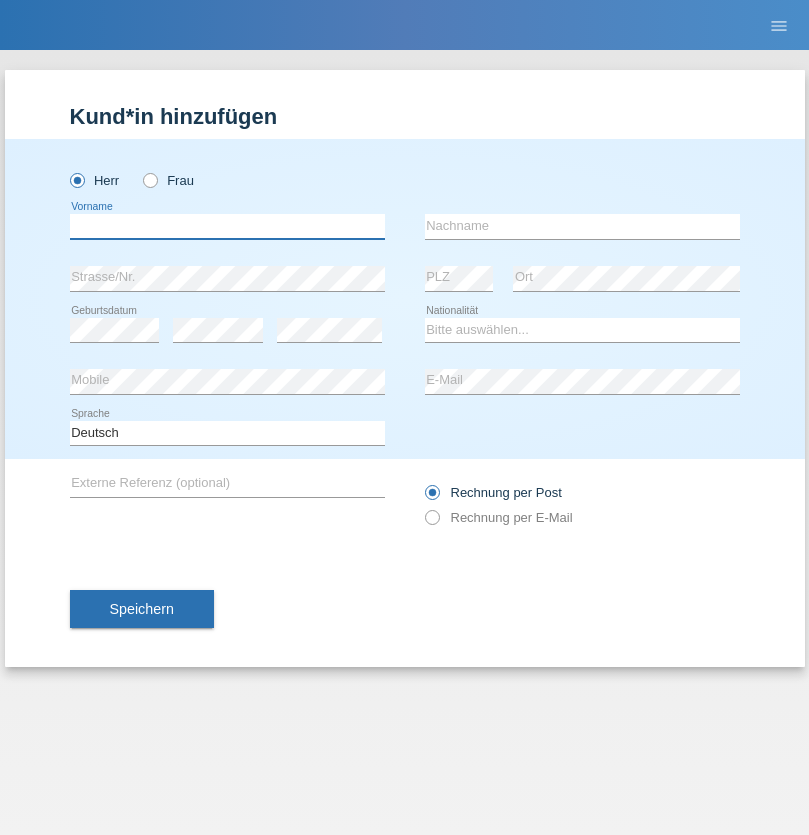 click at bounding box center (227, 226) 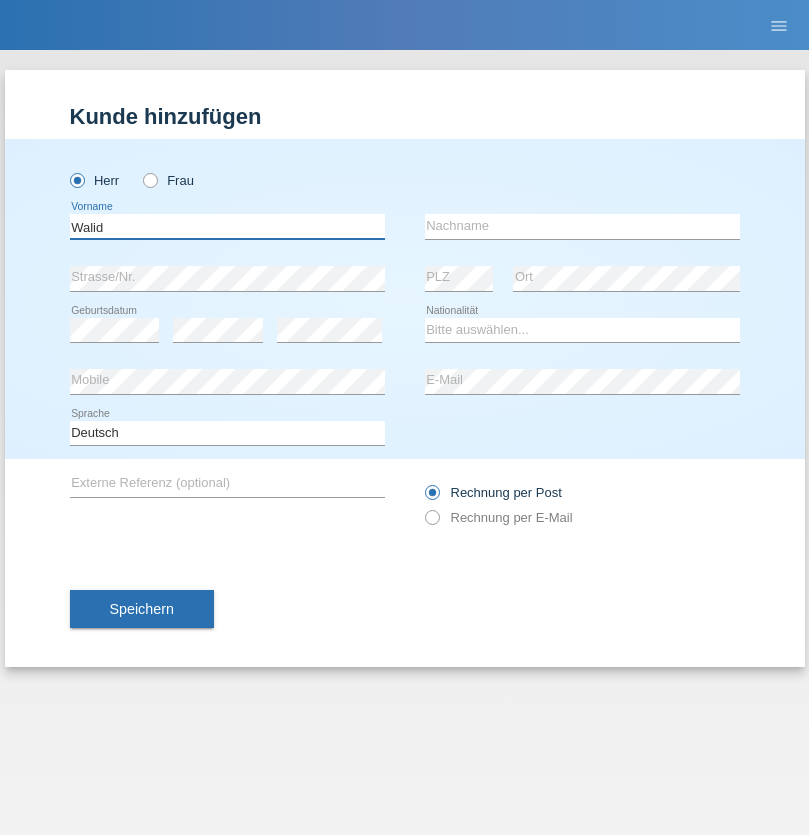 type on "Walid" 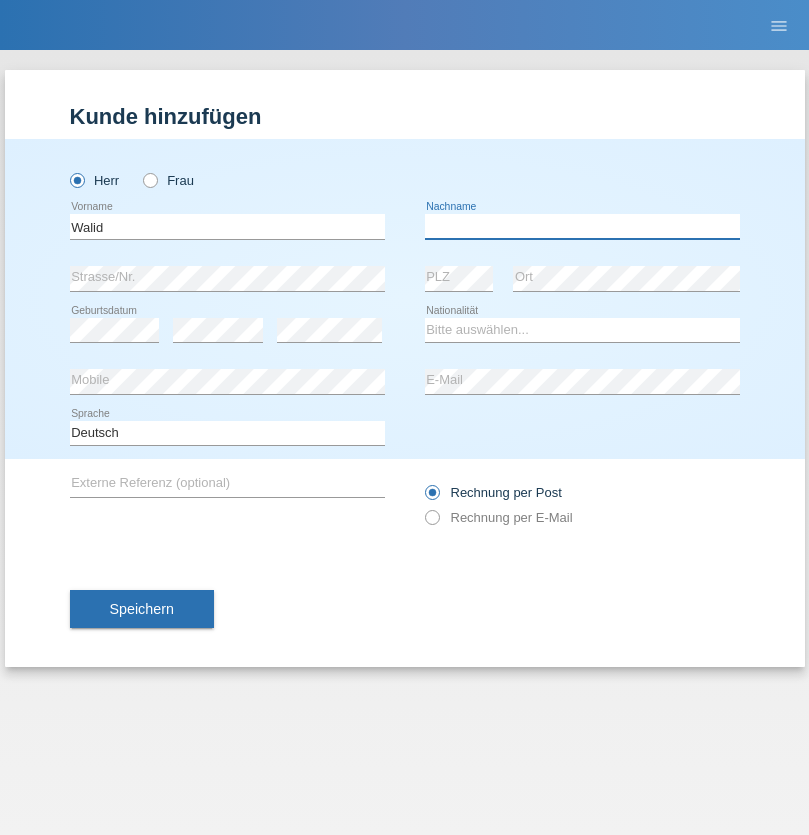 click at bounding box center [582, 226] 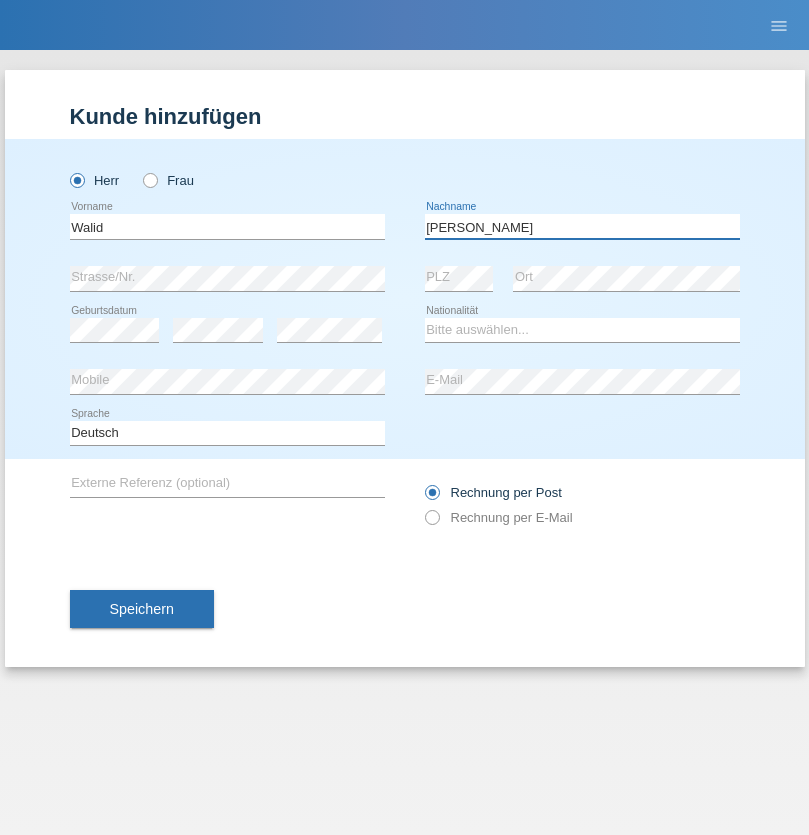 type on "Omari" 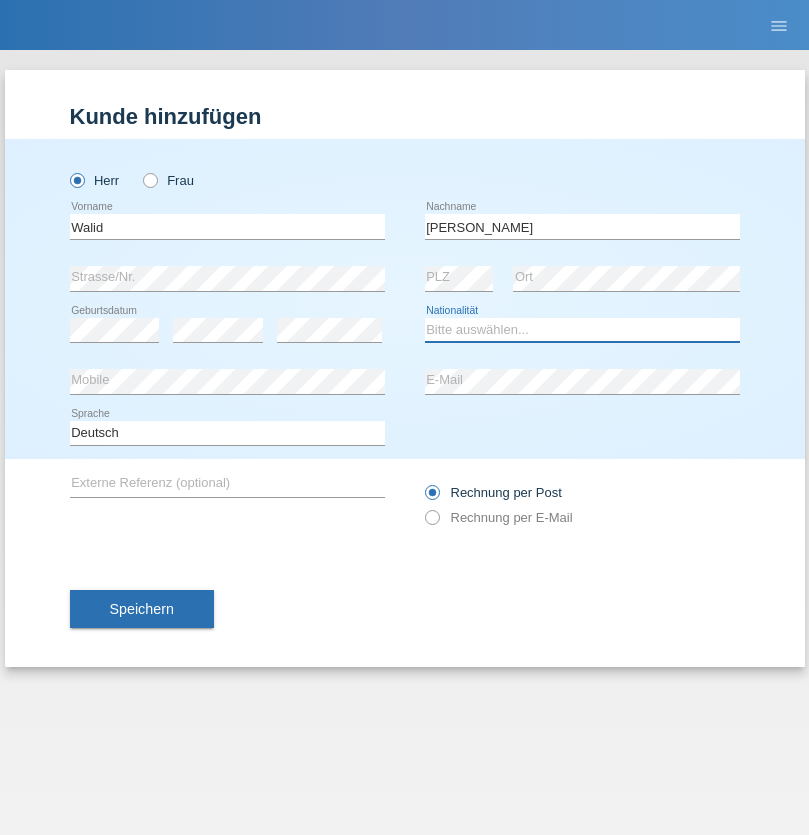 select on "IT" 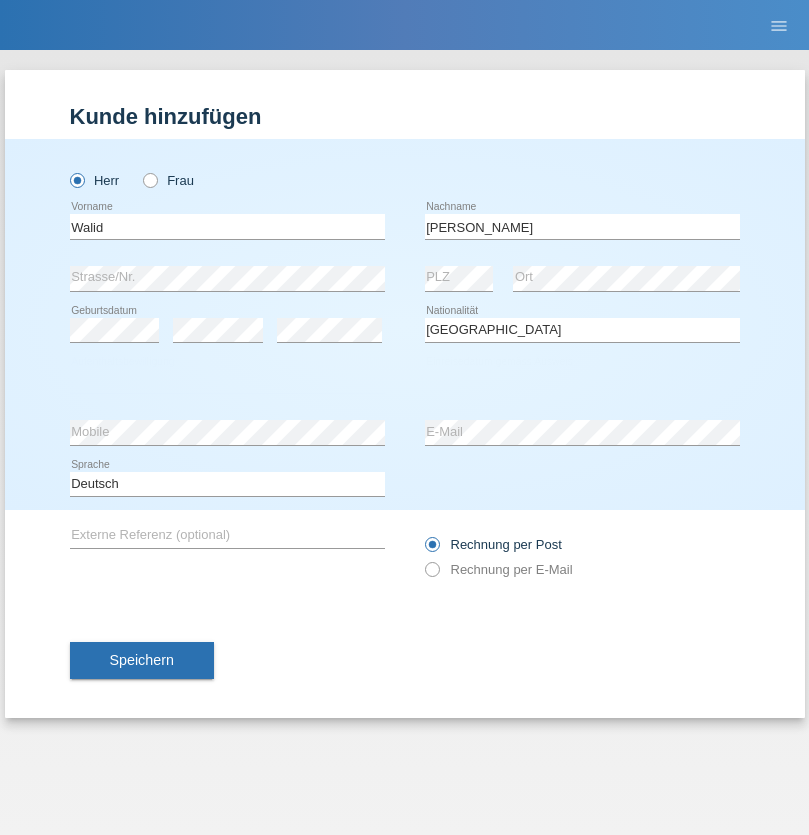 select on "C" 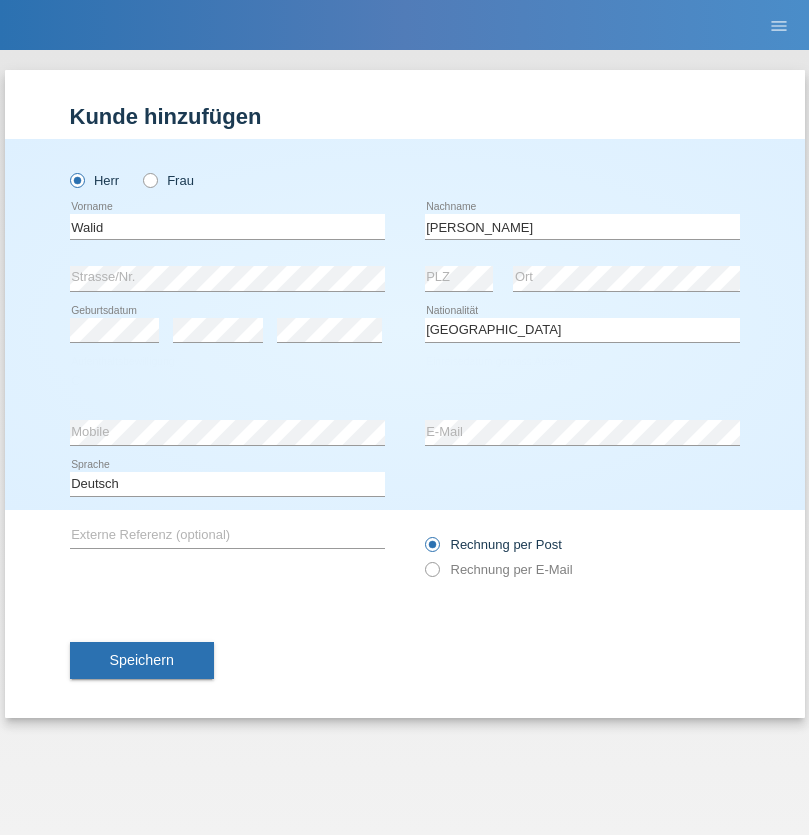 select on "05" 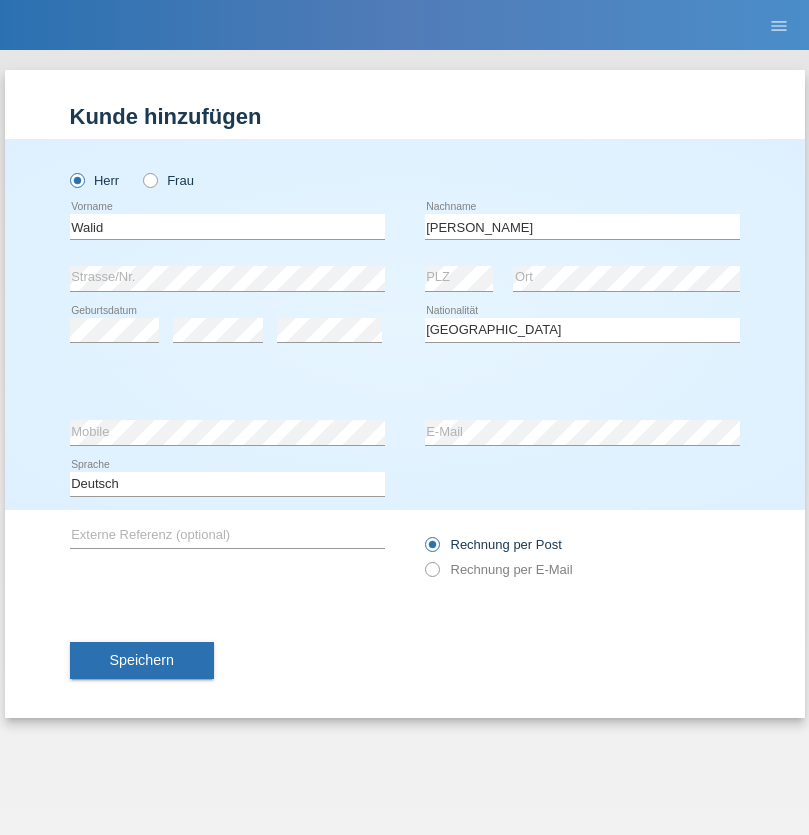 select on "09" 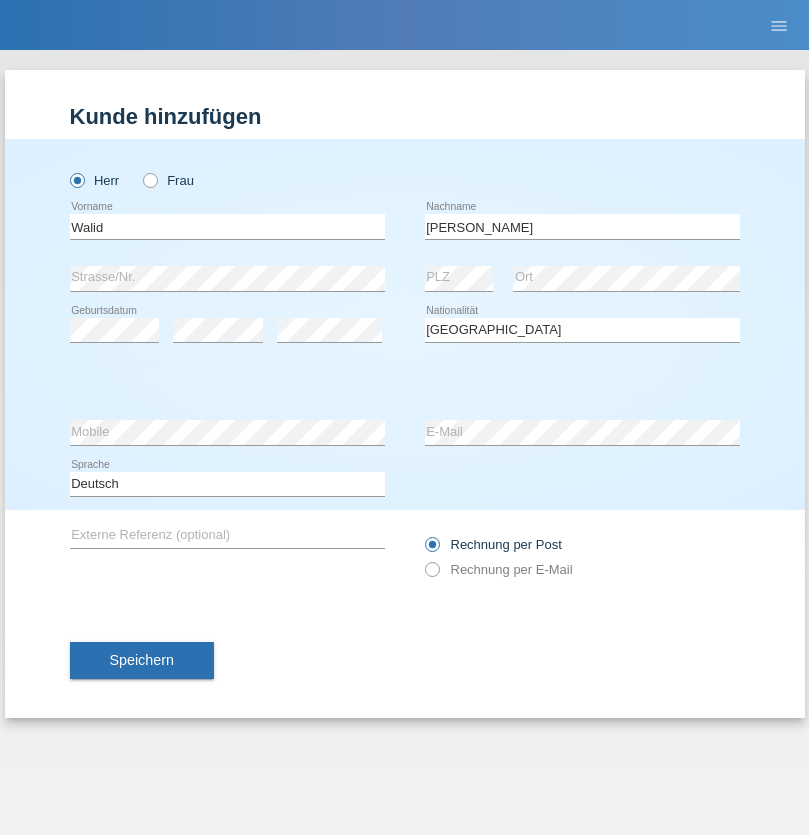 select on "1997" 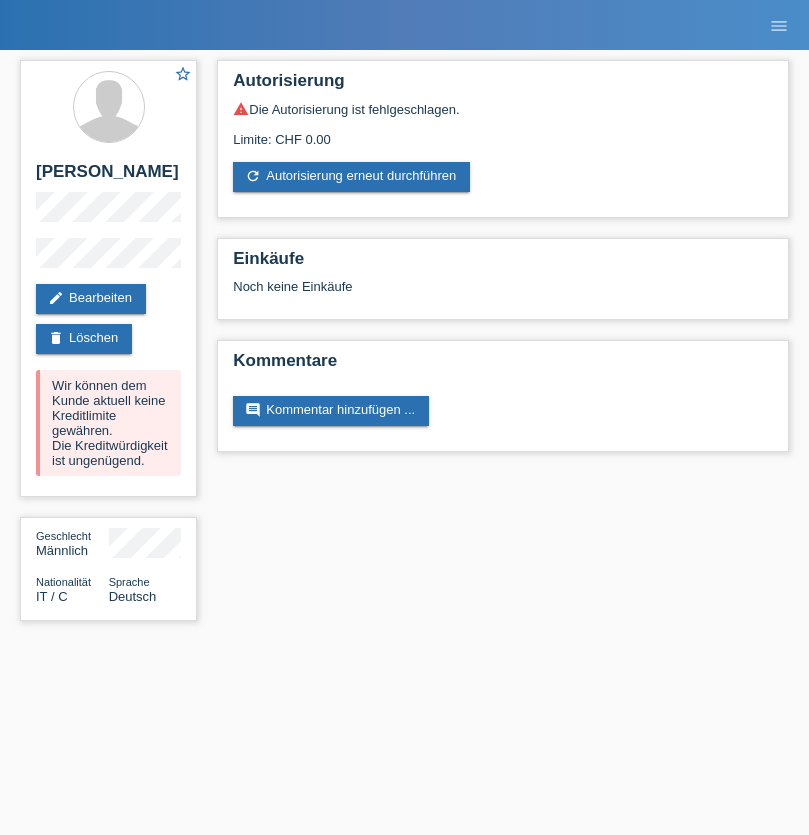 scroll, scrollTop: 0, scrollLeft: 0, axis: both 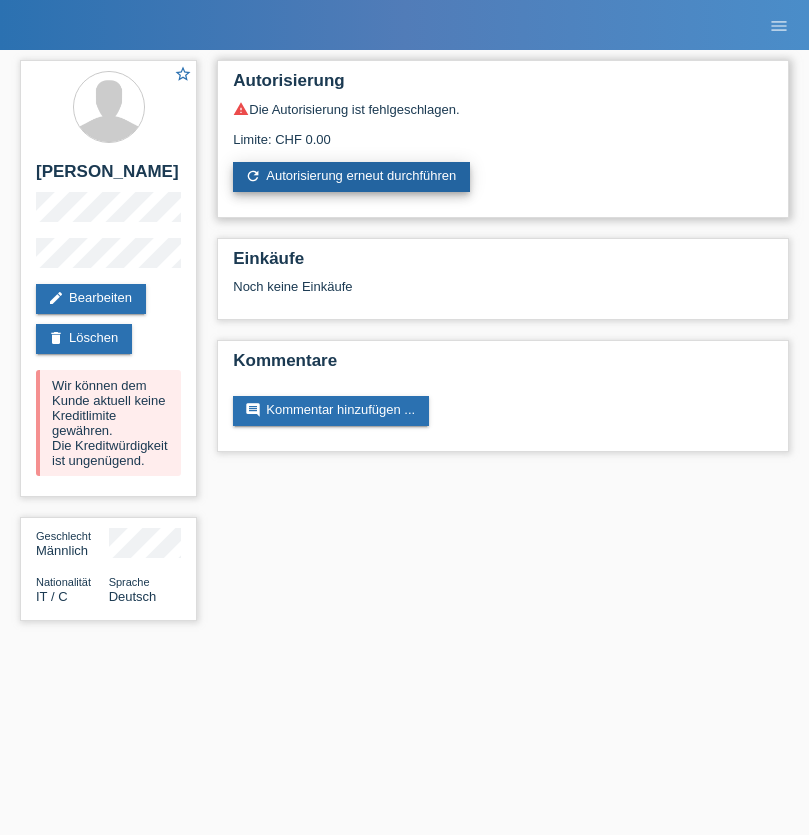 click on "refresh  Autorisierung erneut durchführen" at bounding box center [351, 177] 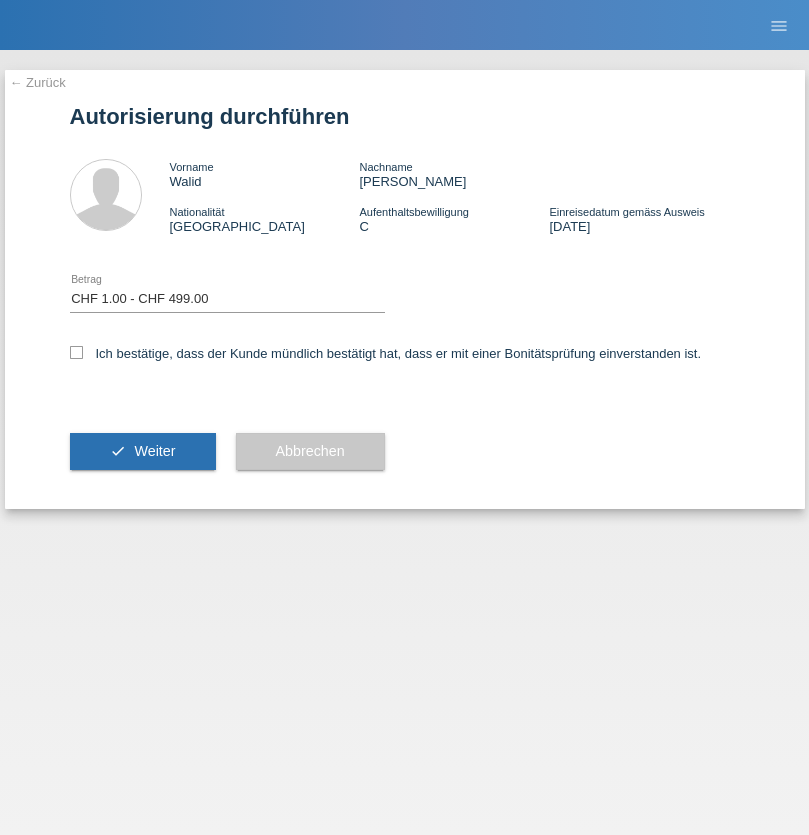 select on "1" 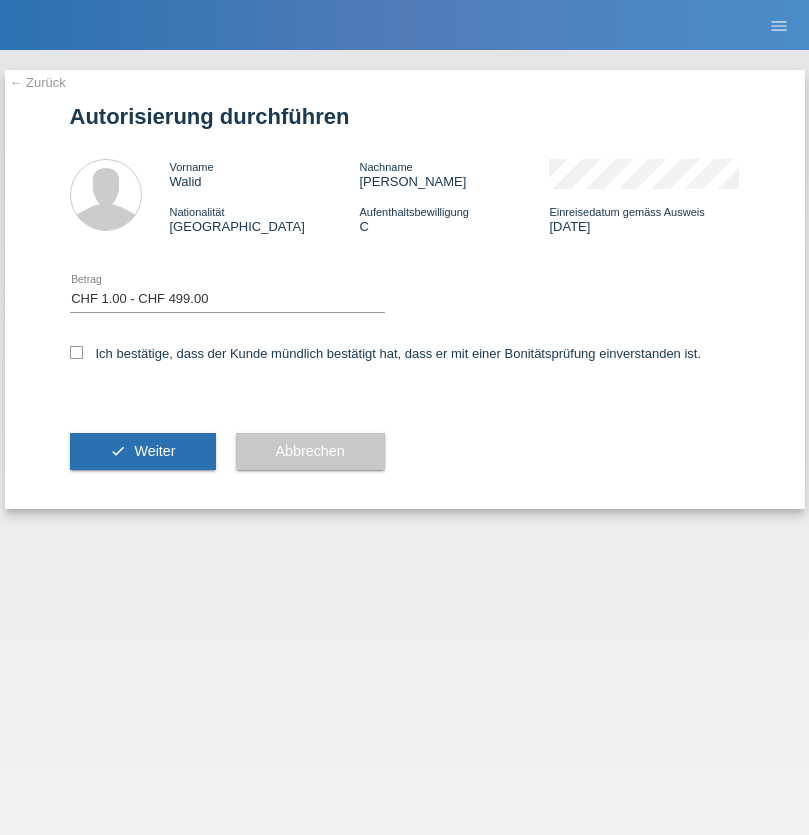 scroll, scrollTop: 0, scrollLeft: 0, axis: both 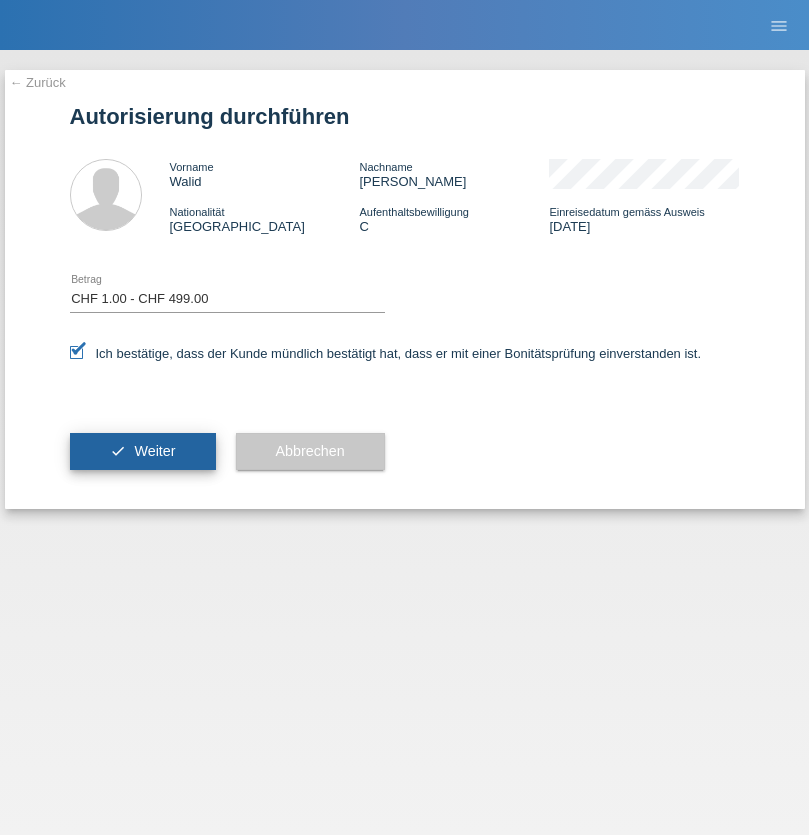 click on "Weiter" at bounding box center (154, 451) 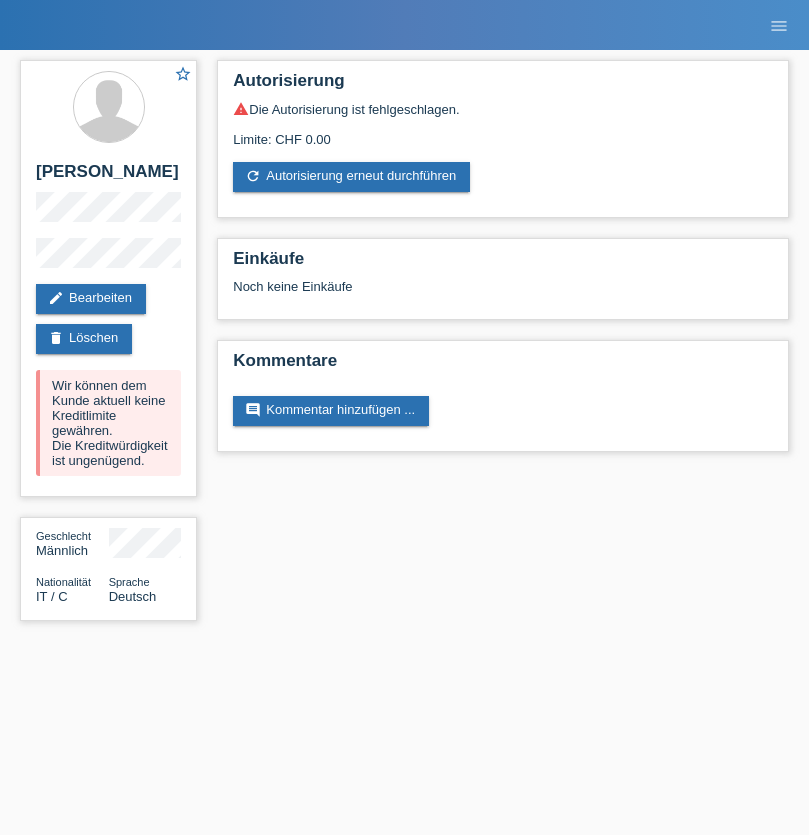 scroll, scrollTop: 0, scrollLeft: 0, axis: both 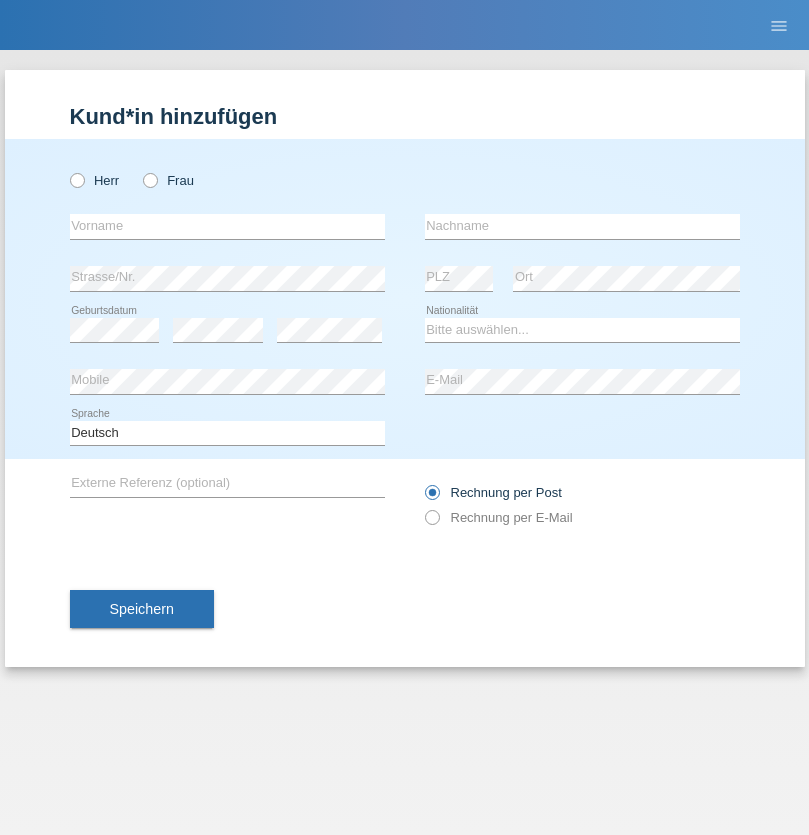 radio on "true" 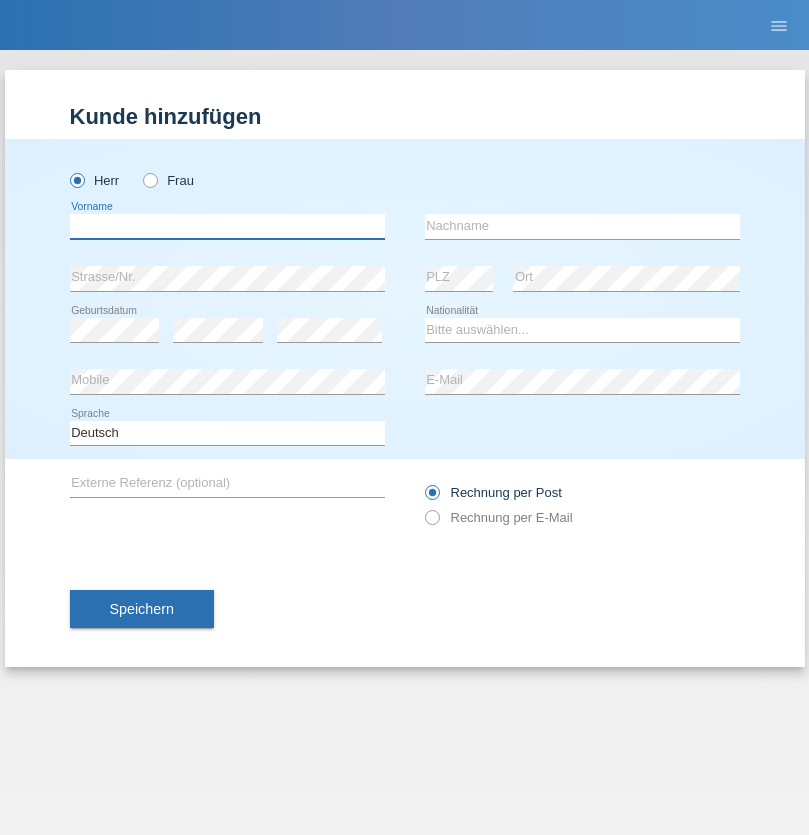 click at bounding box center (227, 226) 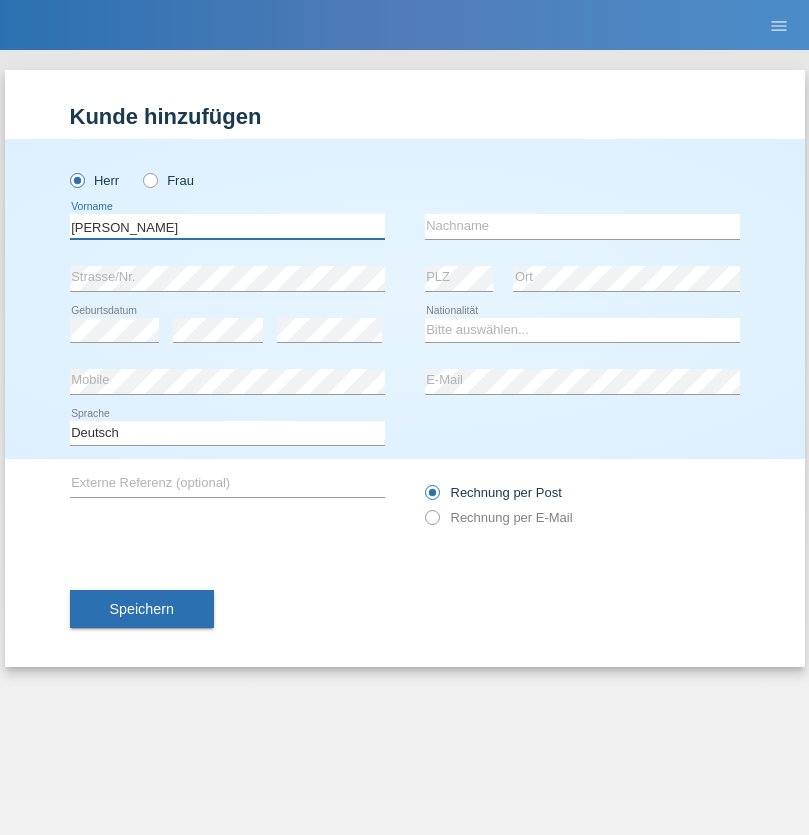 type on "[PERSON_NAME]" 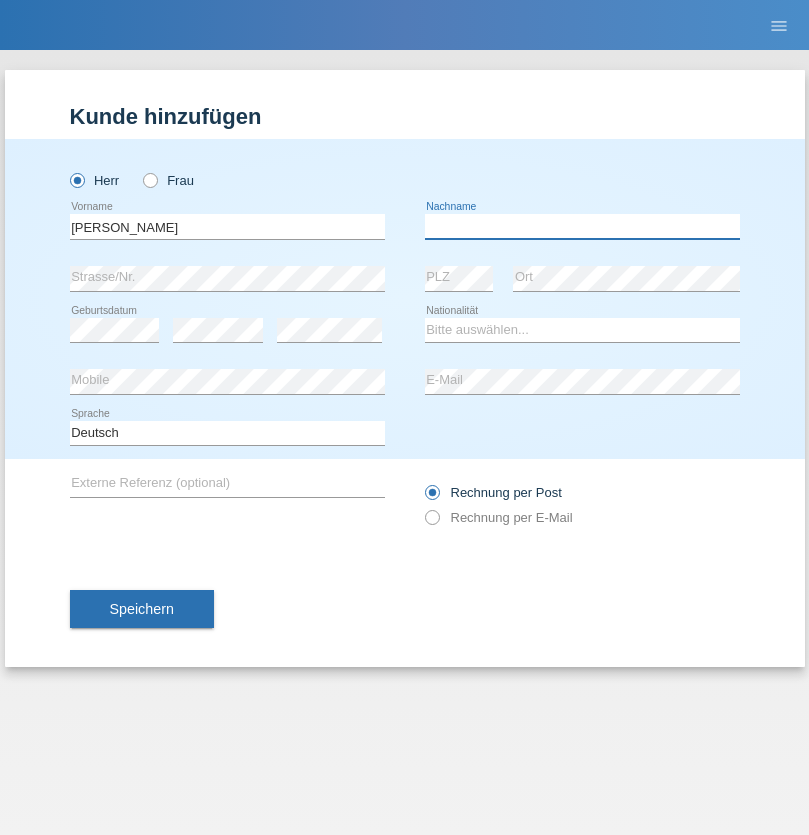 click at bounding box center [582, 226] 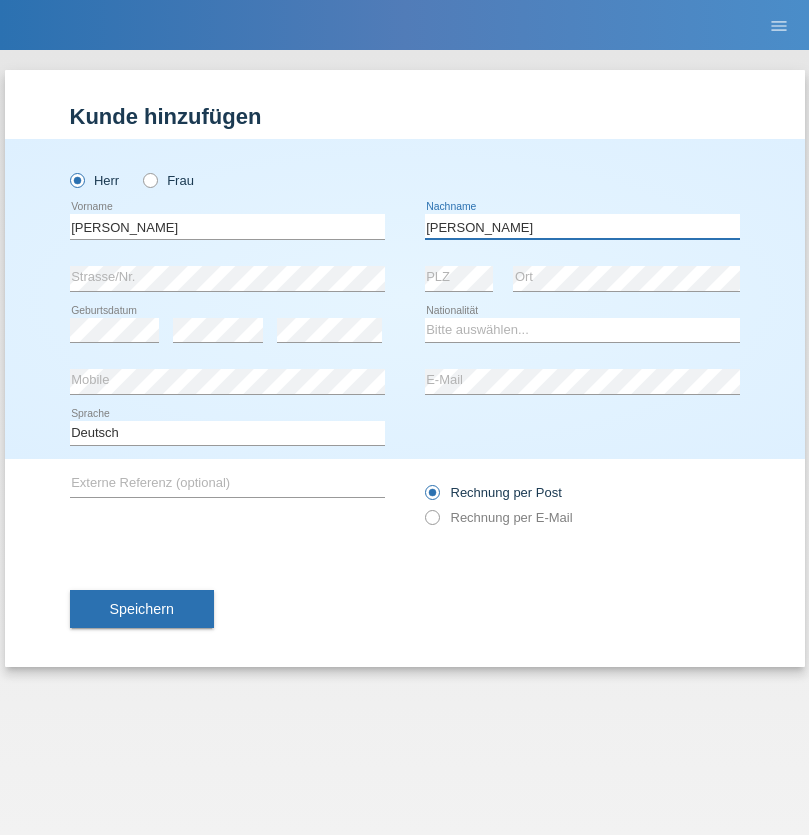 type on "[PERSON_NAME]" 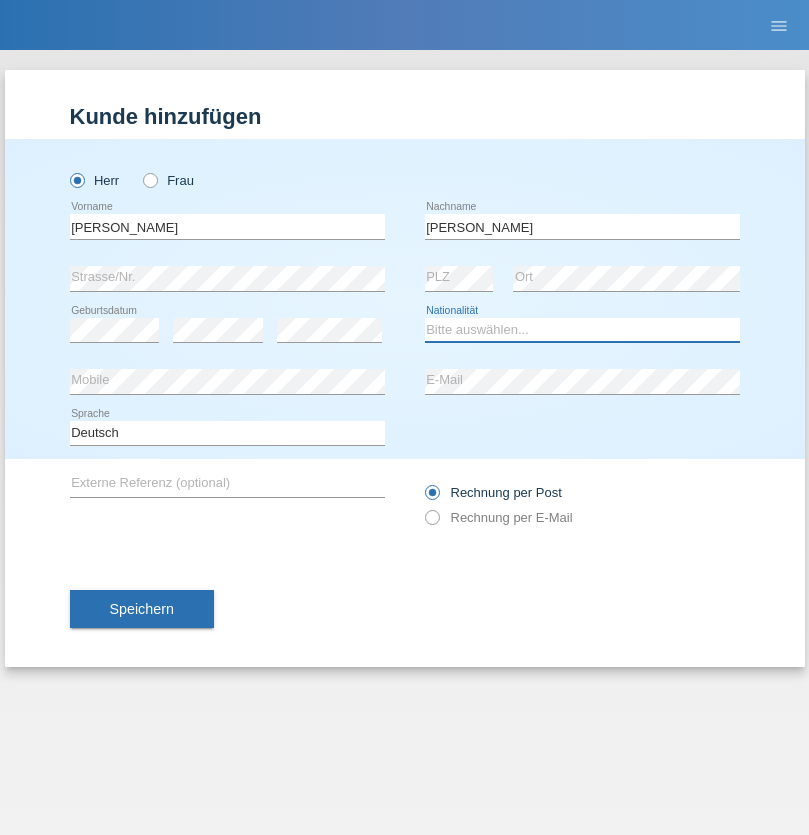 select on "CH" 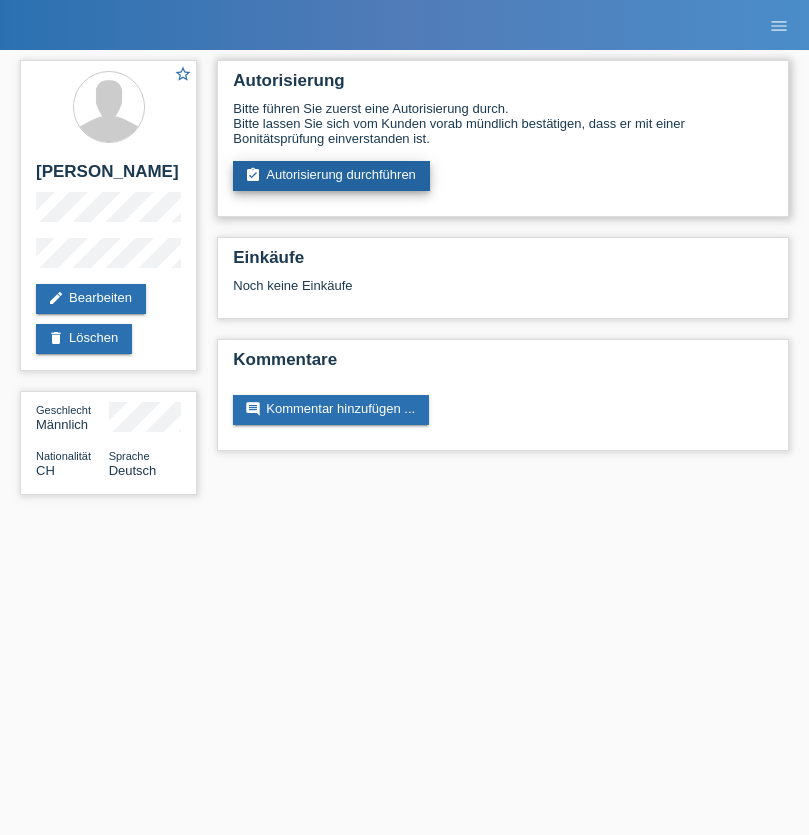 click on "assignment_turned_in  Autorisierung durchführen" at bounding box center (331, 176) 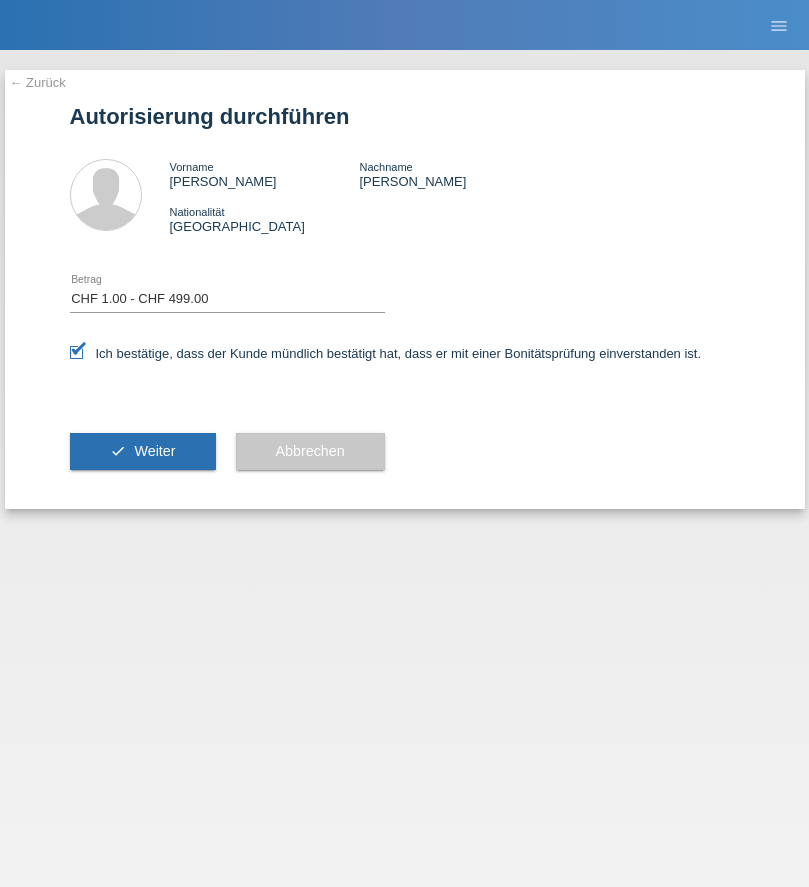 select on "1" 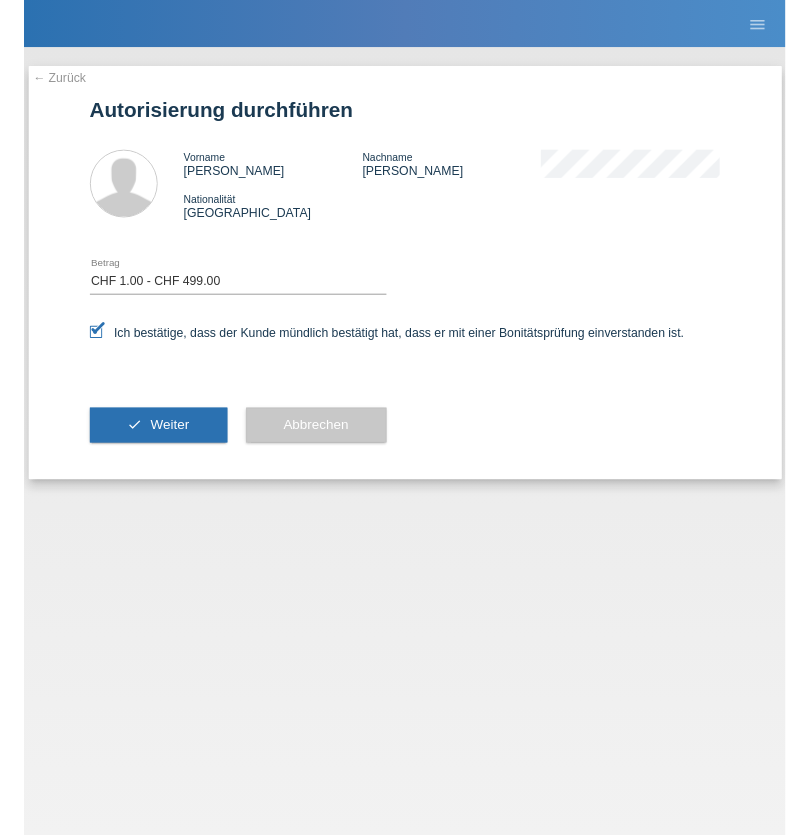 scroll, scrollTop: 0, scrollLeft: 0, axis: both 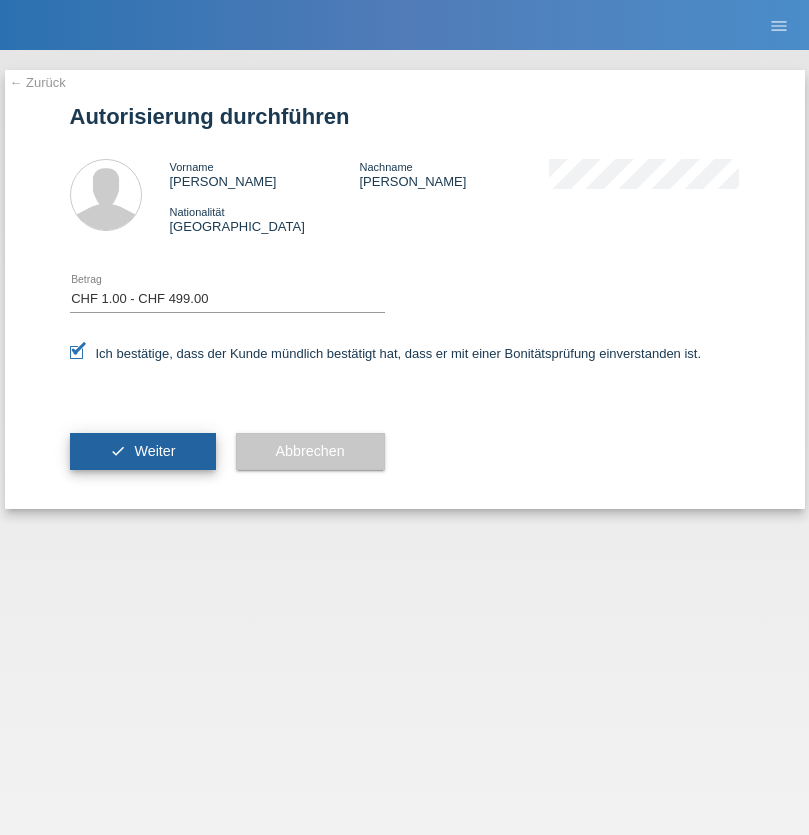 click on "Weiter" at bounding box center [154, 451] 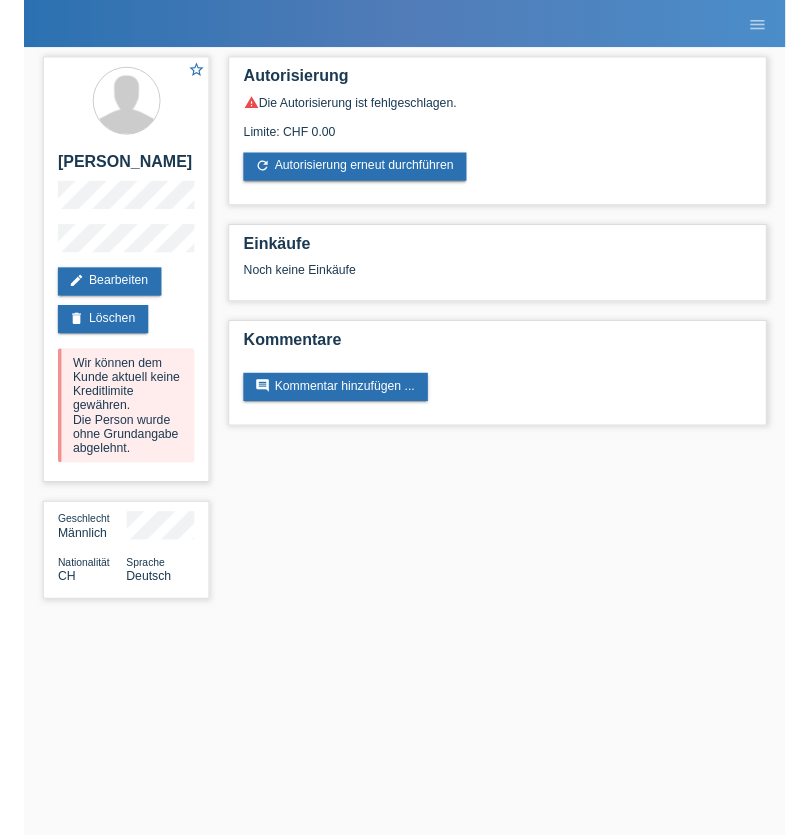 scroll, scrollTop: 0, scrollLeft: 0, axis: both 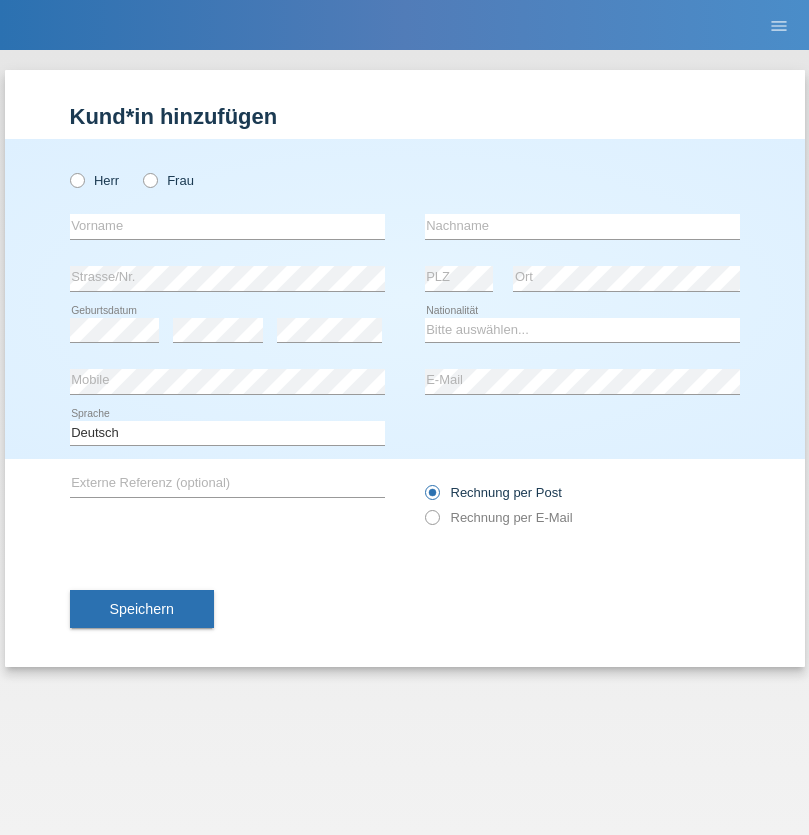 radio on "true" 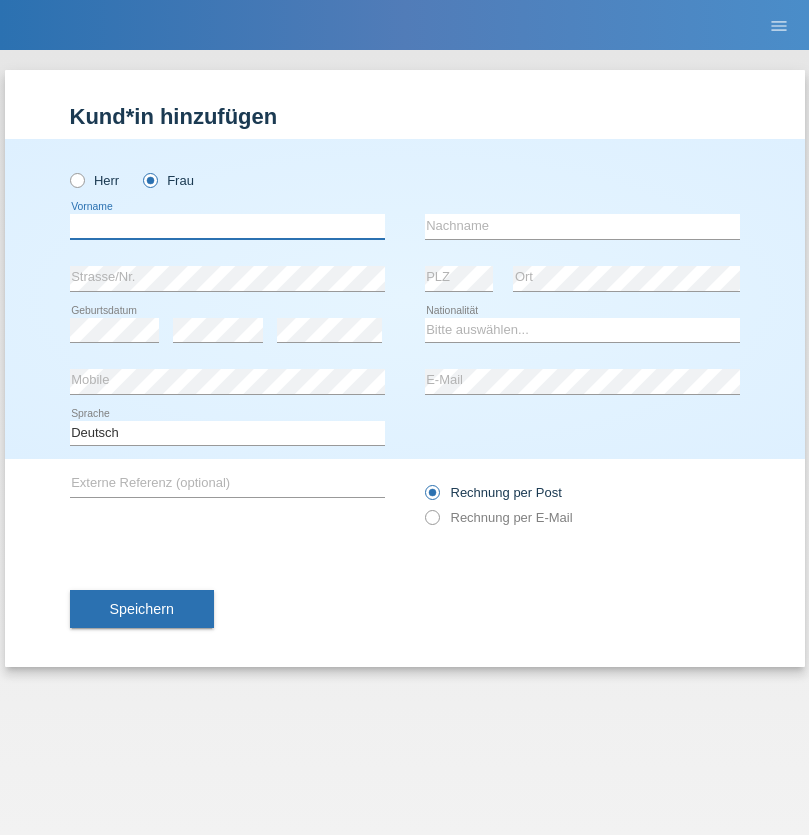 click at bounding box center (227, 226) 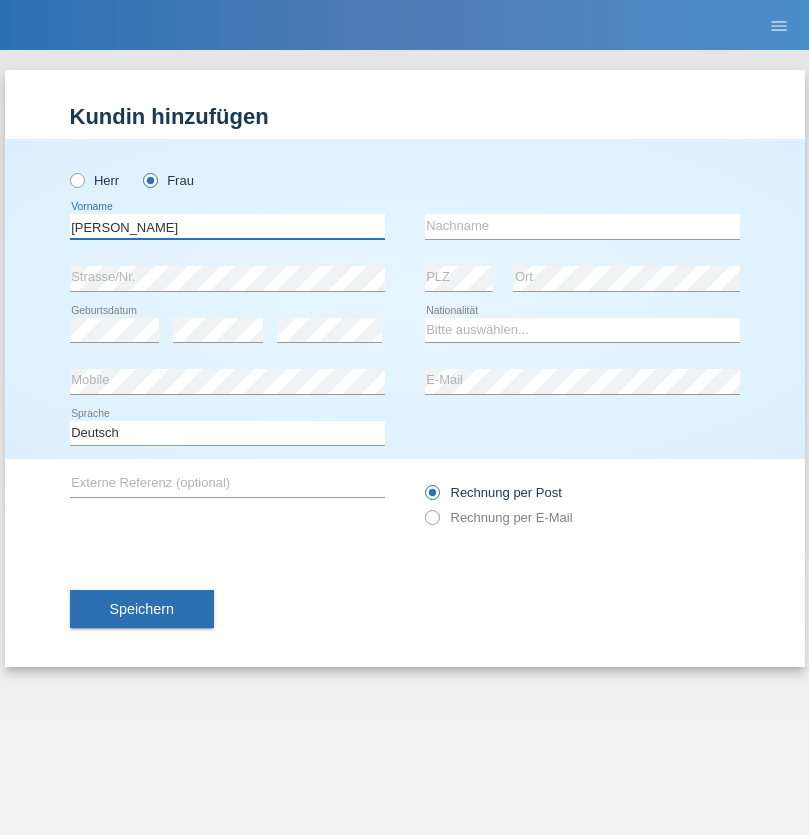 type on "[PERSON_NAME]" 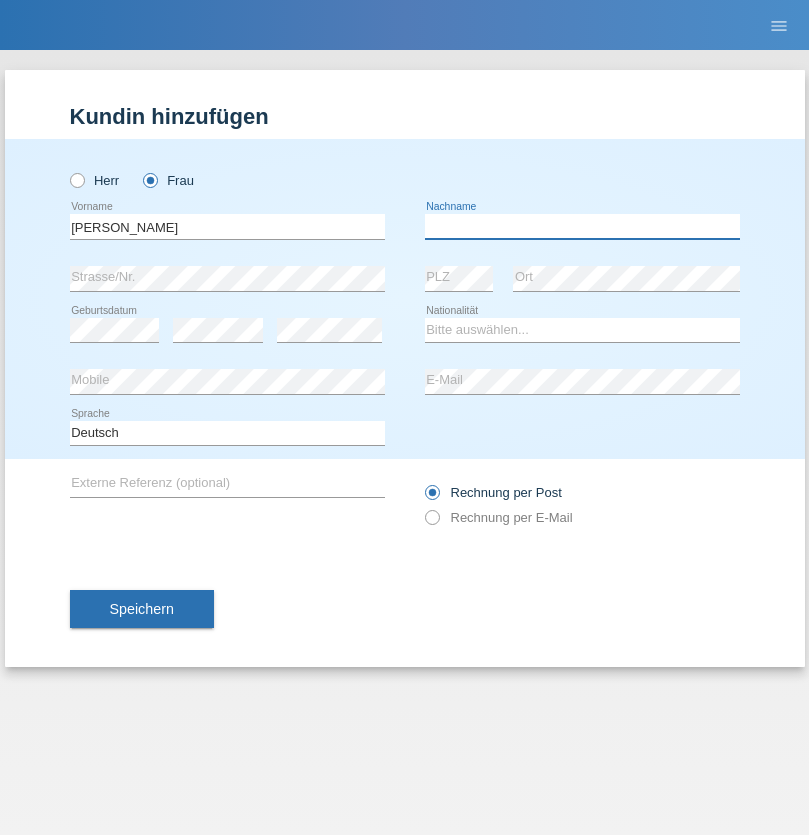click at bounding box center (582, 226) 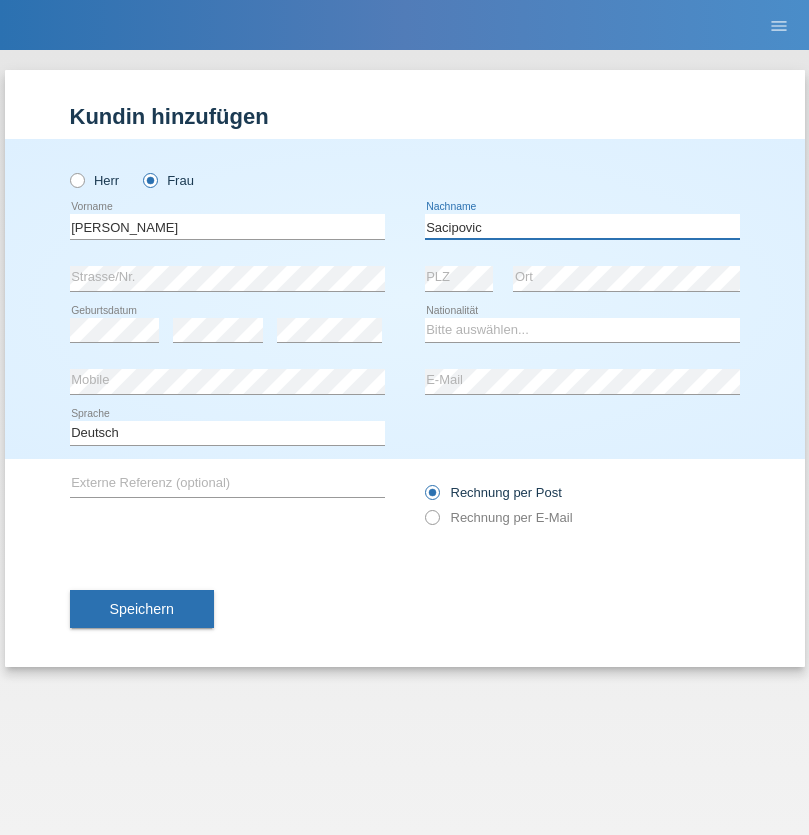 type on "Sacipovic" 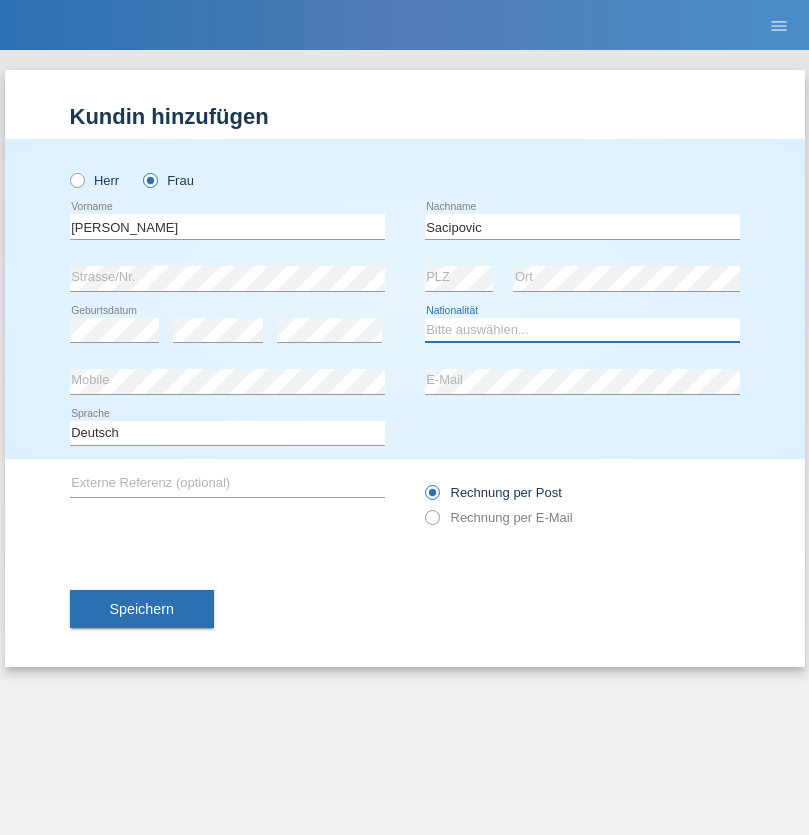 select on "RS" 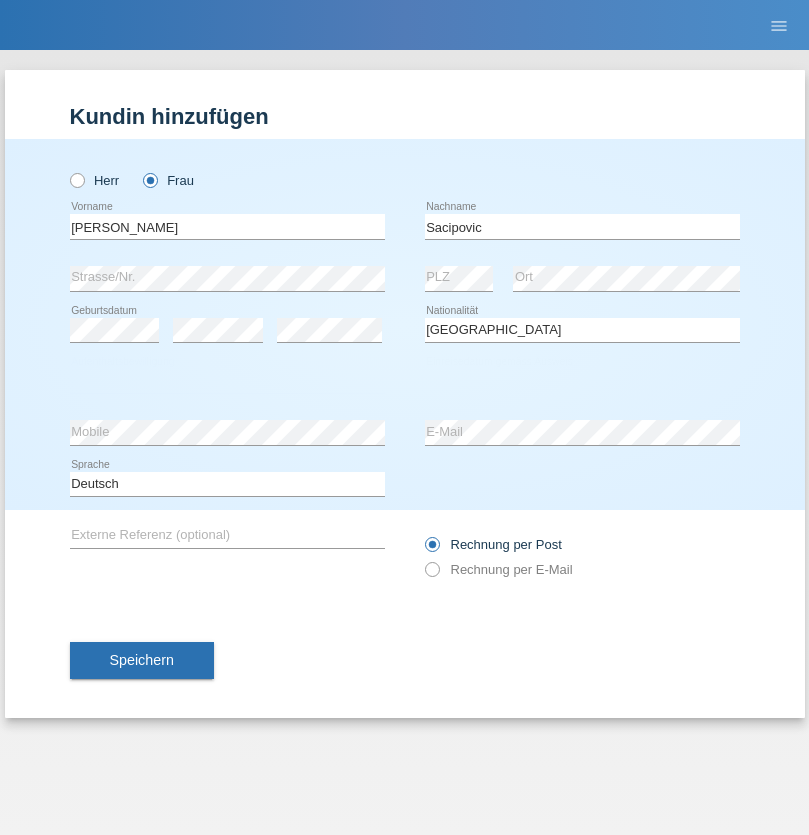 select on "C" 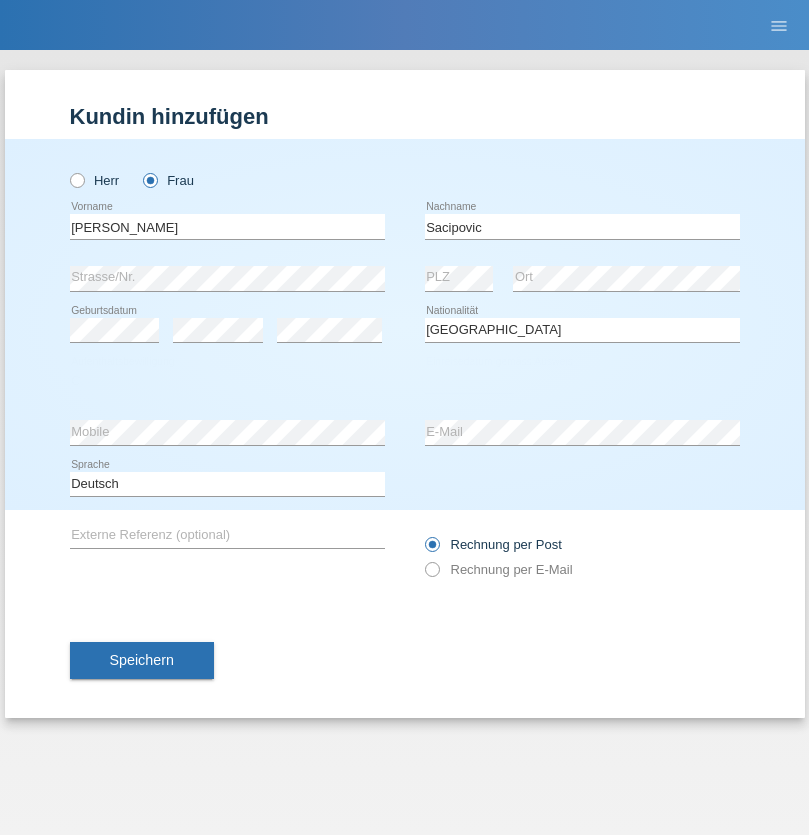 select on "16" 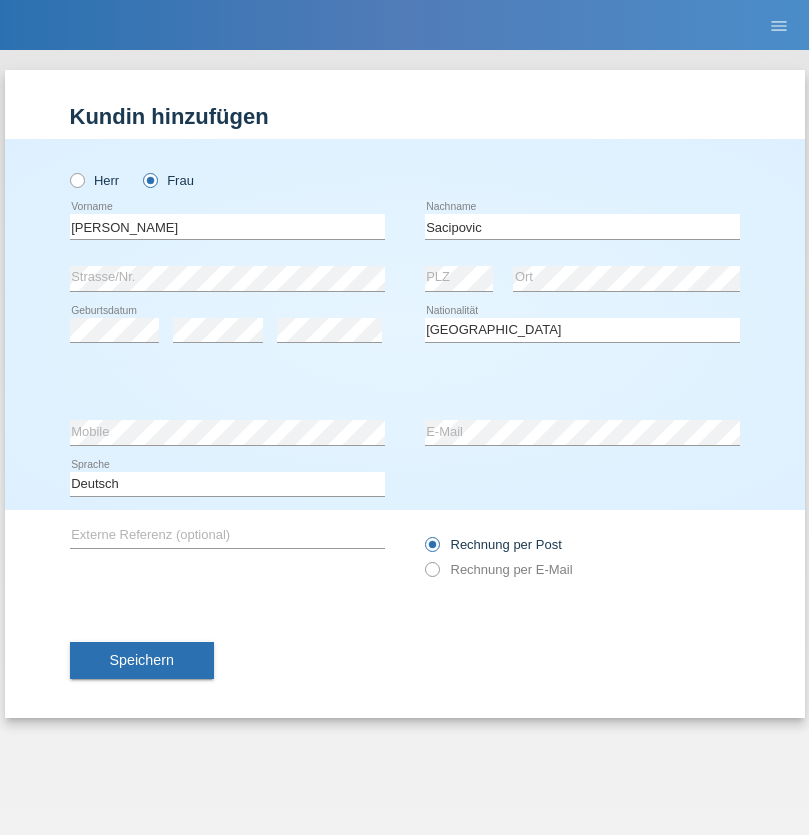 select on "06" 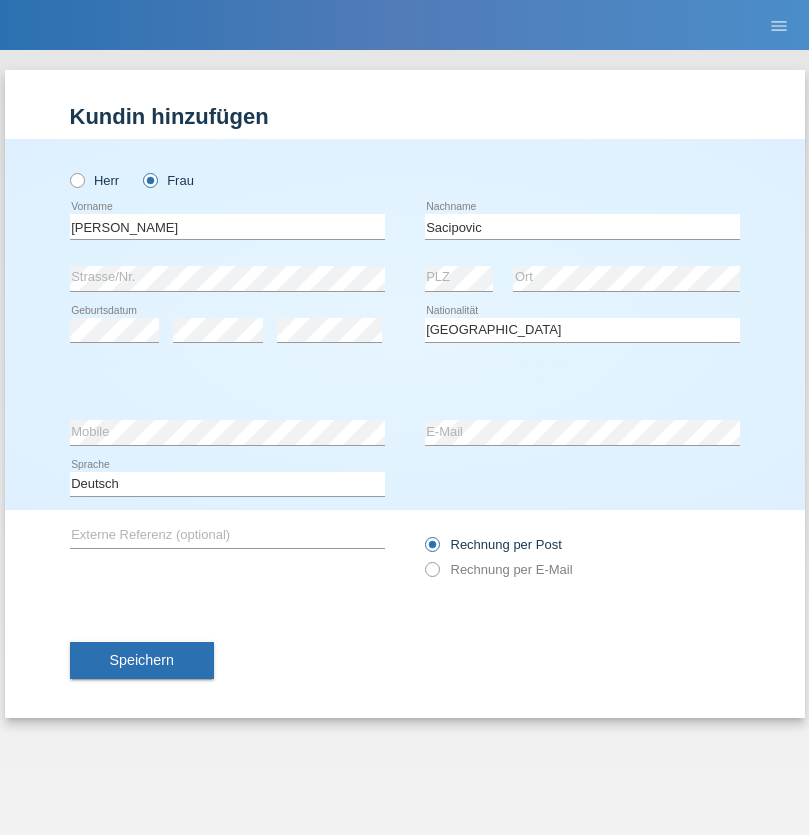 select on "2006" 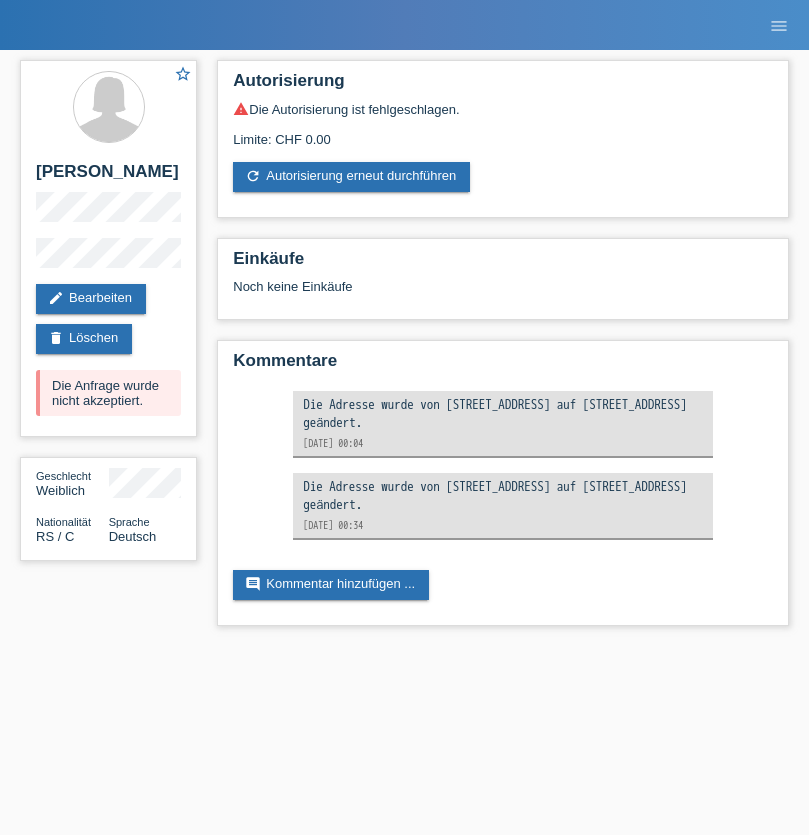 scroll, scrollTop: 0, scrollLeft: 0, axis: both 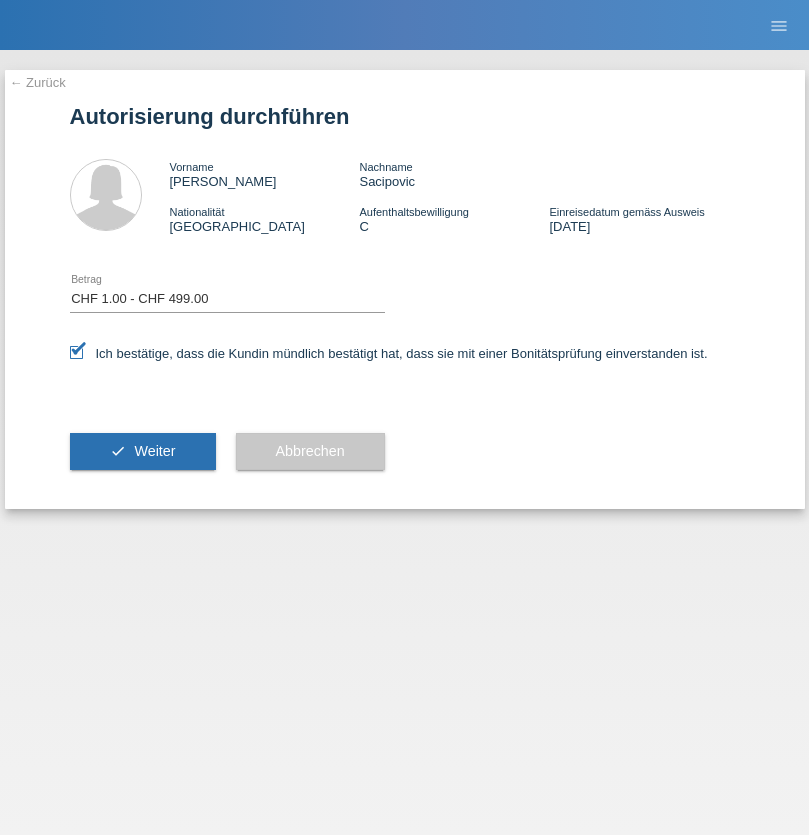 select on "1" 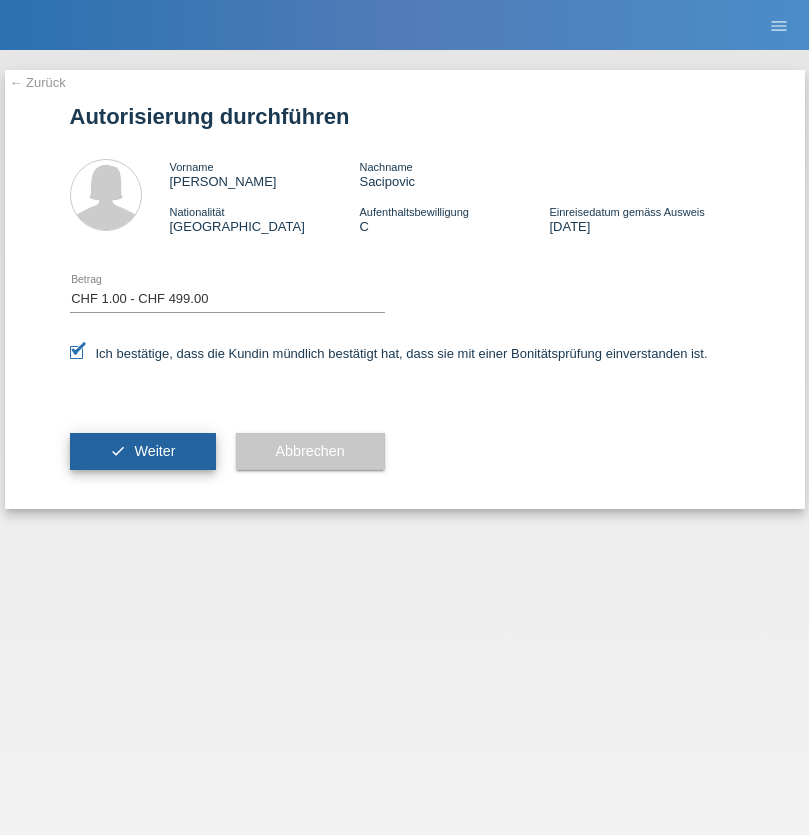 click on "Weiter" at bounding box center (154, 451) 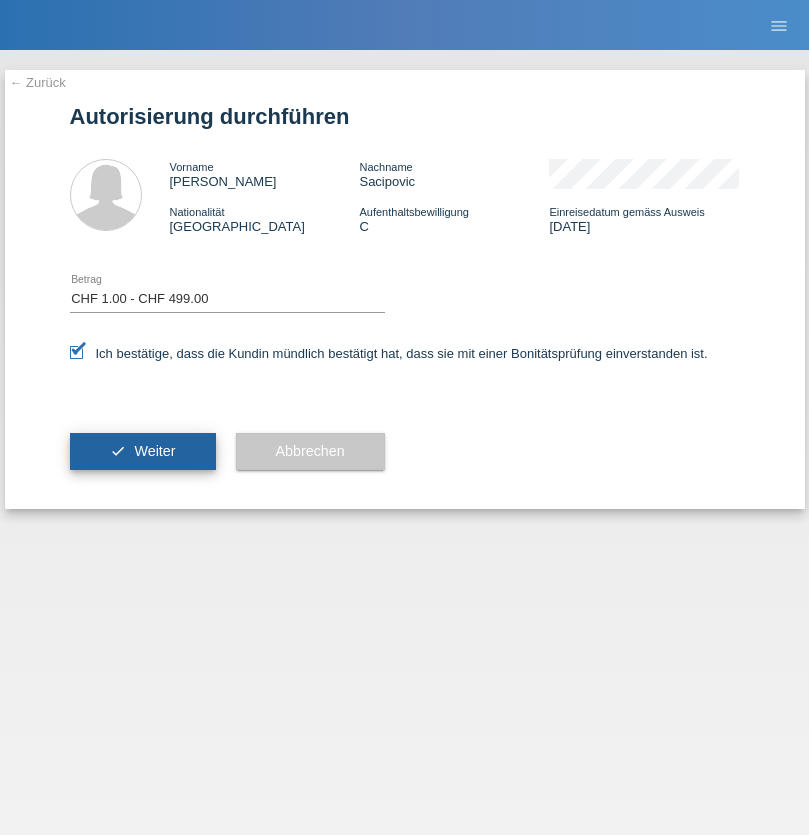 scroll, scrollTop: 0, scrollLeft: 0, axis: both 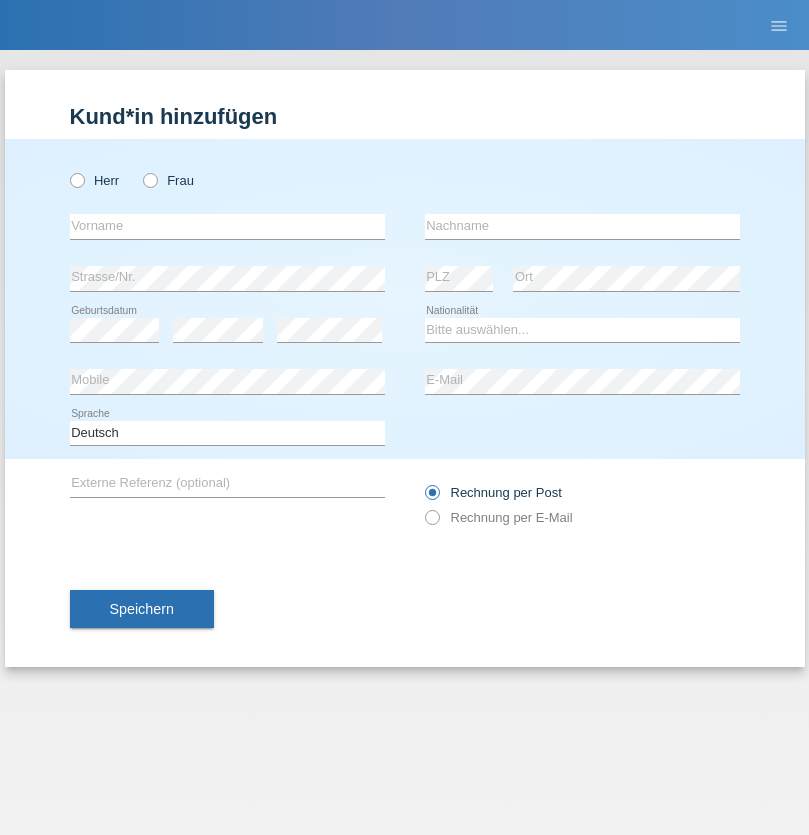 radio on "true" 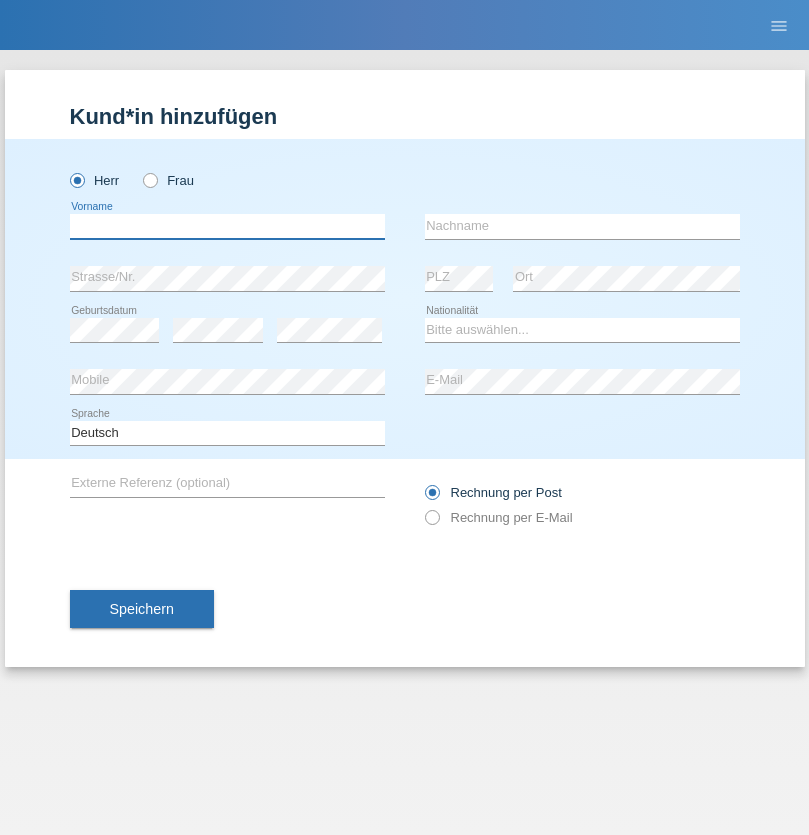 click at bounding box center [227, 226] 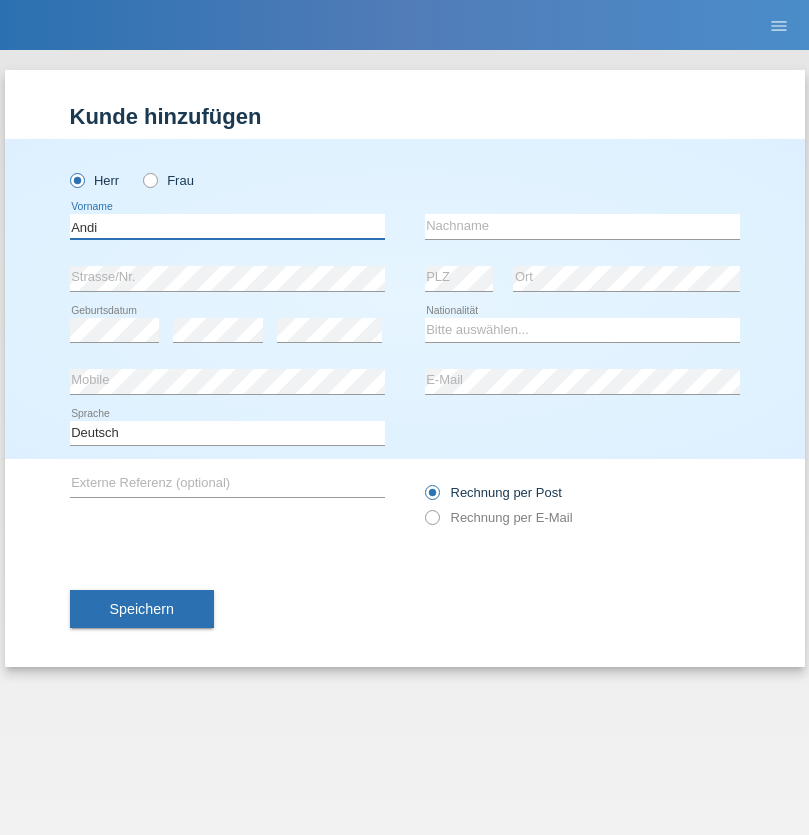 type on "Andi" 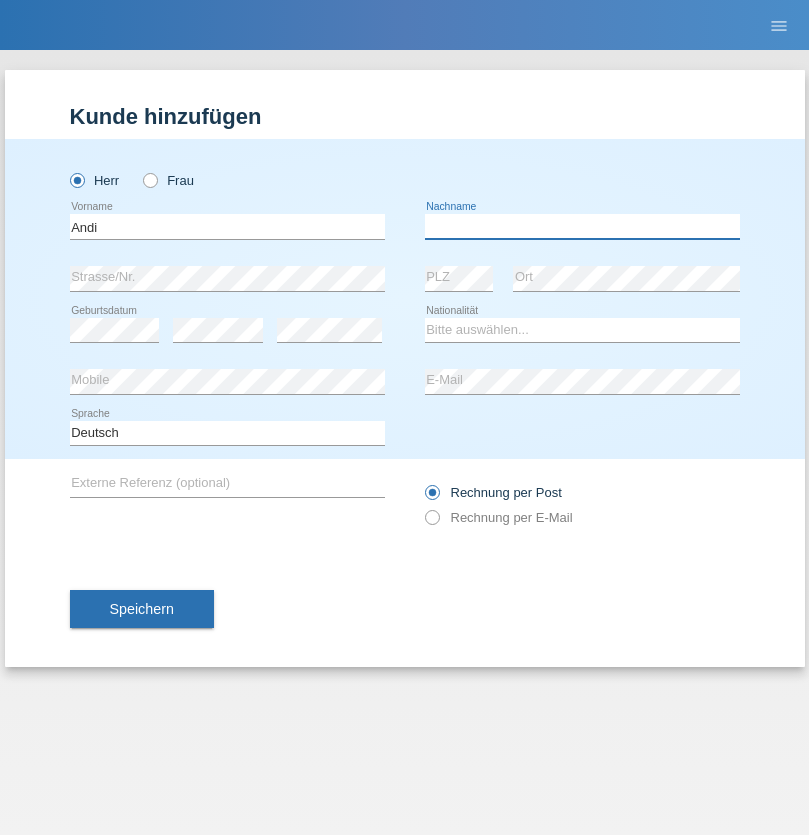 click at bounding box center [582, 226] 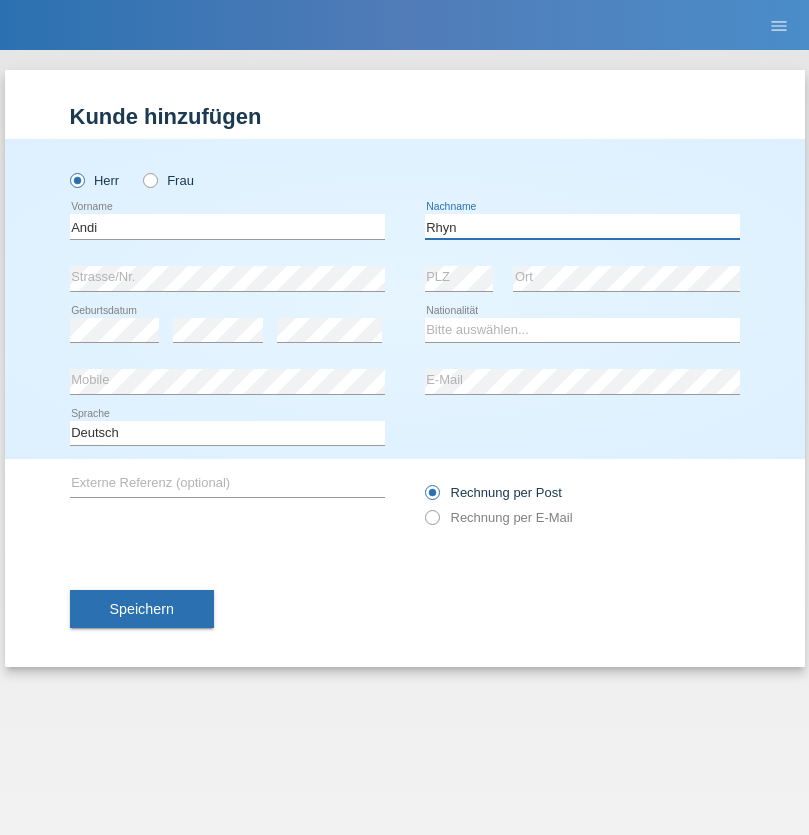 type on "Rhyn" 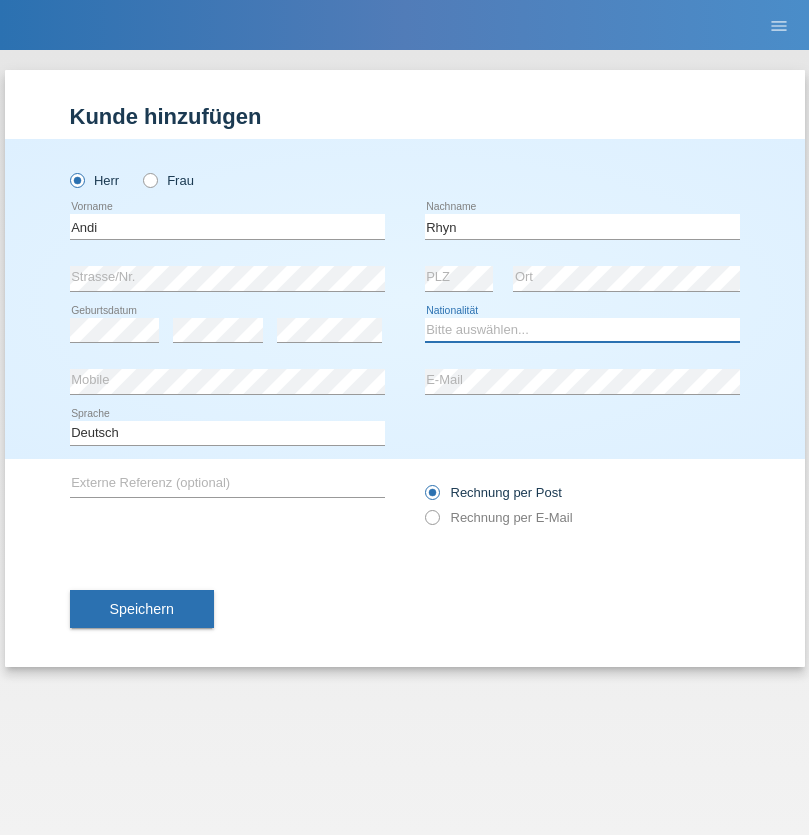 select on "CH" 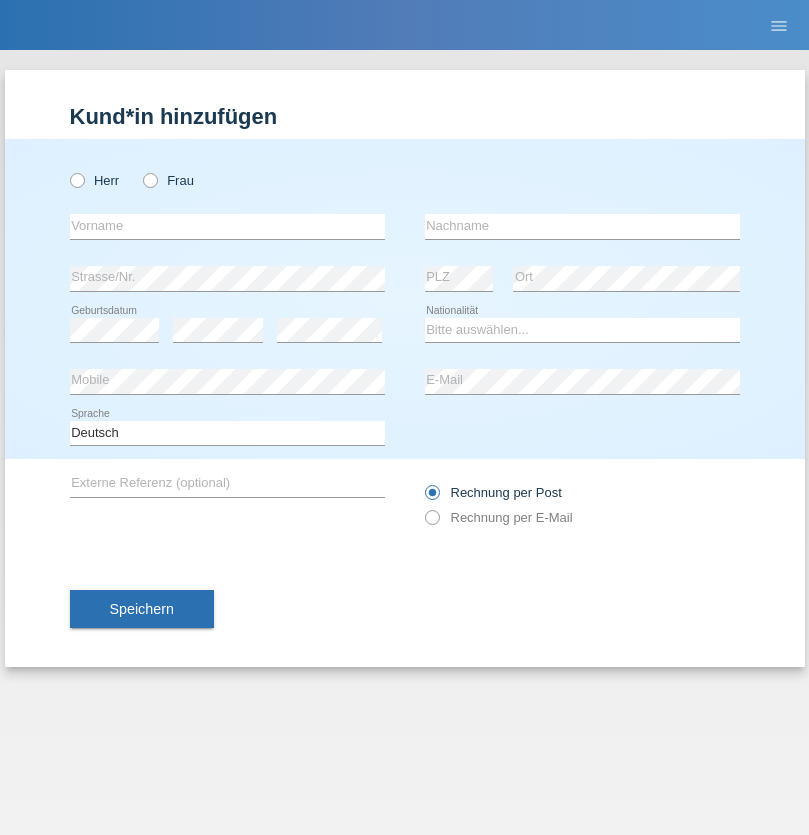 scroll, scrollTop: 0, scrollLeft: 0, axis: both 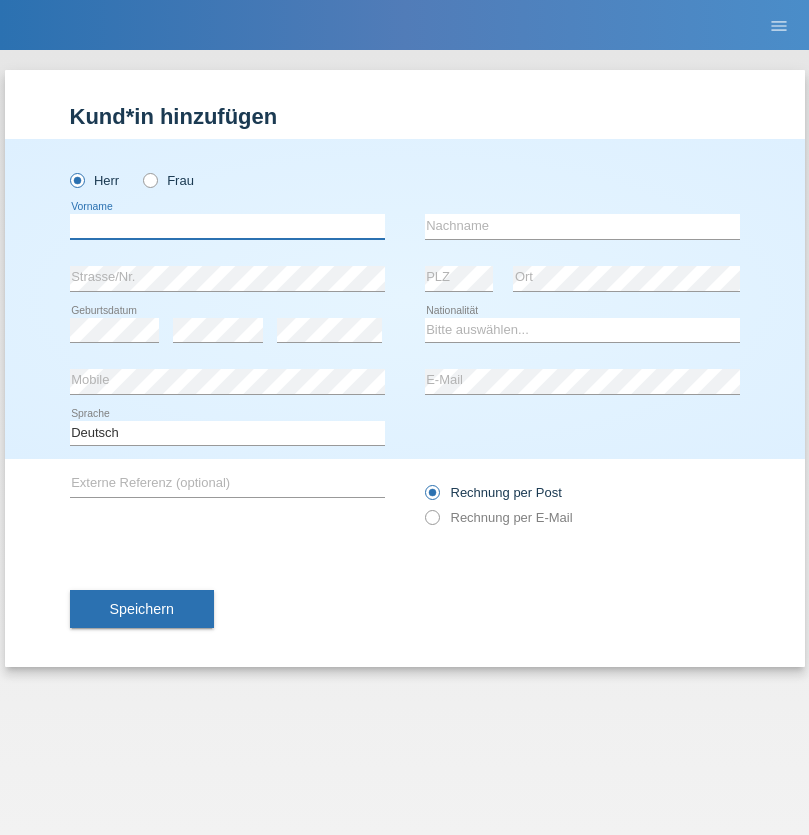 click at bounding box center [227, 226] 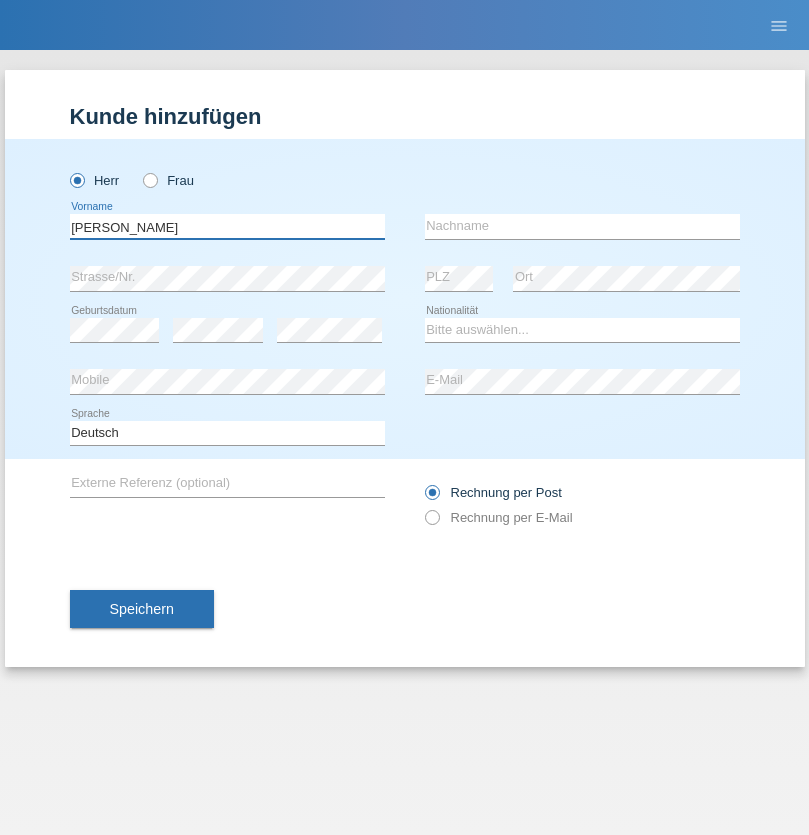 type on "Miroslav" 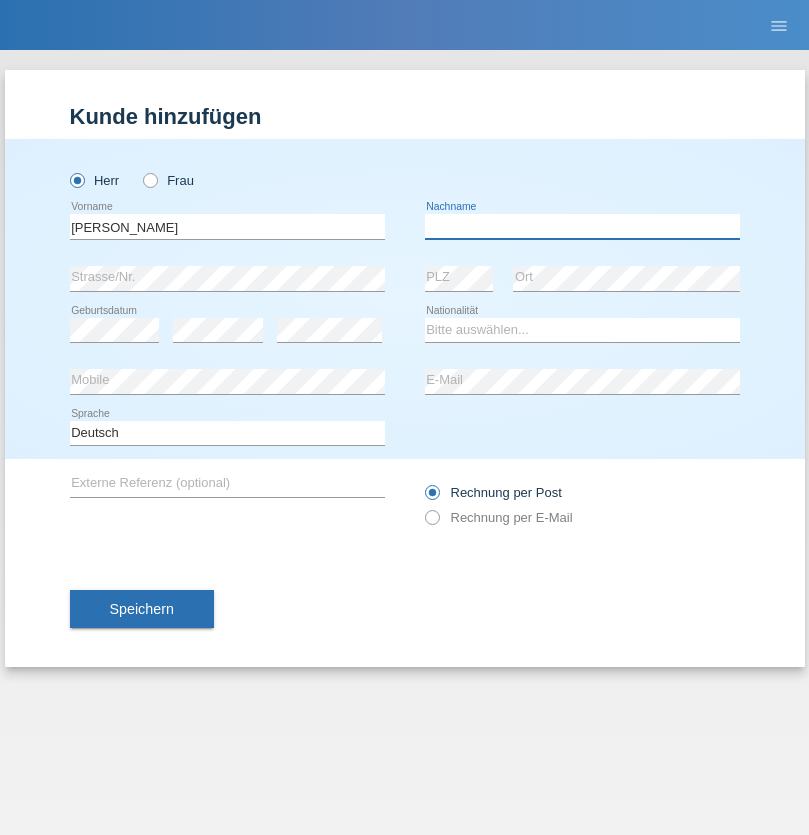 click at bounding box center (582, 226) 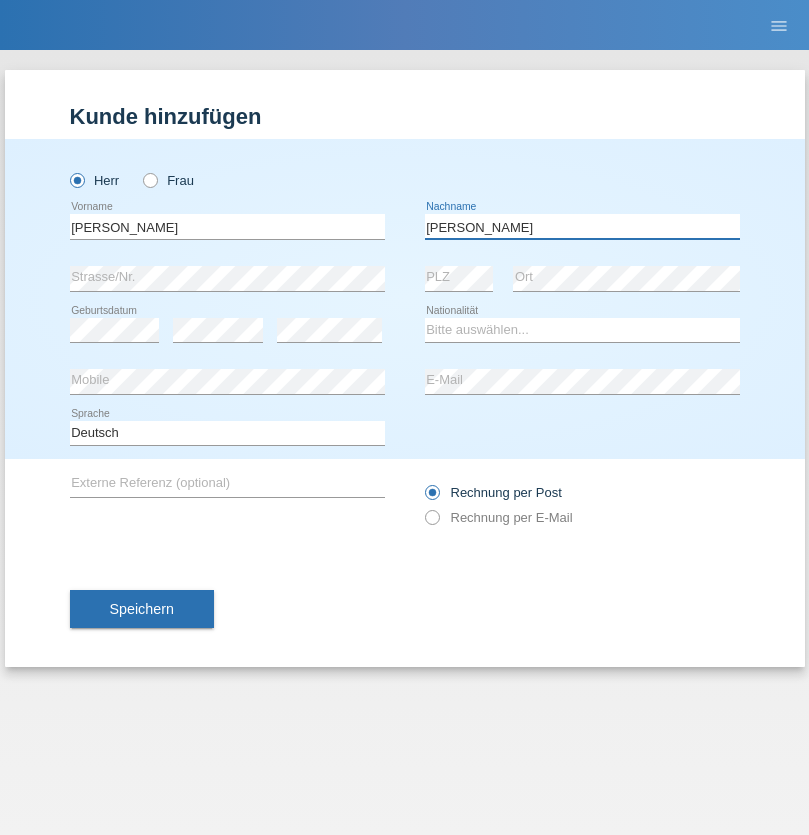 type on "Yordanov" 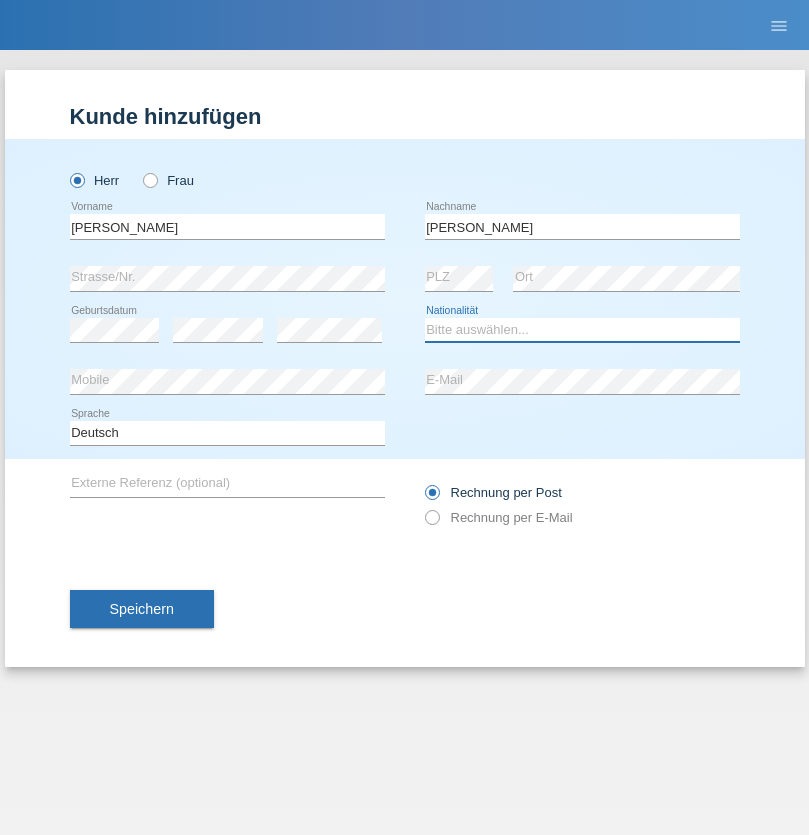 select on "BG" 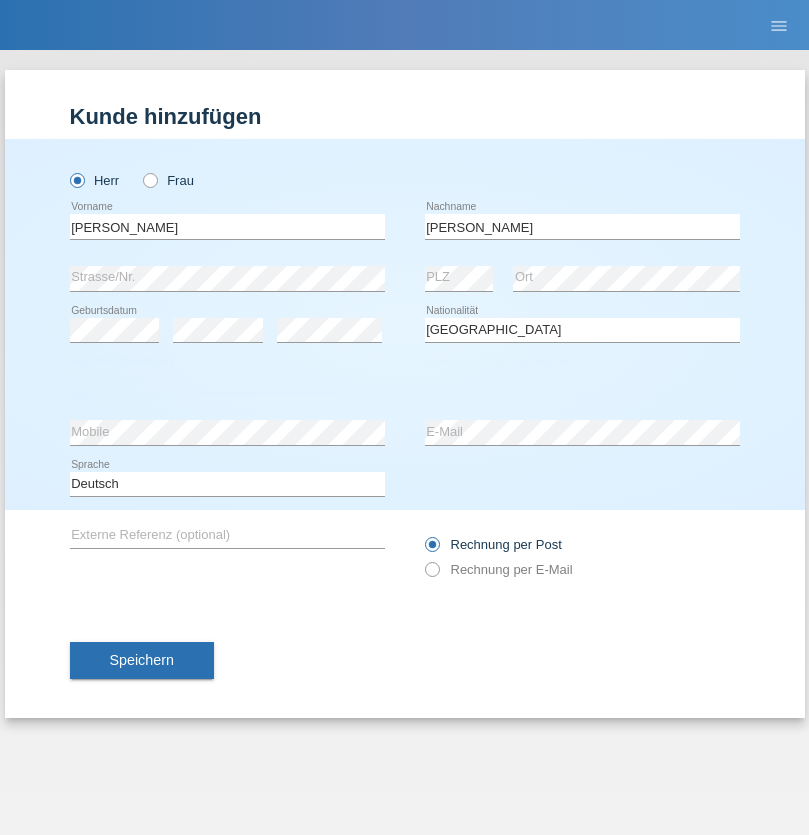 select on "C" 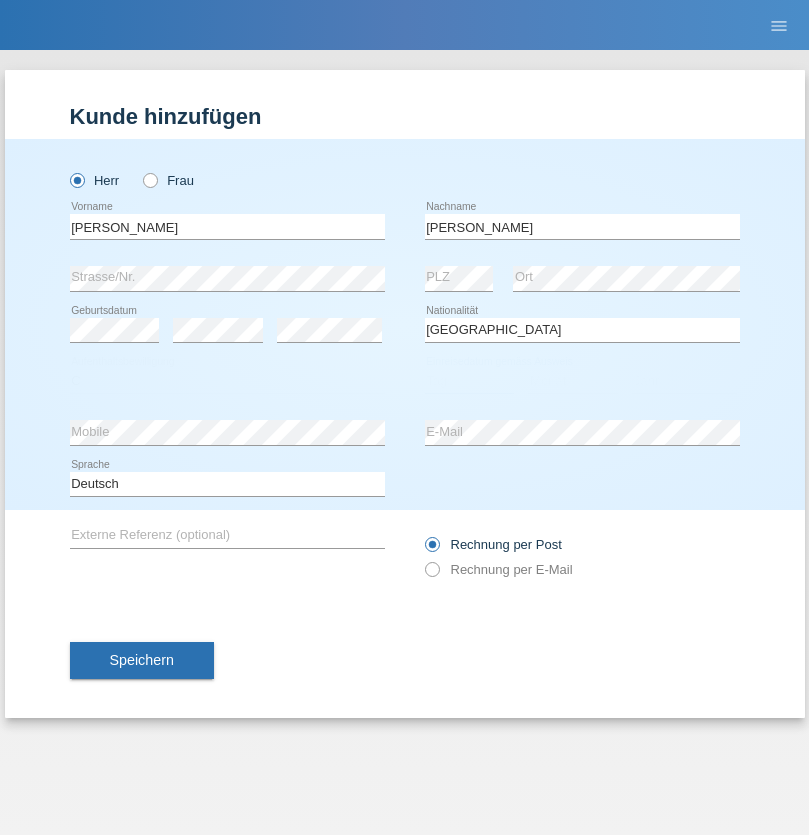 select on "07" 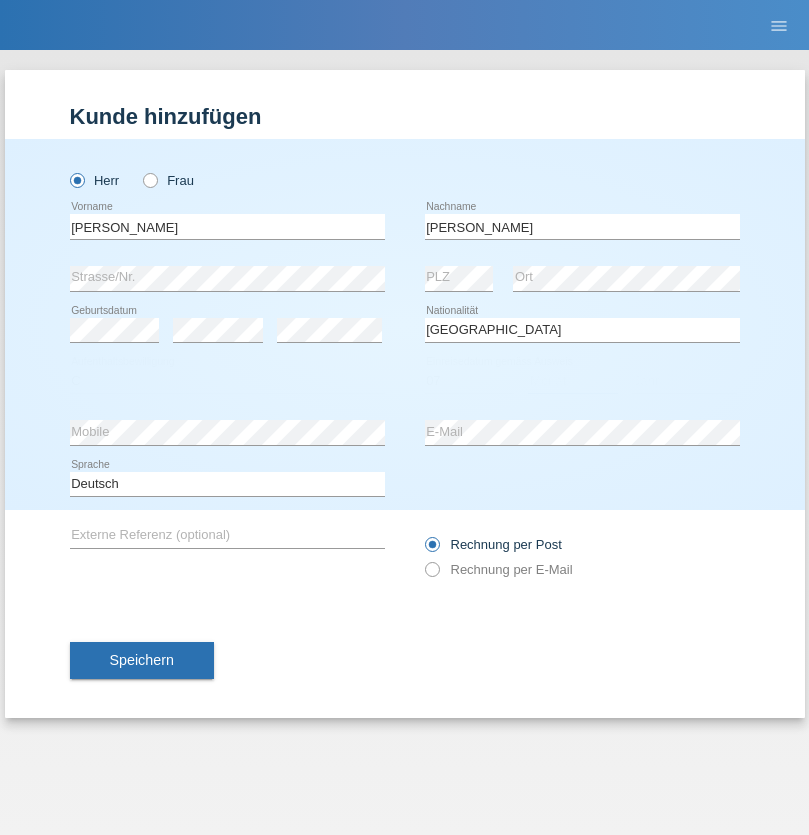 select on "07" 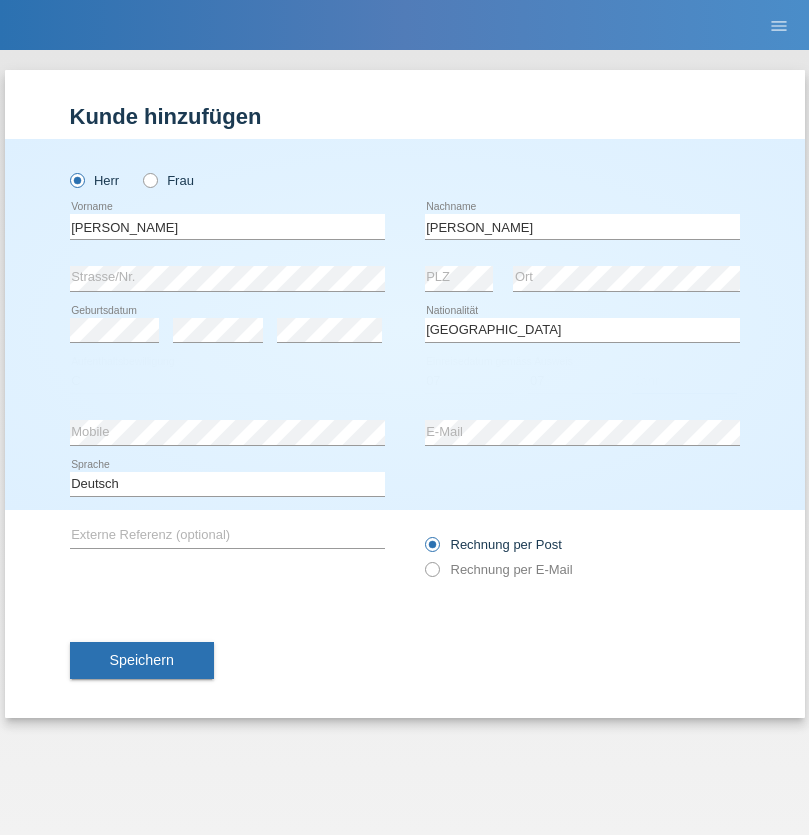 select on "2021" 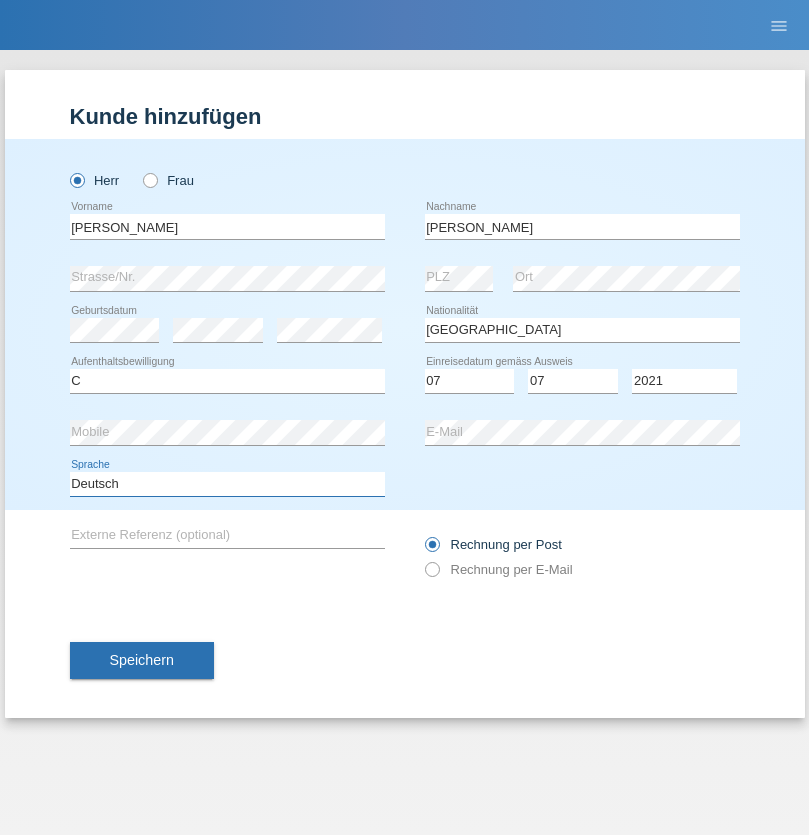 select on "en" 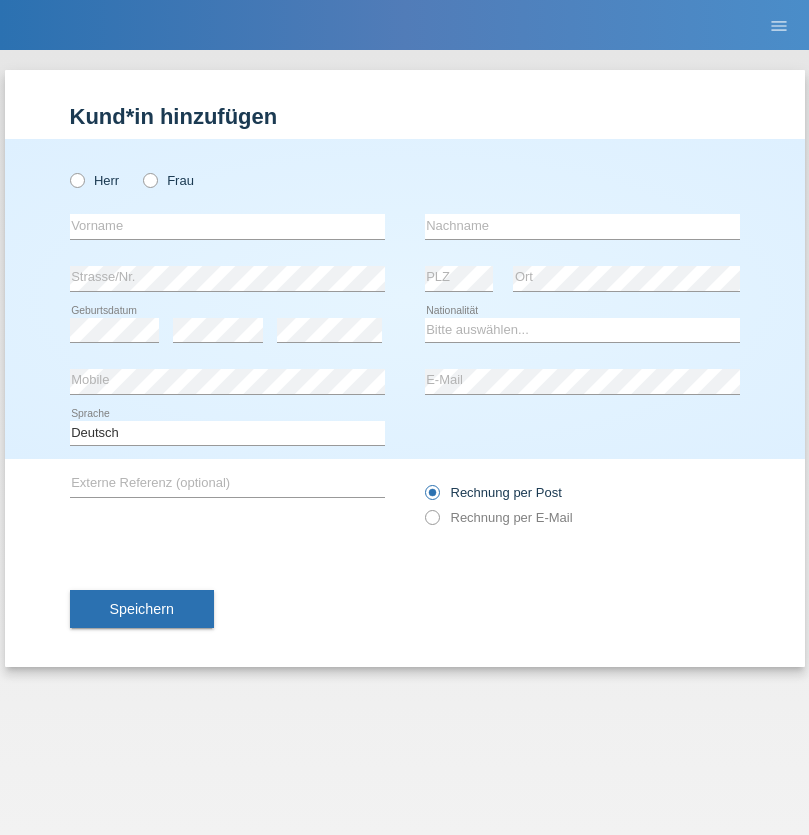 scroll, scrollTop: 0, scrollLeft: 0, axis: both 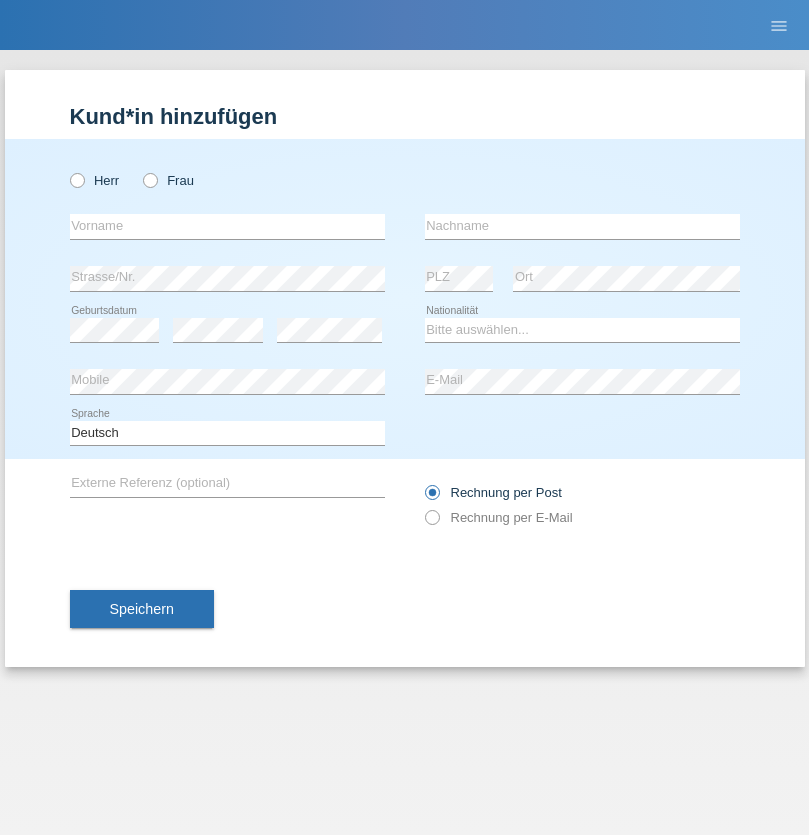 radio on "true" 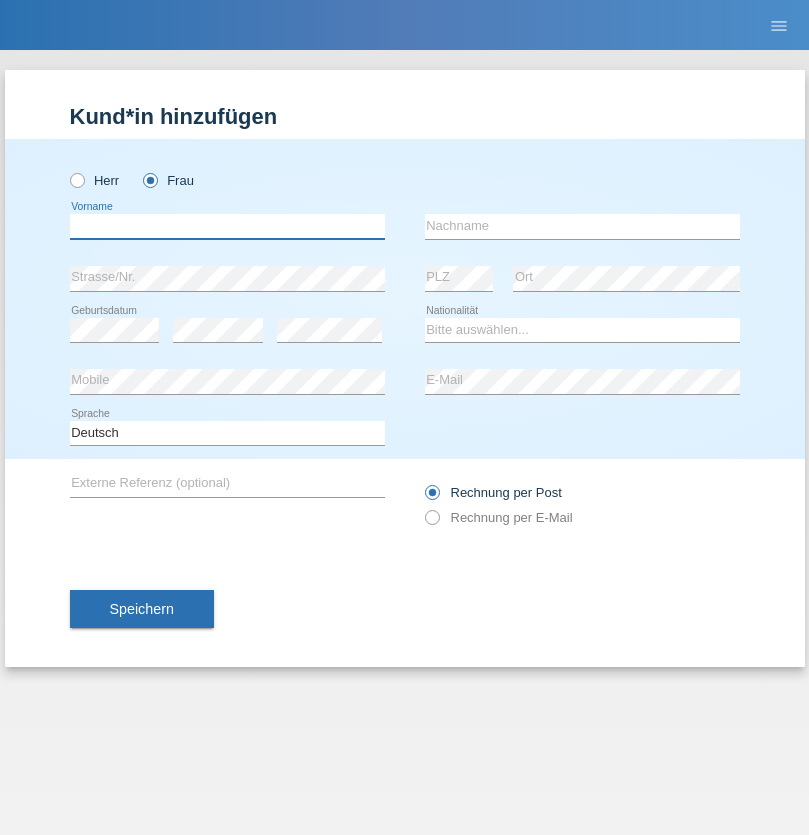 click at bounding box center (227, 226) 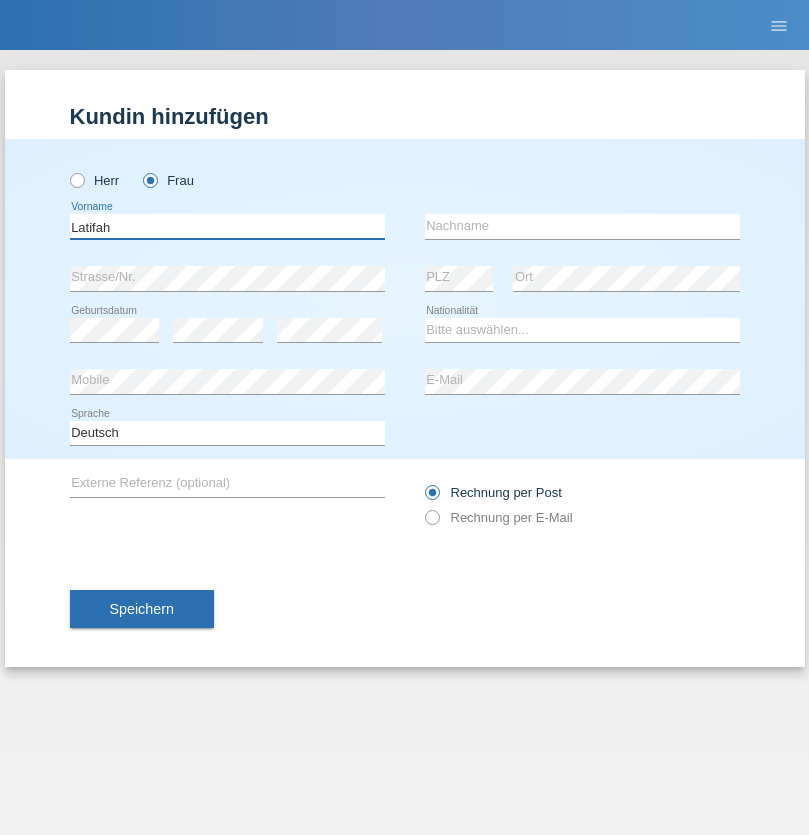 type on "Latifah" 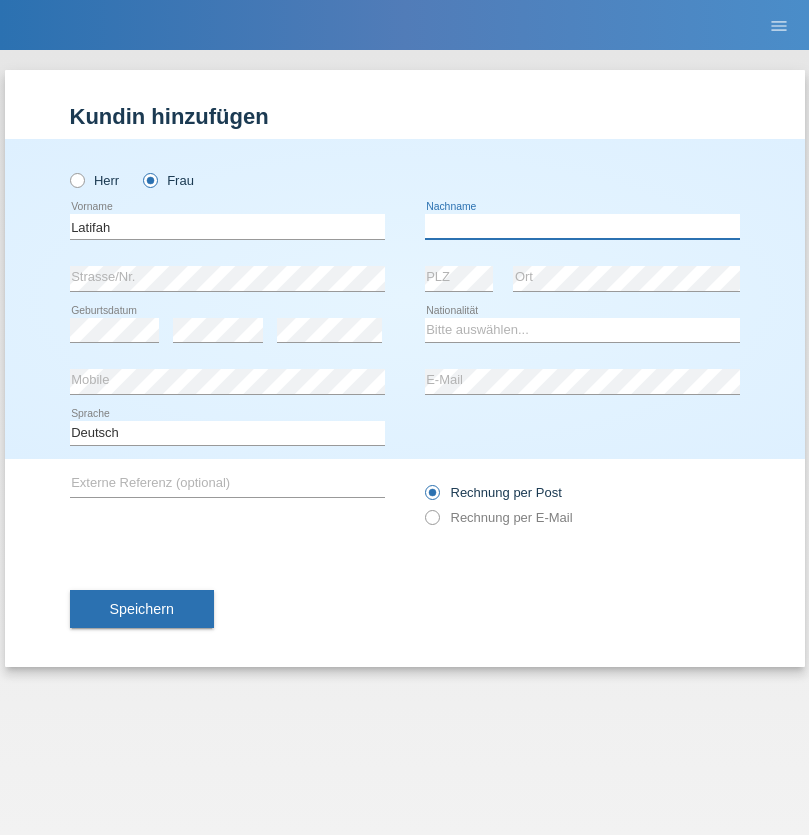 click at bounding box center (582, 226) 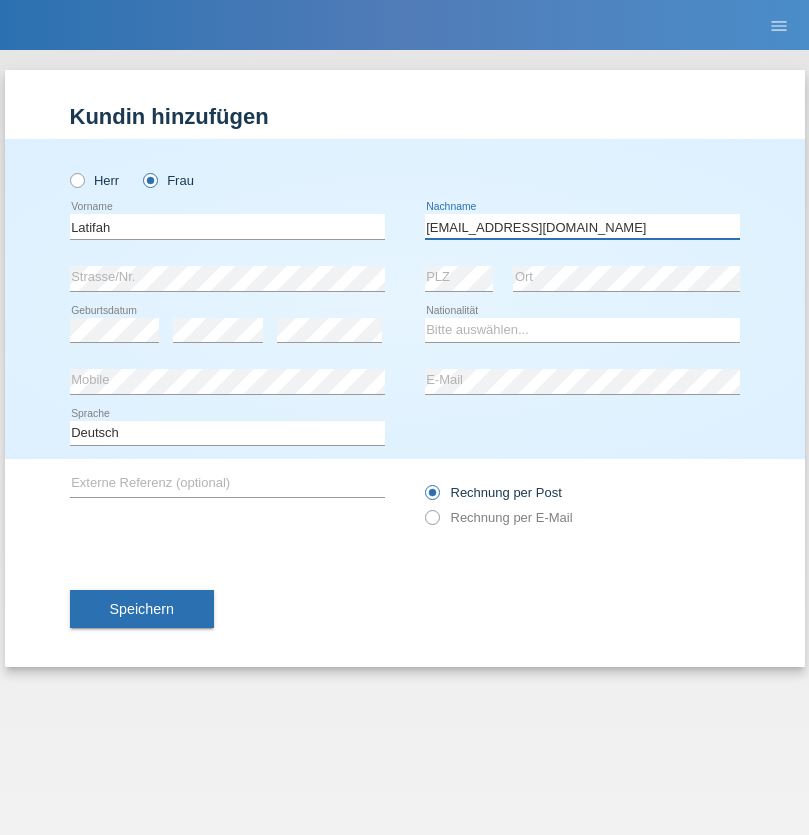 type on "meryemy@hotmail.com" 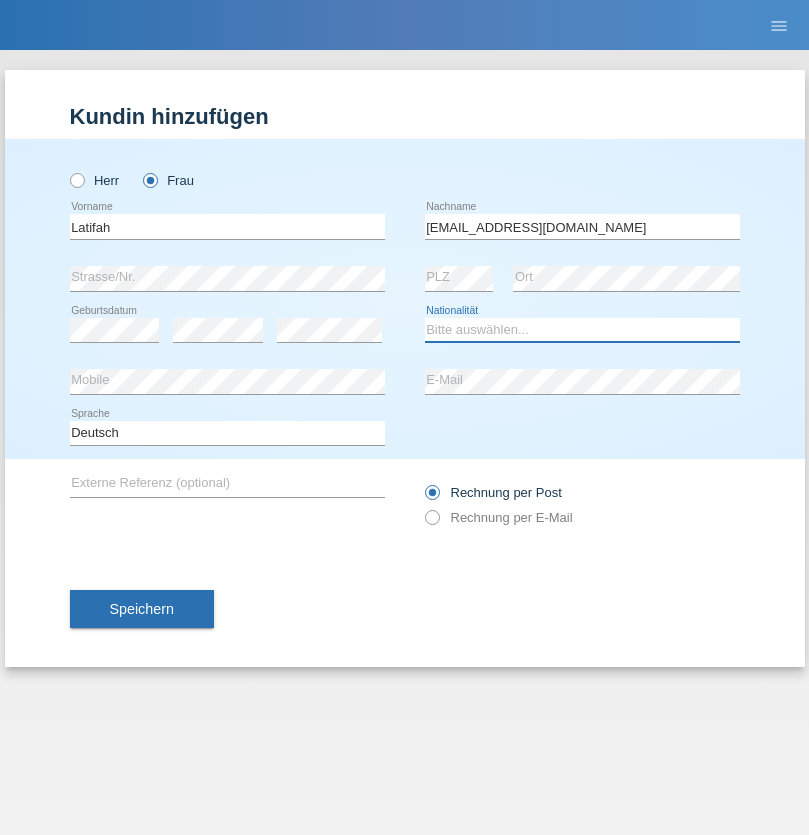 select on "TR" 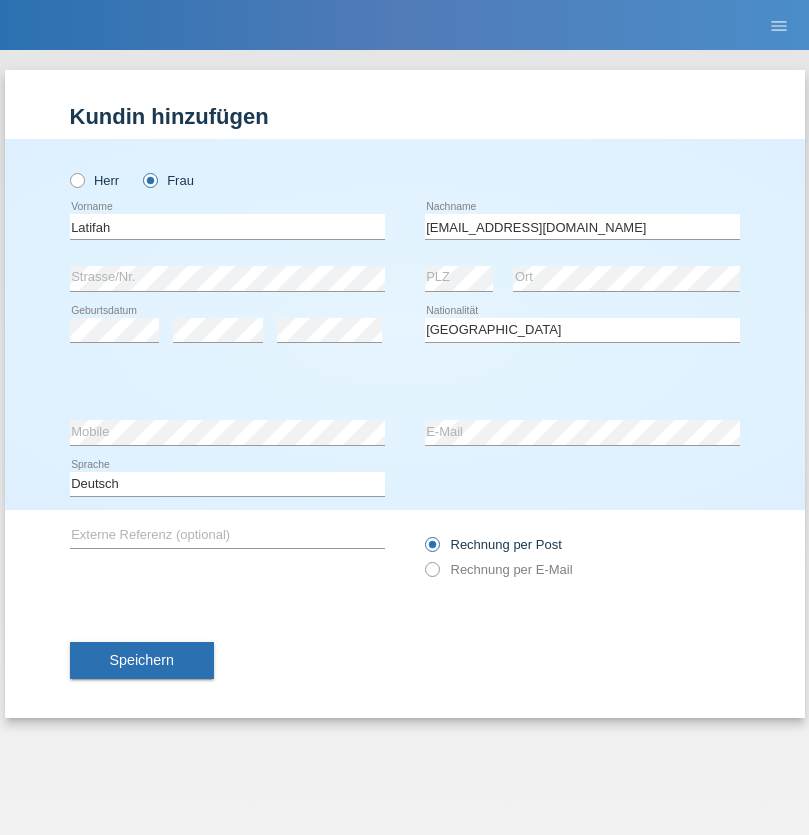 select on "C" 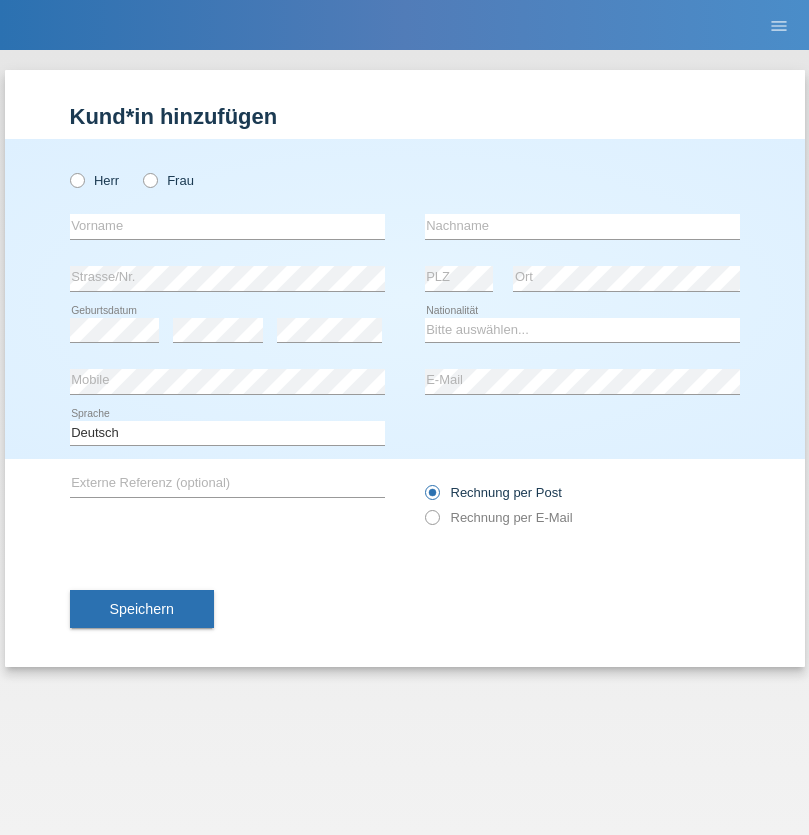 scroll, scrollTop: 0, scrollLeft: 0, axis: both 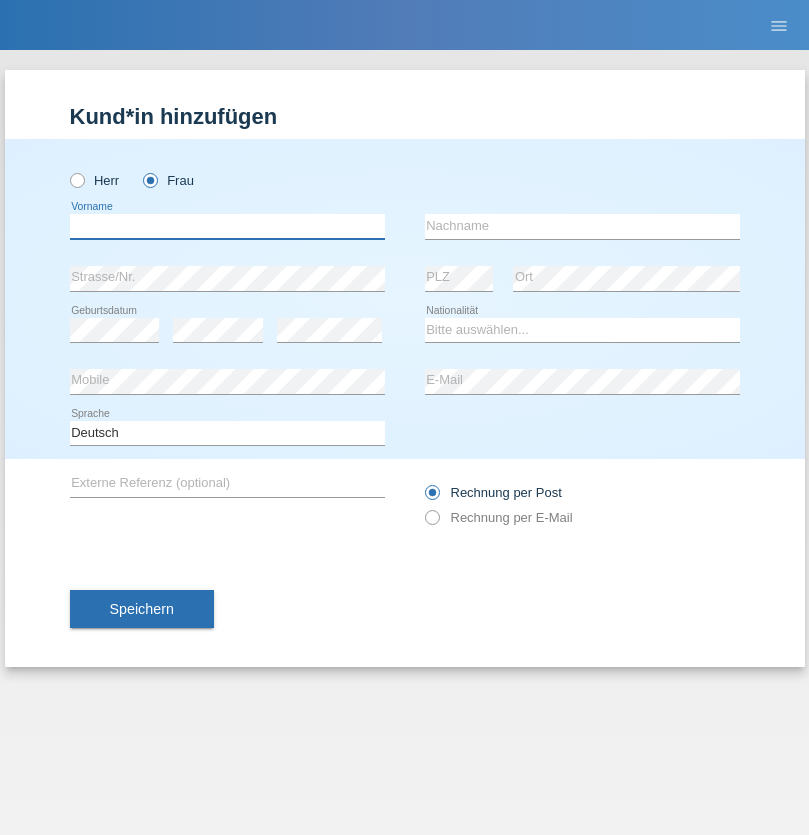 click at bounding box center [227, 226] 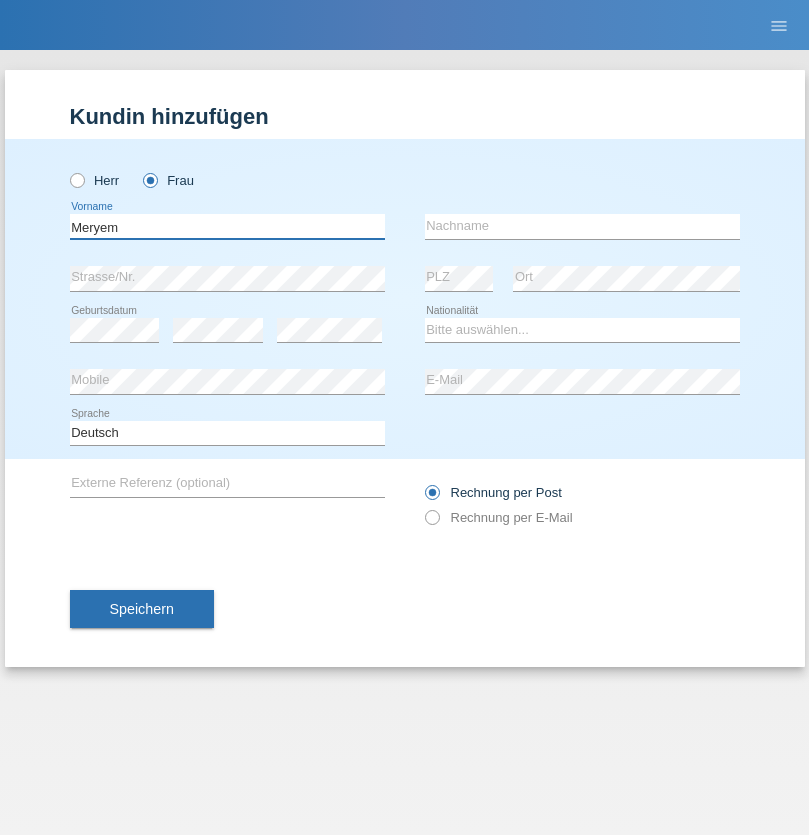 type on "Meryem" 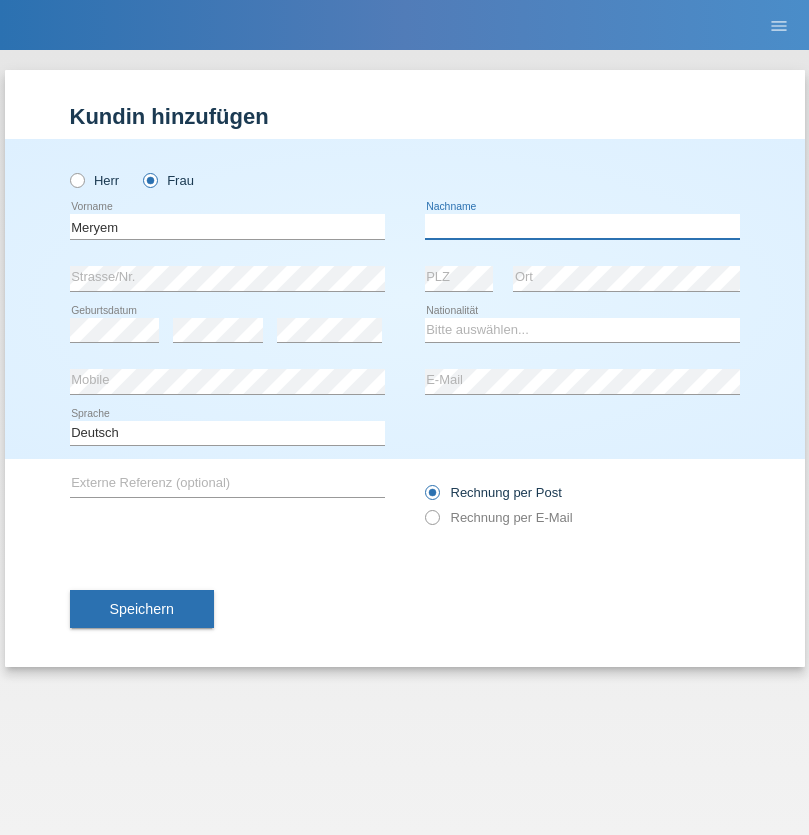 click at bounding box center (582, 226) 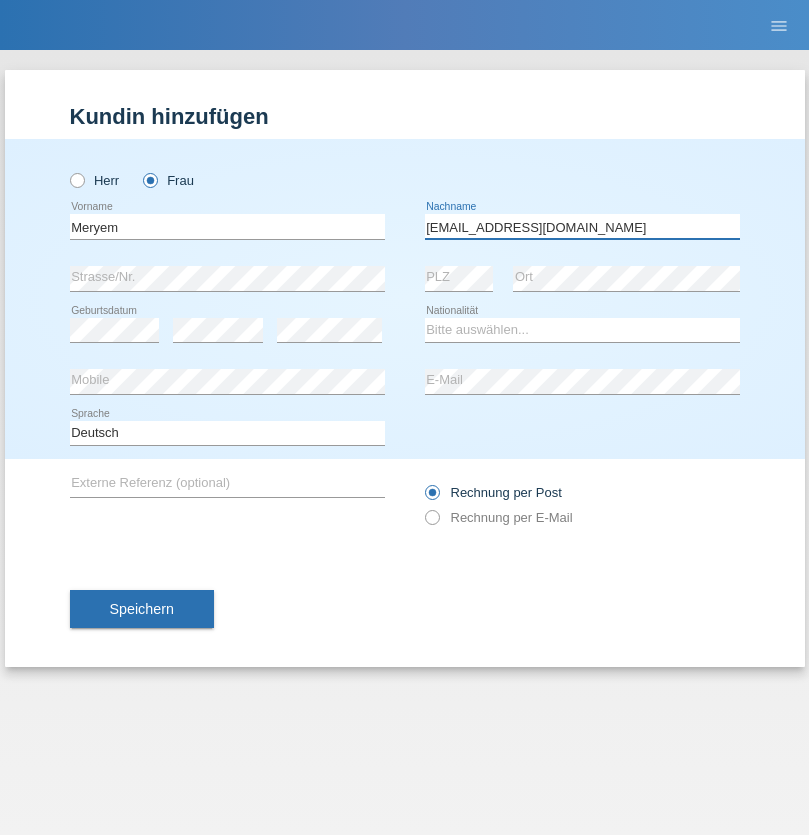 type on "[EMAIL_ADDRESS][DOMAIN_NAME]" 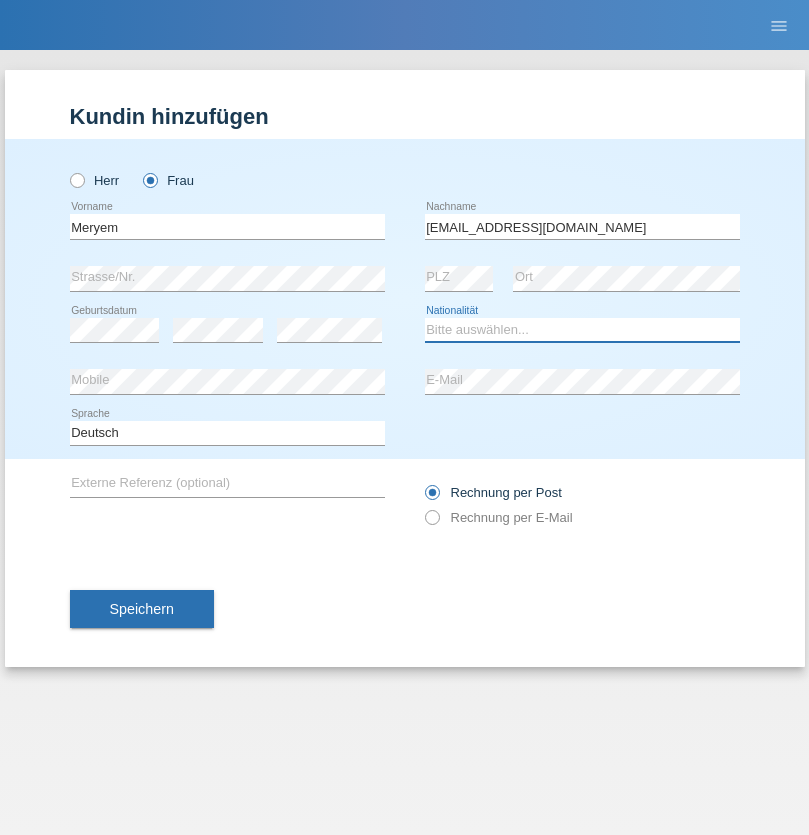 select on "TR" 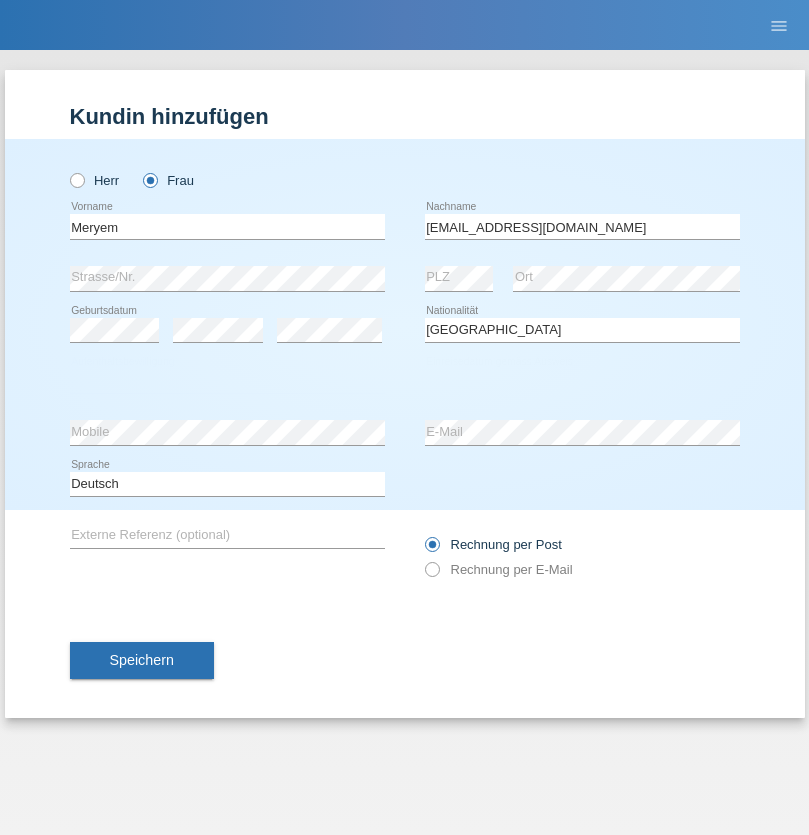 select on "C" 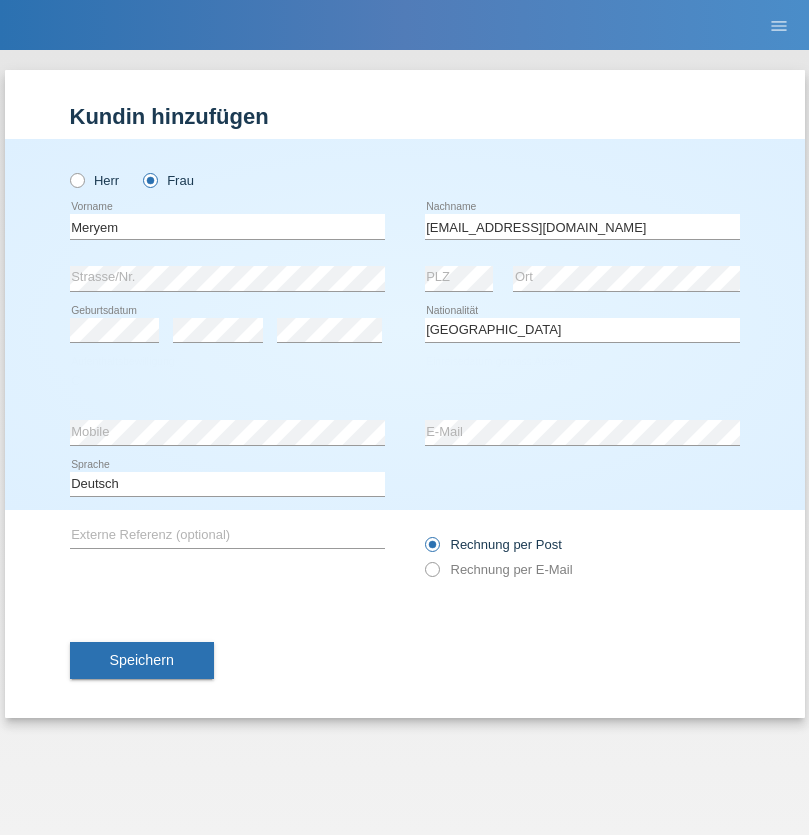 select on "14" 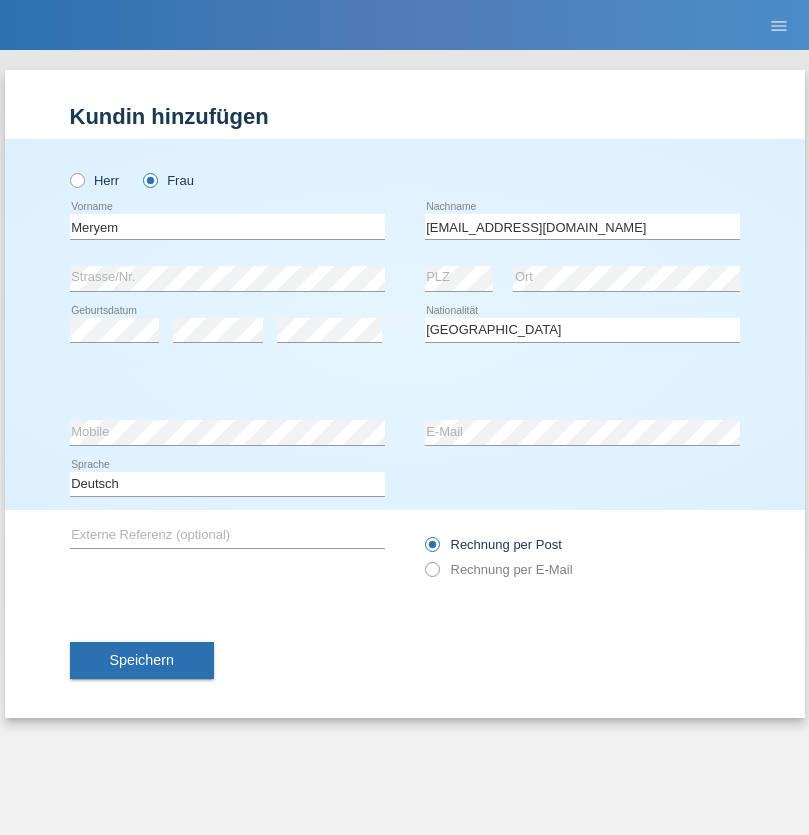 select on "12" 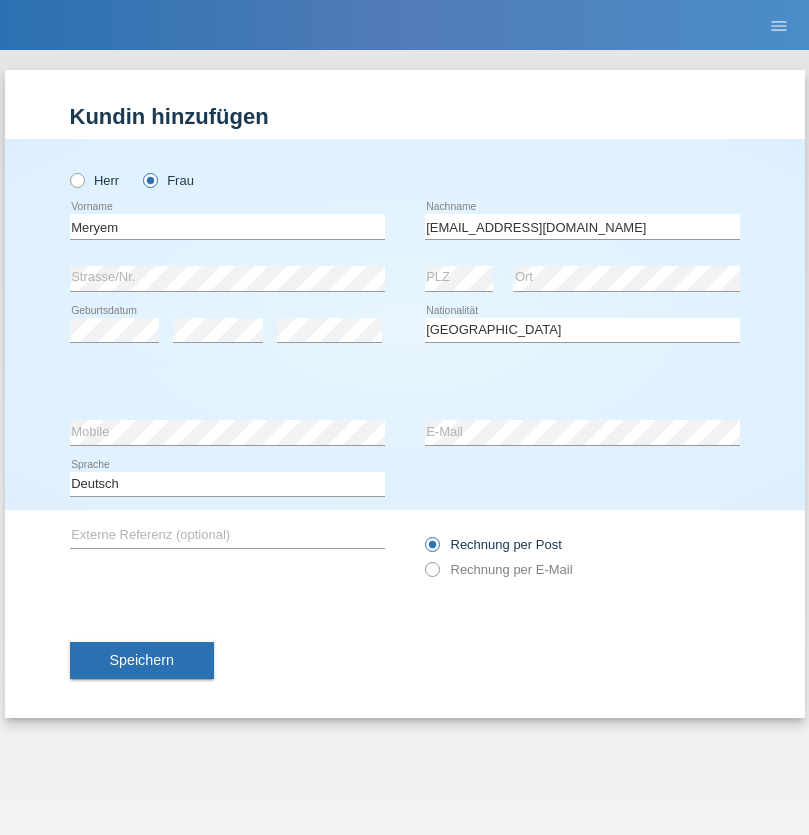 select on "1985" 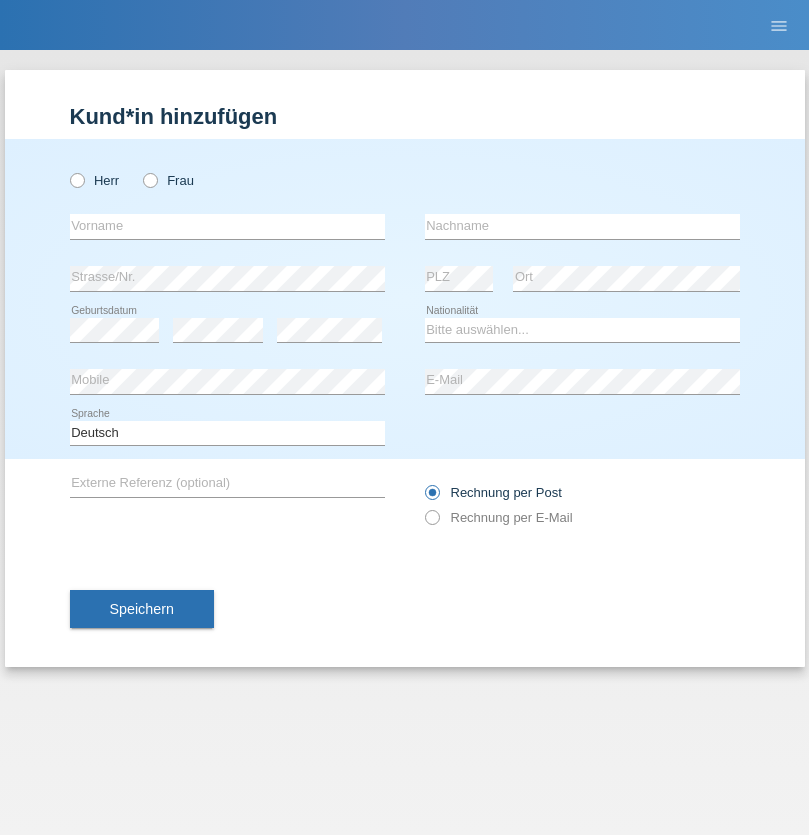 scroll, scrollTop: 0, scrollLeft: 0, axis: both 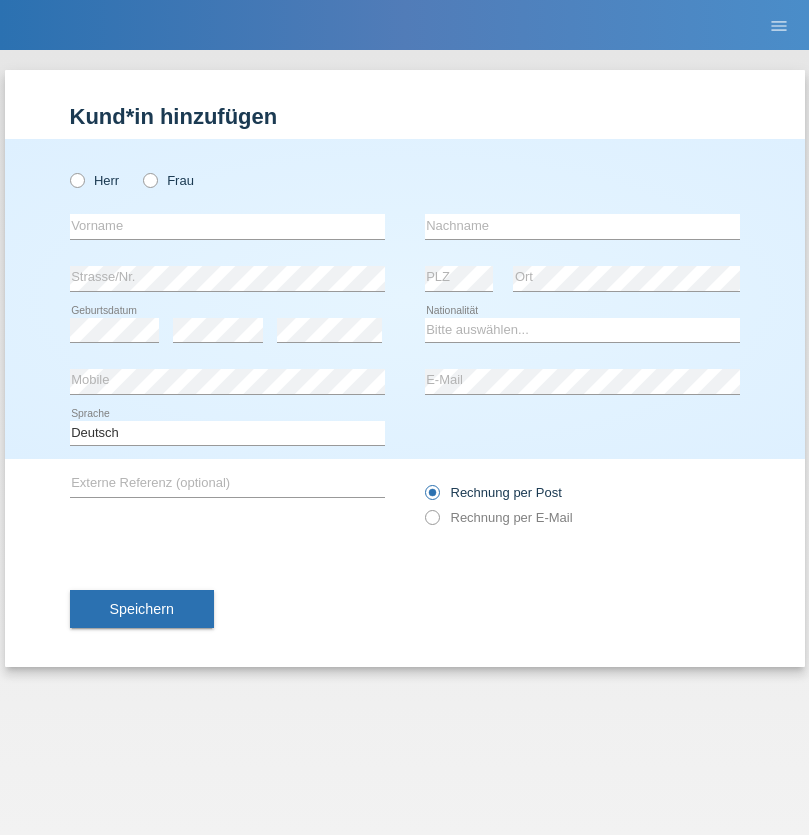 radio on "true" 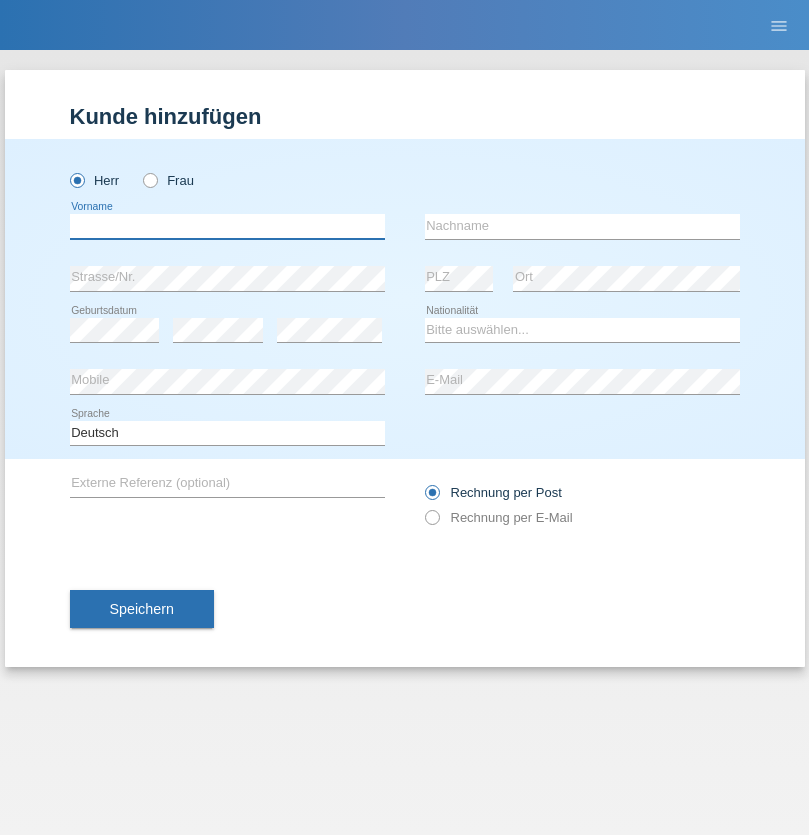 click at bounding box center (227, 226) 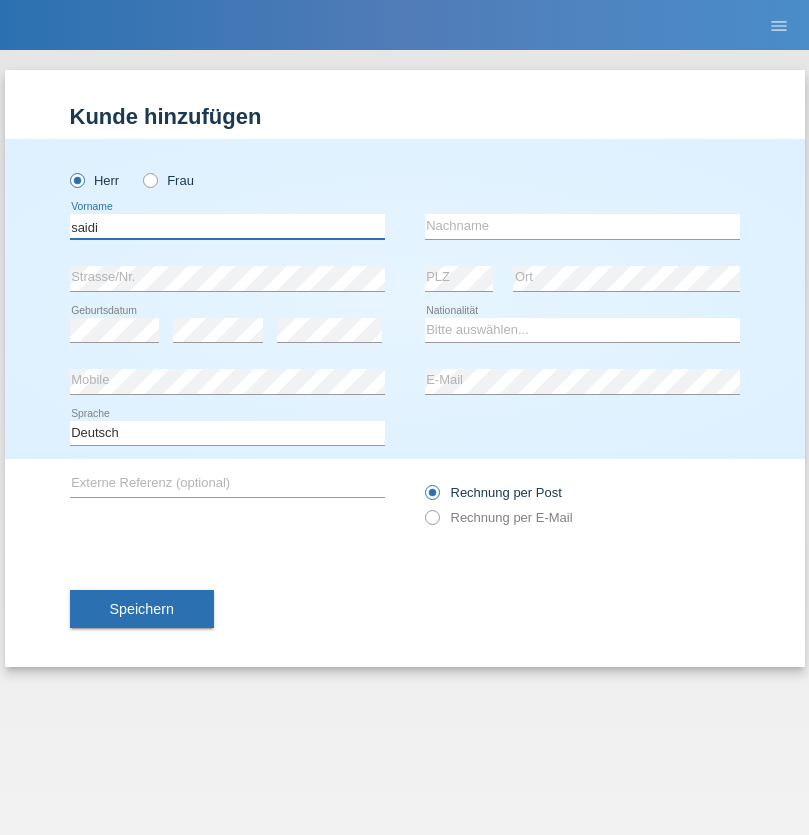 type on "saidi" 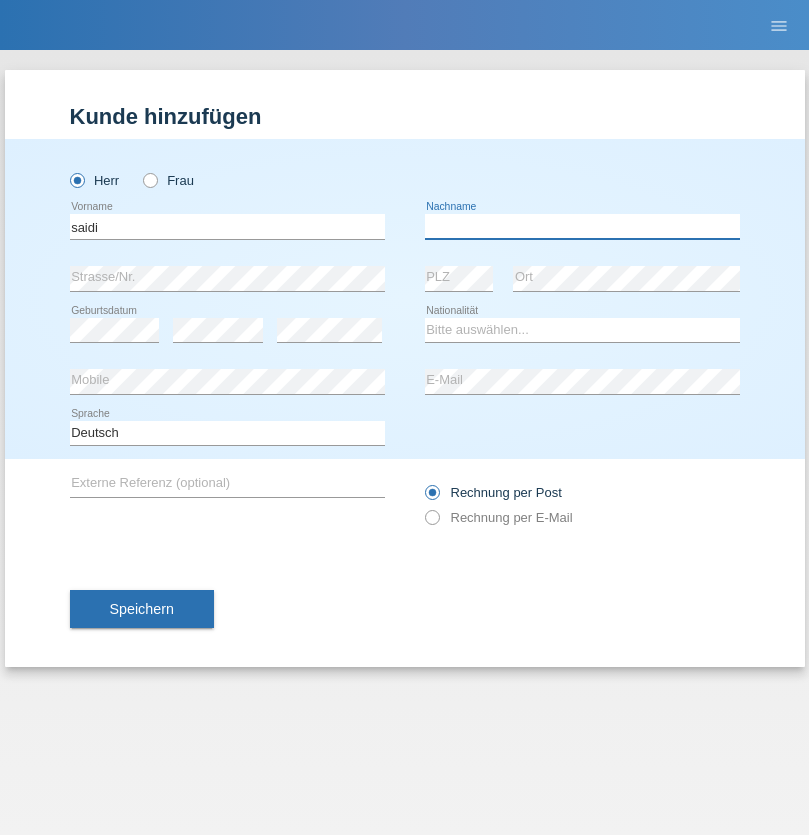 click at bounding box center (582, 226) 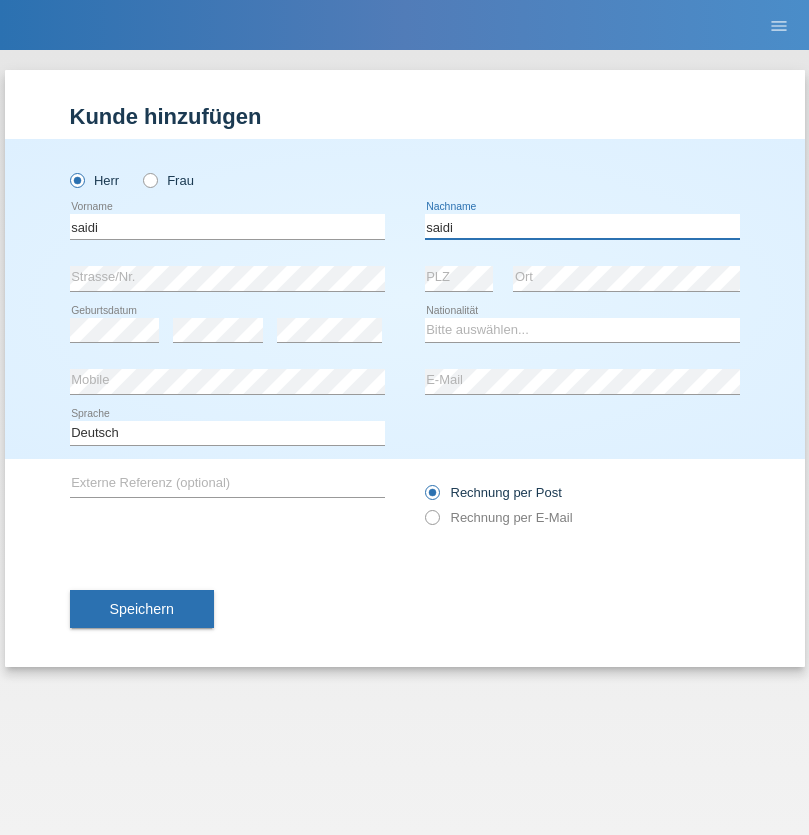 type on "saidi" 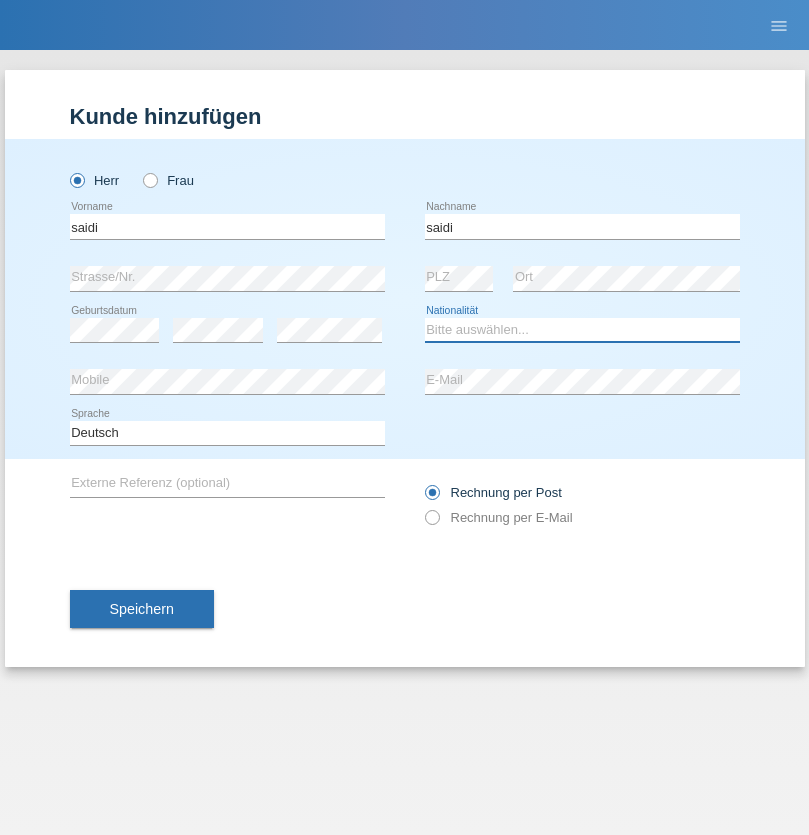 select on "MA" 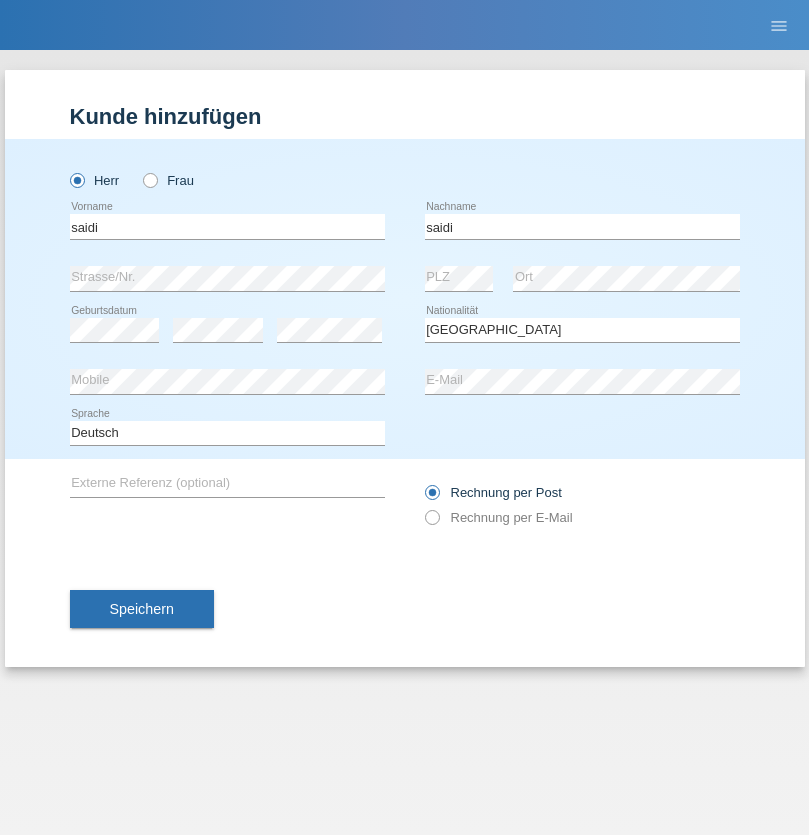 select on "C" 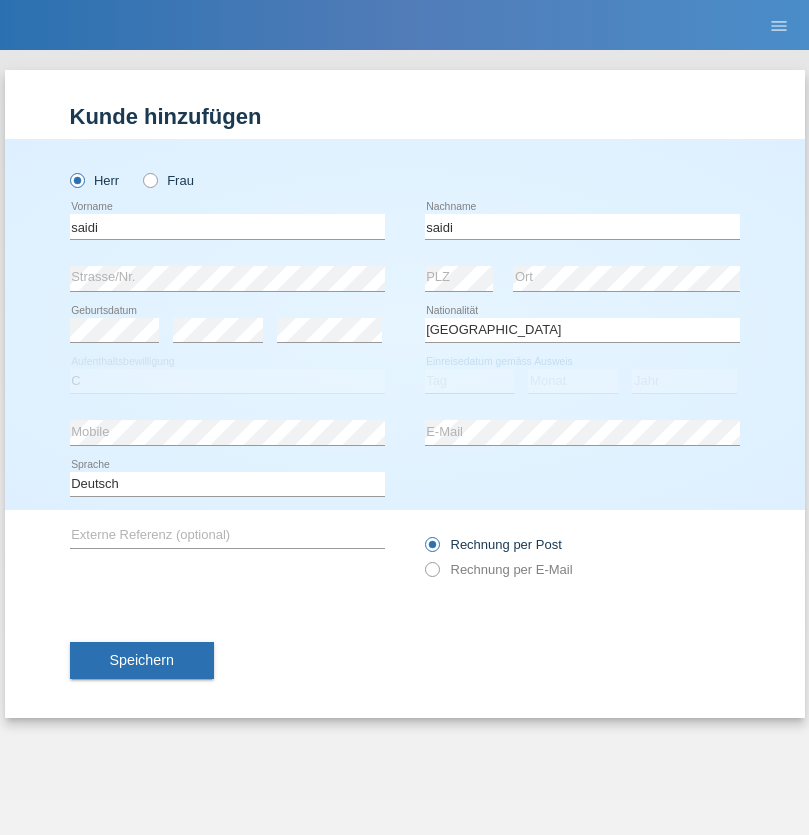 select on "23" 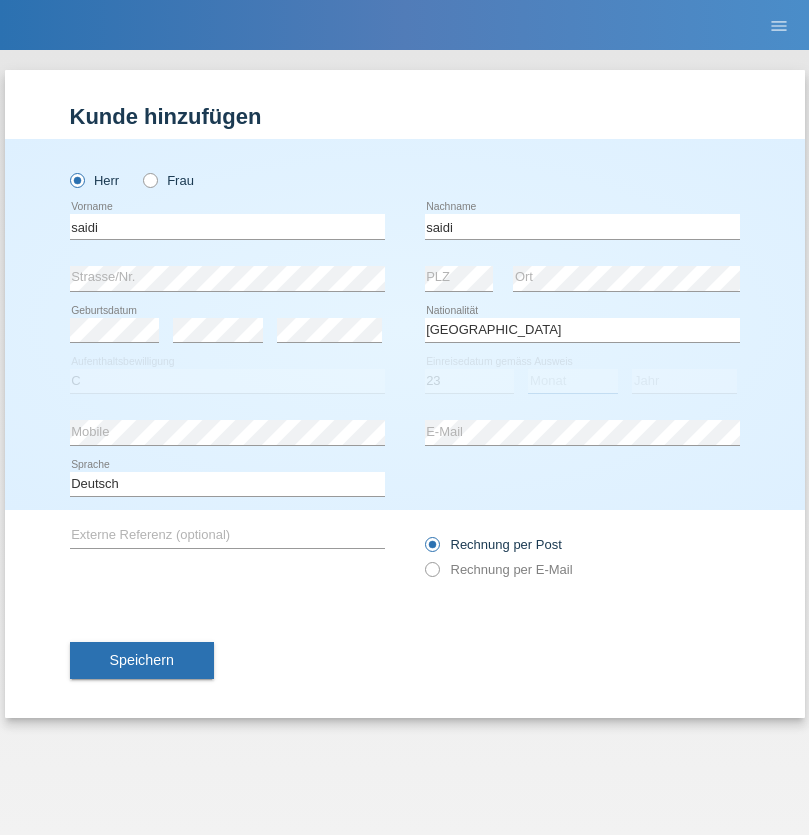 select on "06" 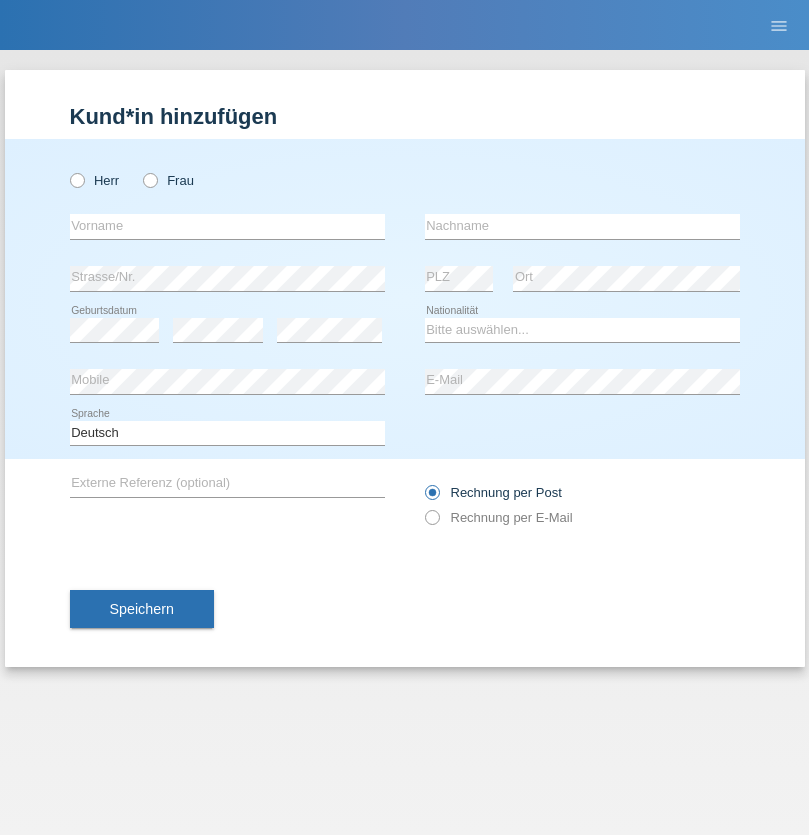 scroll, scrollTop: 0, scrollLeft: 0, axis: both 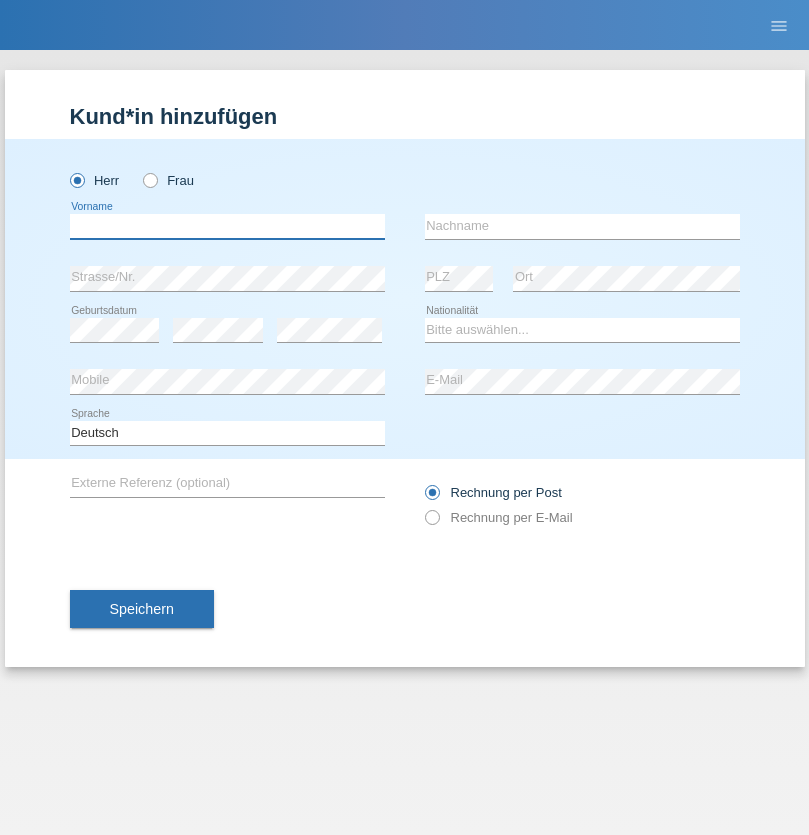 click at bounding box center (227, 226) 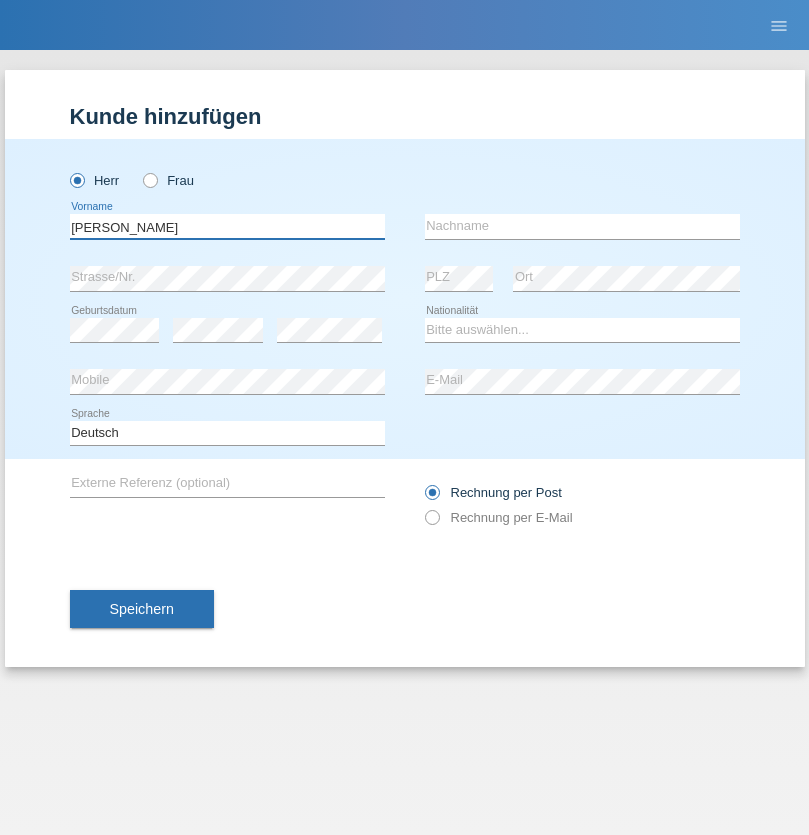 type on "[PERSON_NAME]" 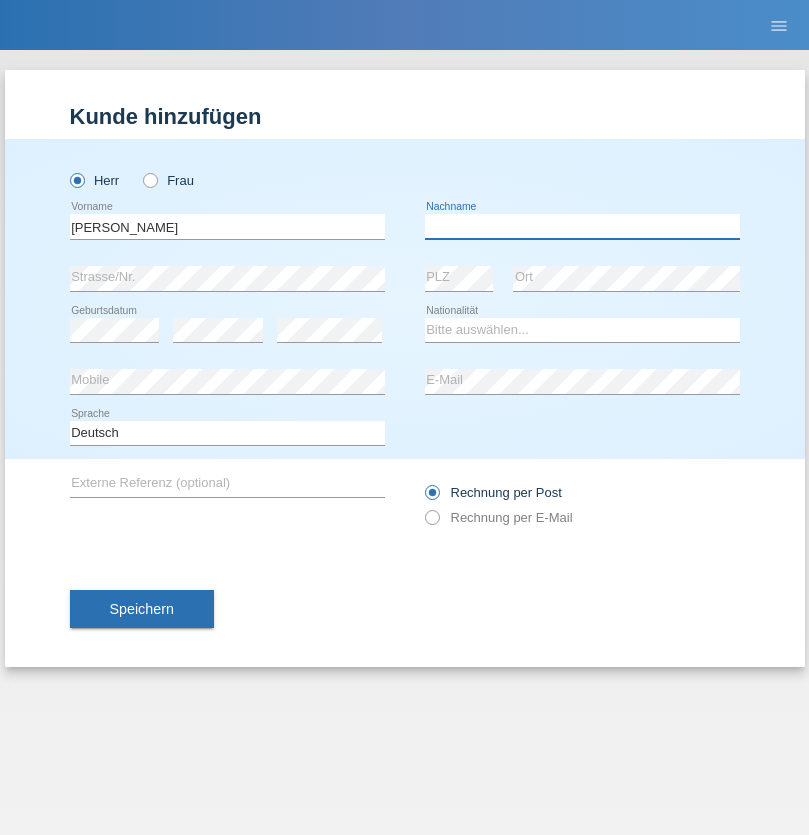 click at bounding box center (582, 226) 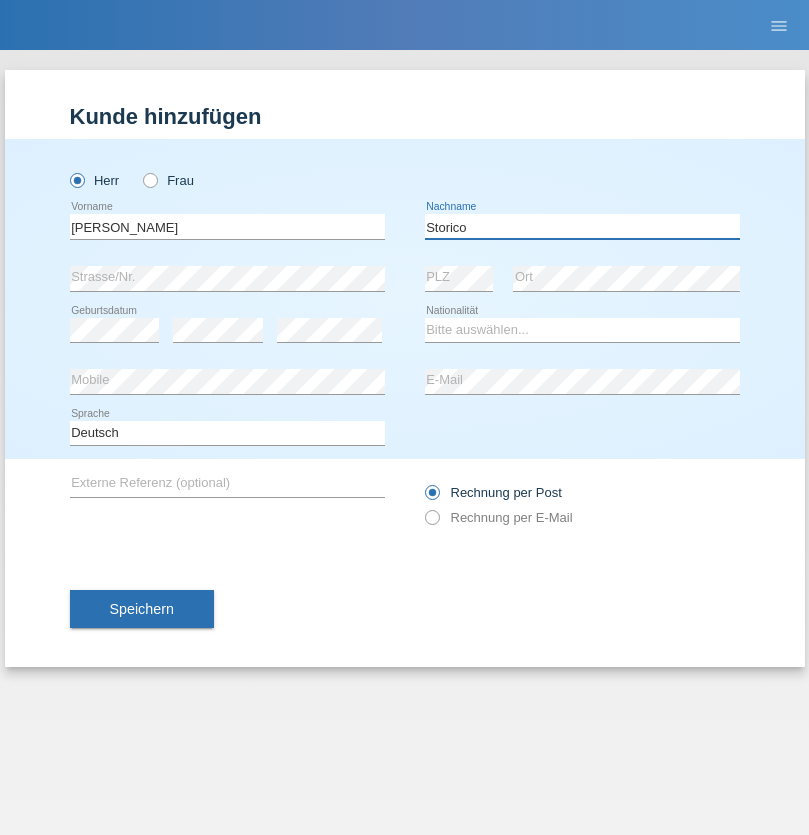 type on "Storico" 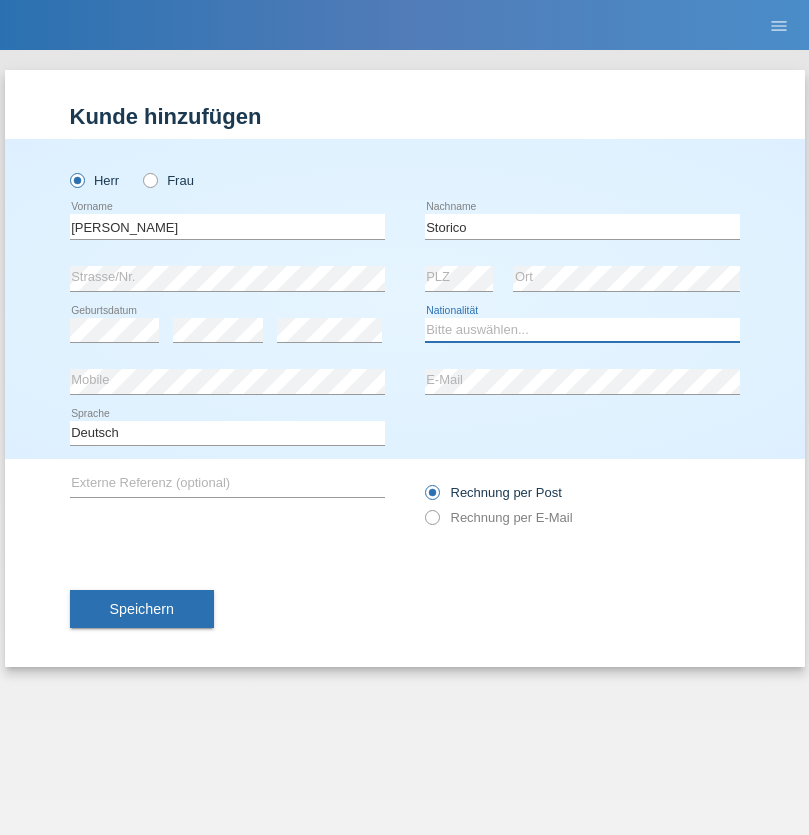 select on "IT" 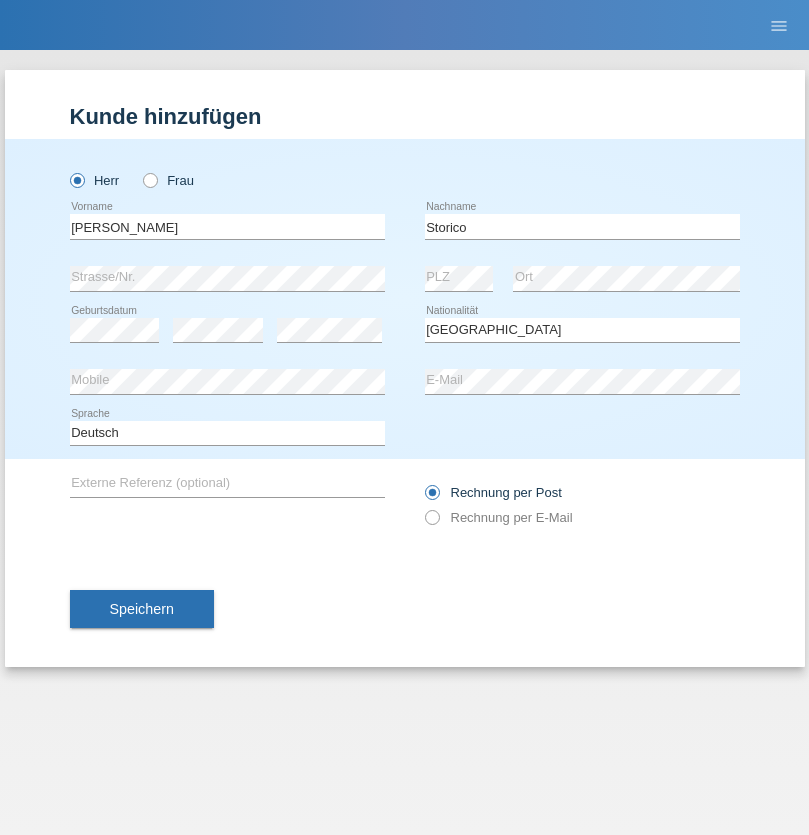 select on "C" 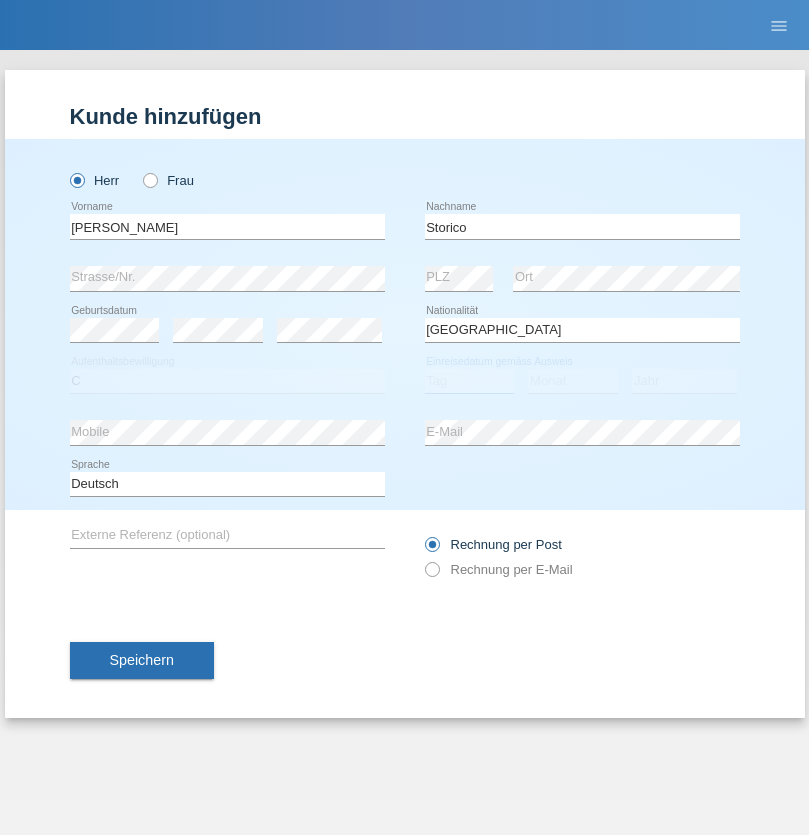 select on "07" 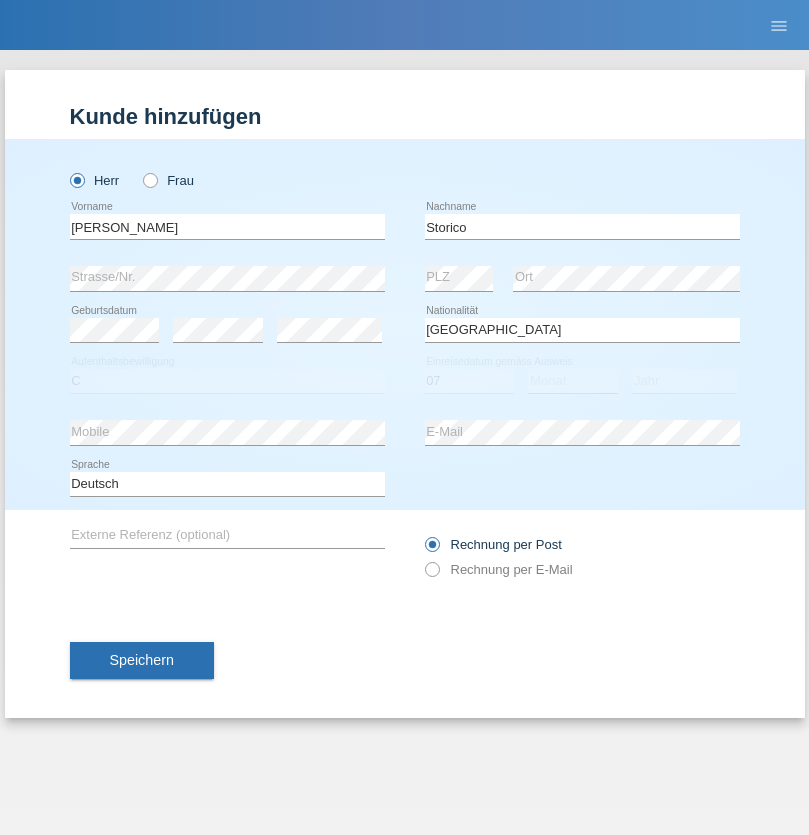 select on "07" 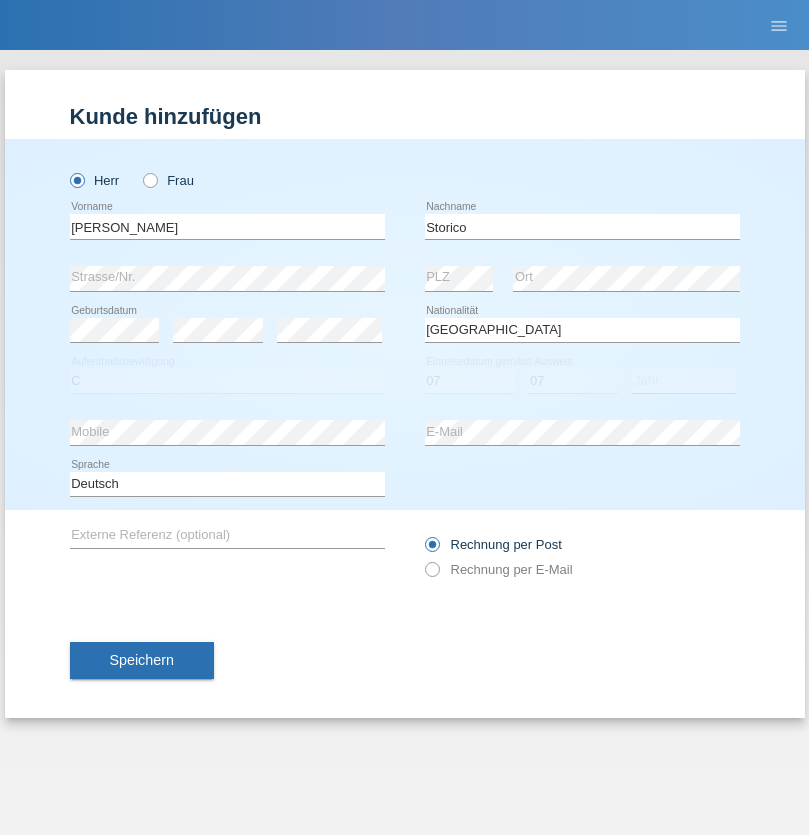select on "2021" 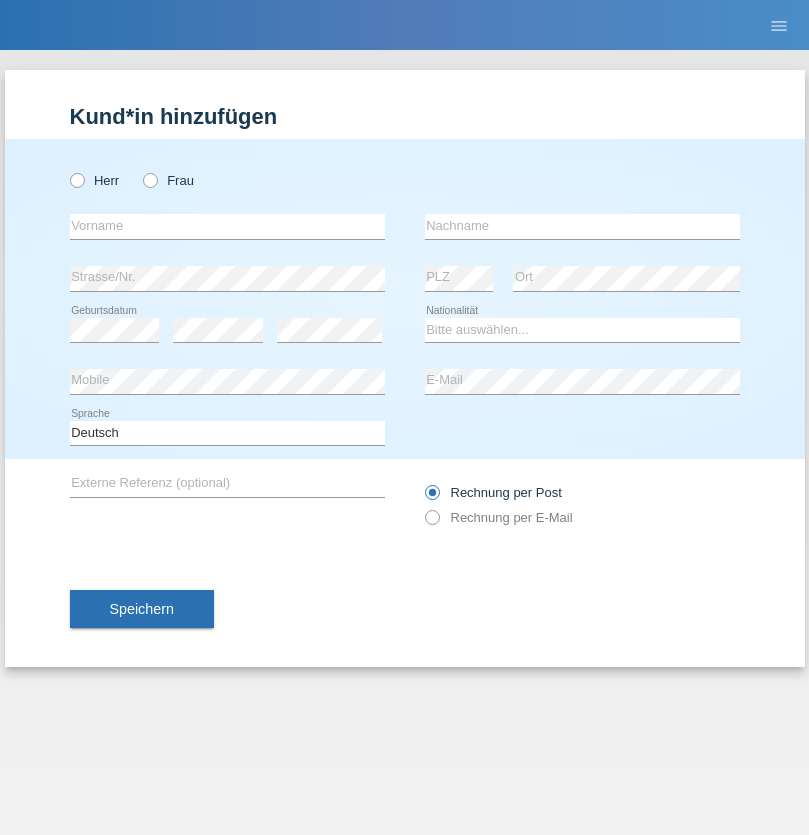 scroll, scrollTop: 0, scrollLeft: 0, axis: both 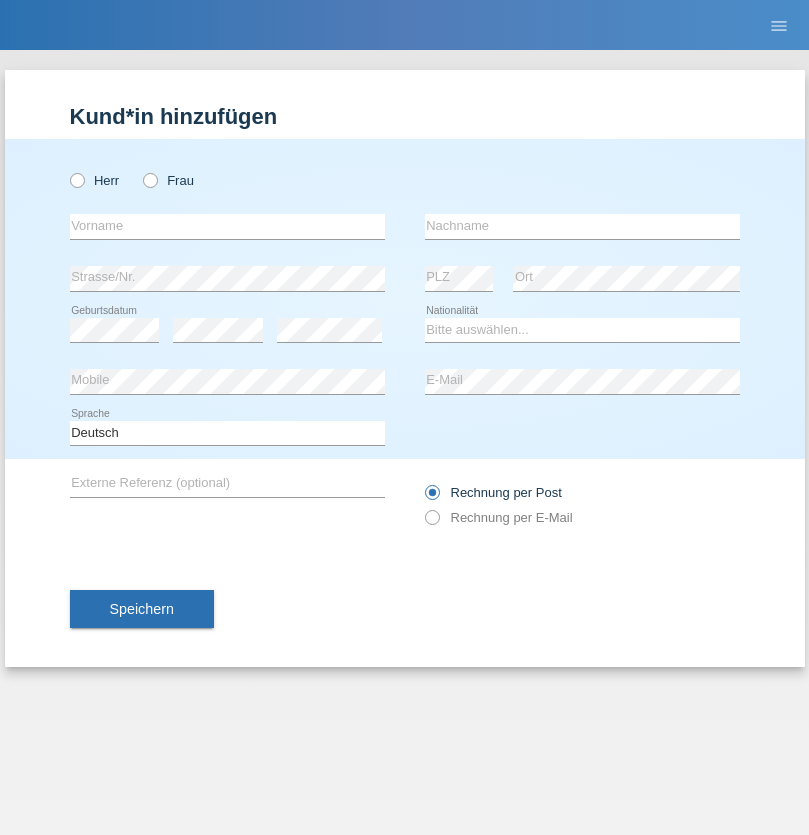 radio on "true" 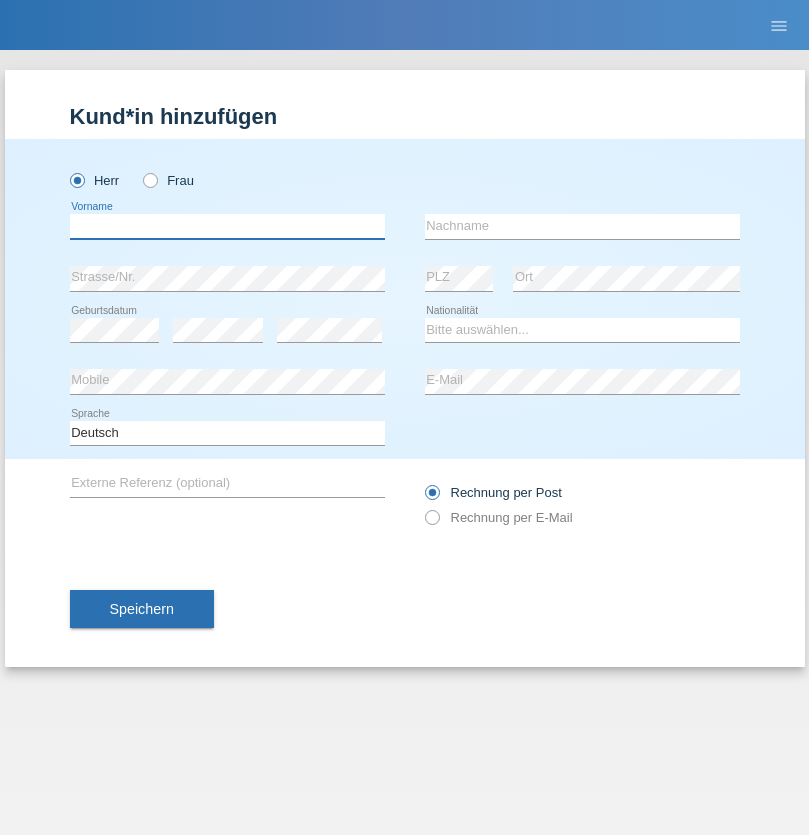 click at bounding box center [227, 226] 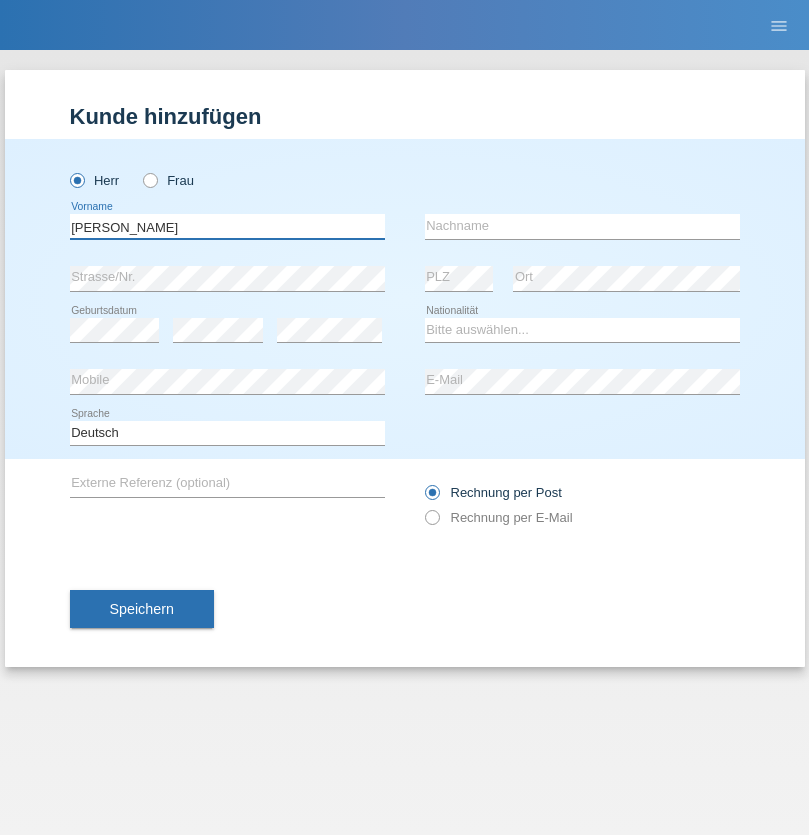 type on "[PERSON_NAME]" 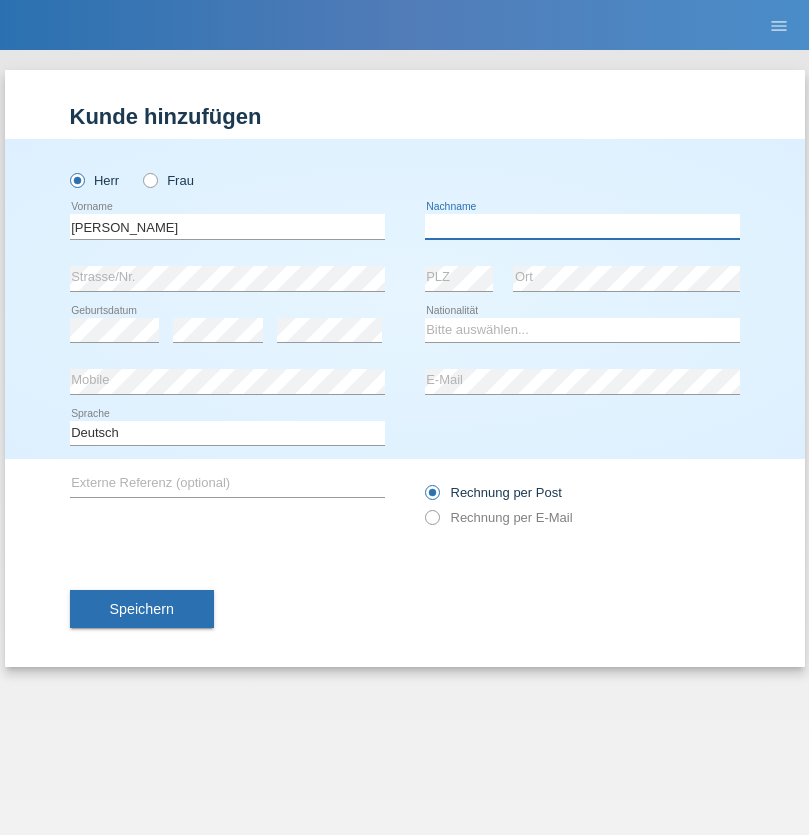 click at bounding box center [582, 226] 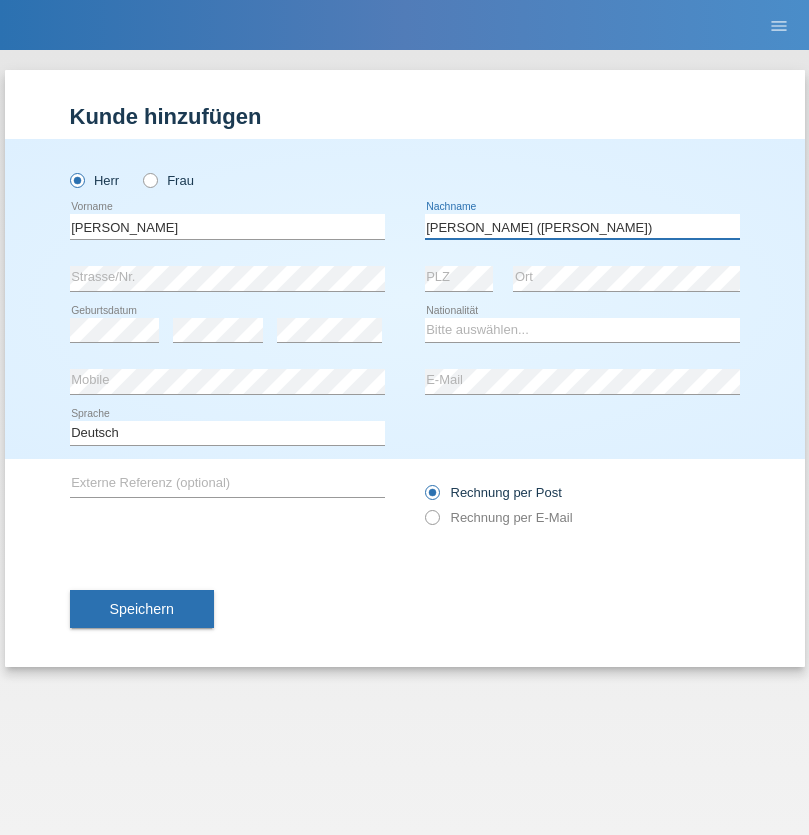type on "[PERSON_NAME] ([PERSON_NAME])" 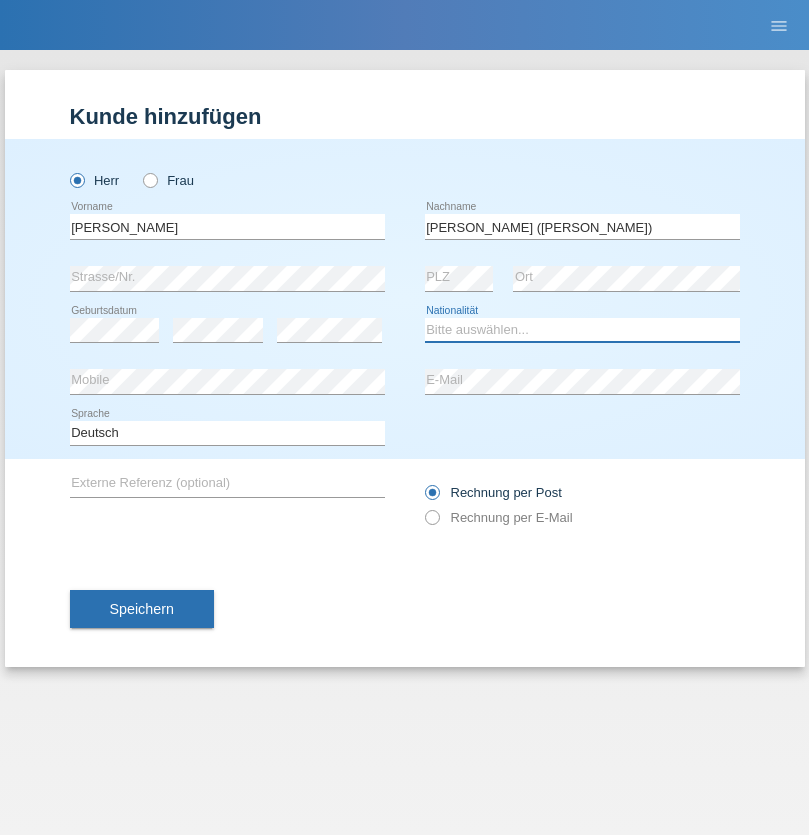 select on "BR" 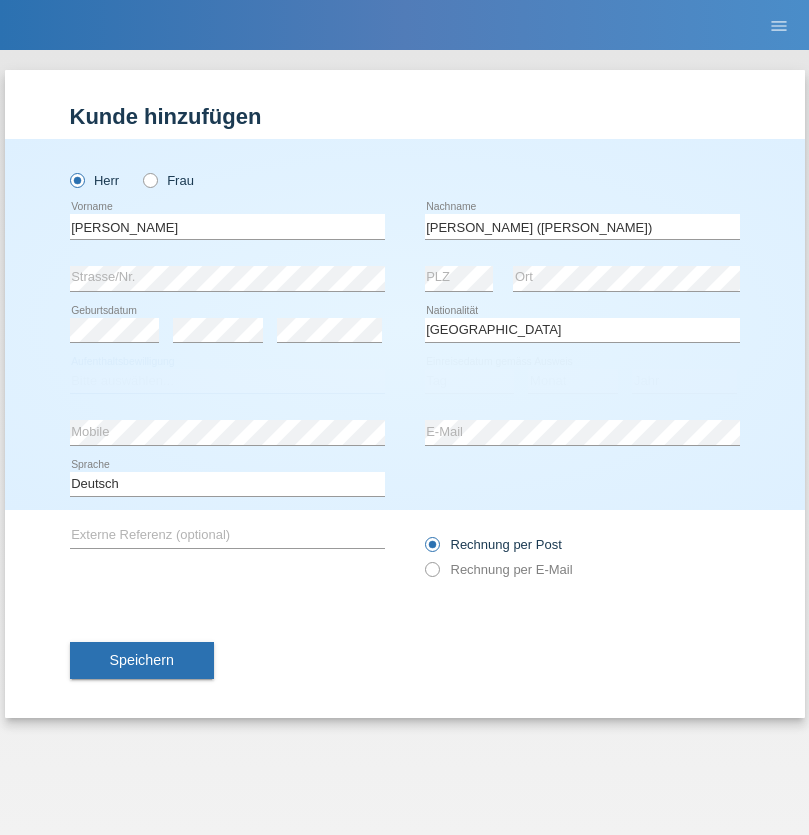select on "C" 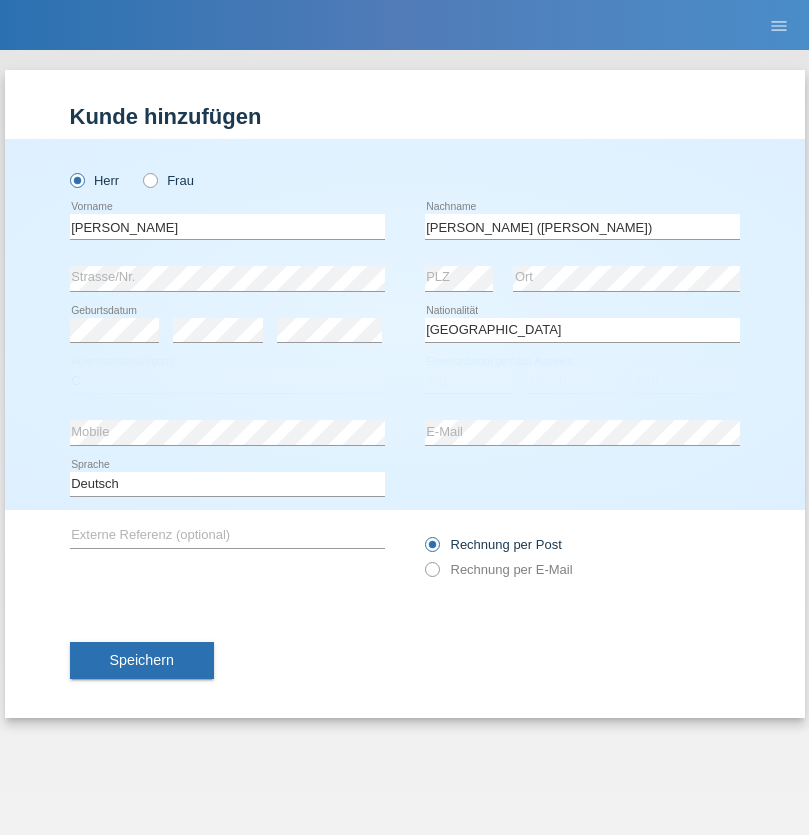 select on "14" 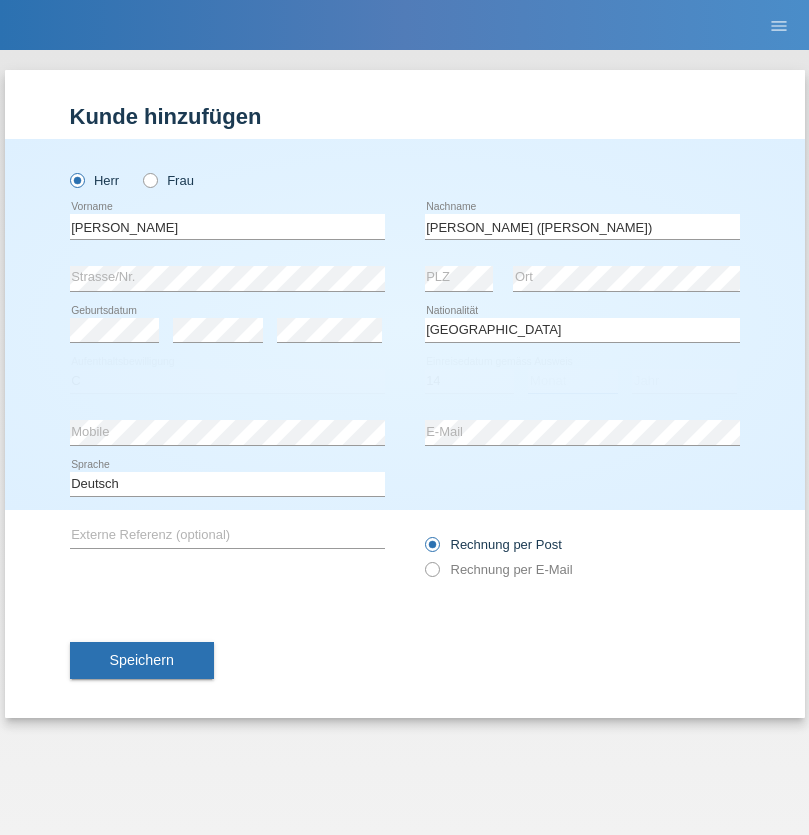 select on "12" 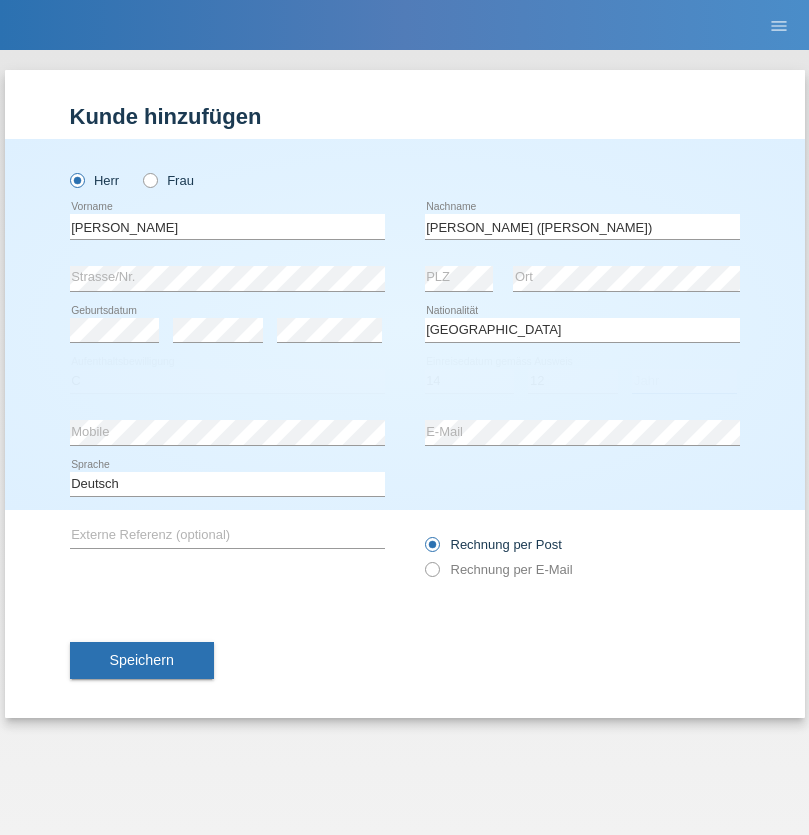 select on "2001" 